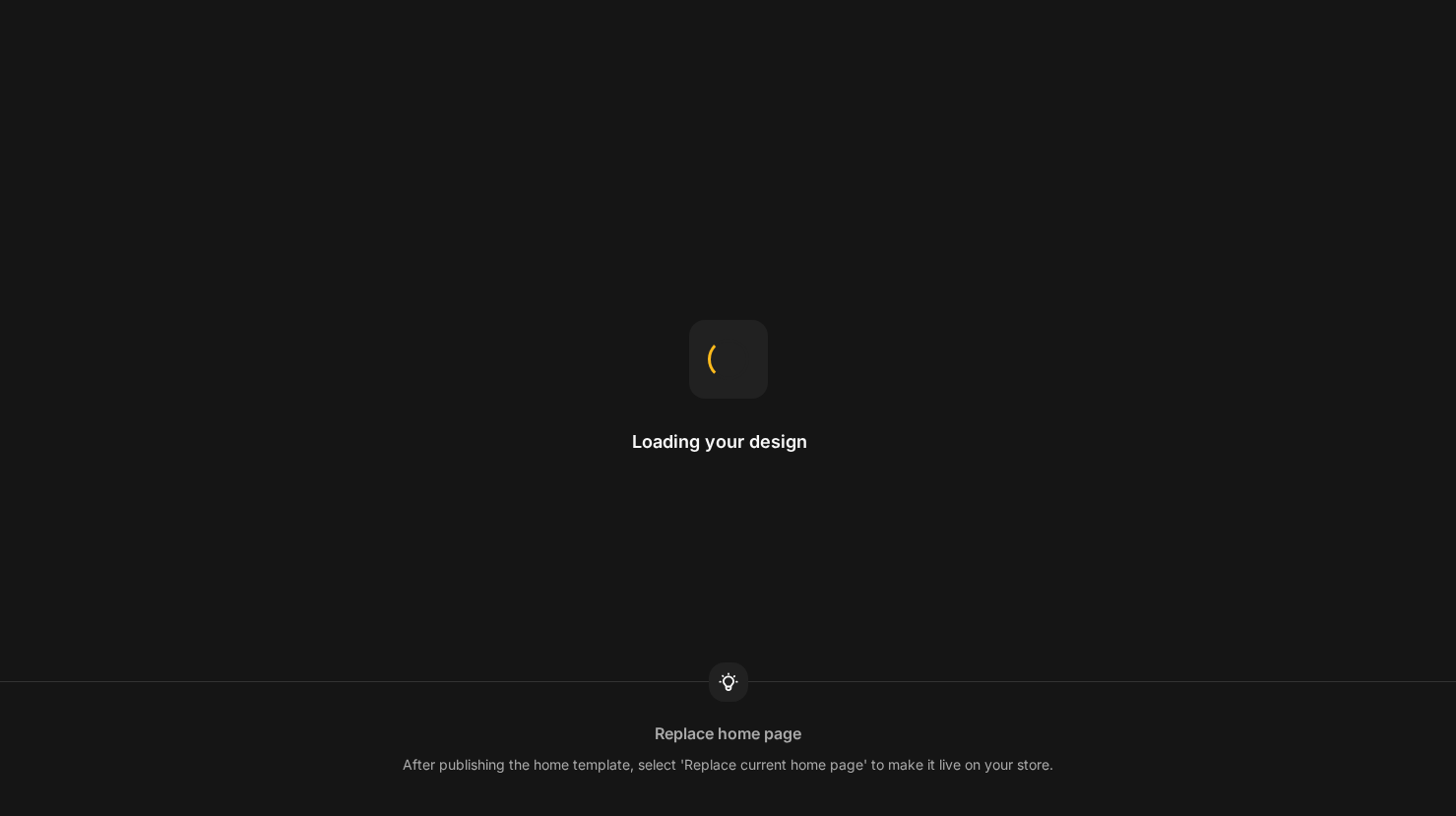 scroll, scrollTop: 0, scrollLeft: 0, axis: both 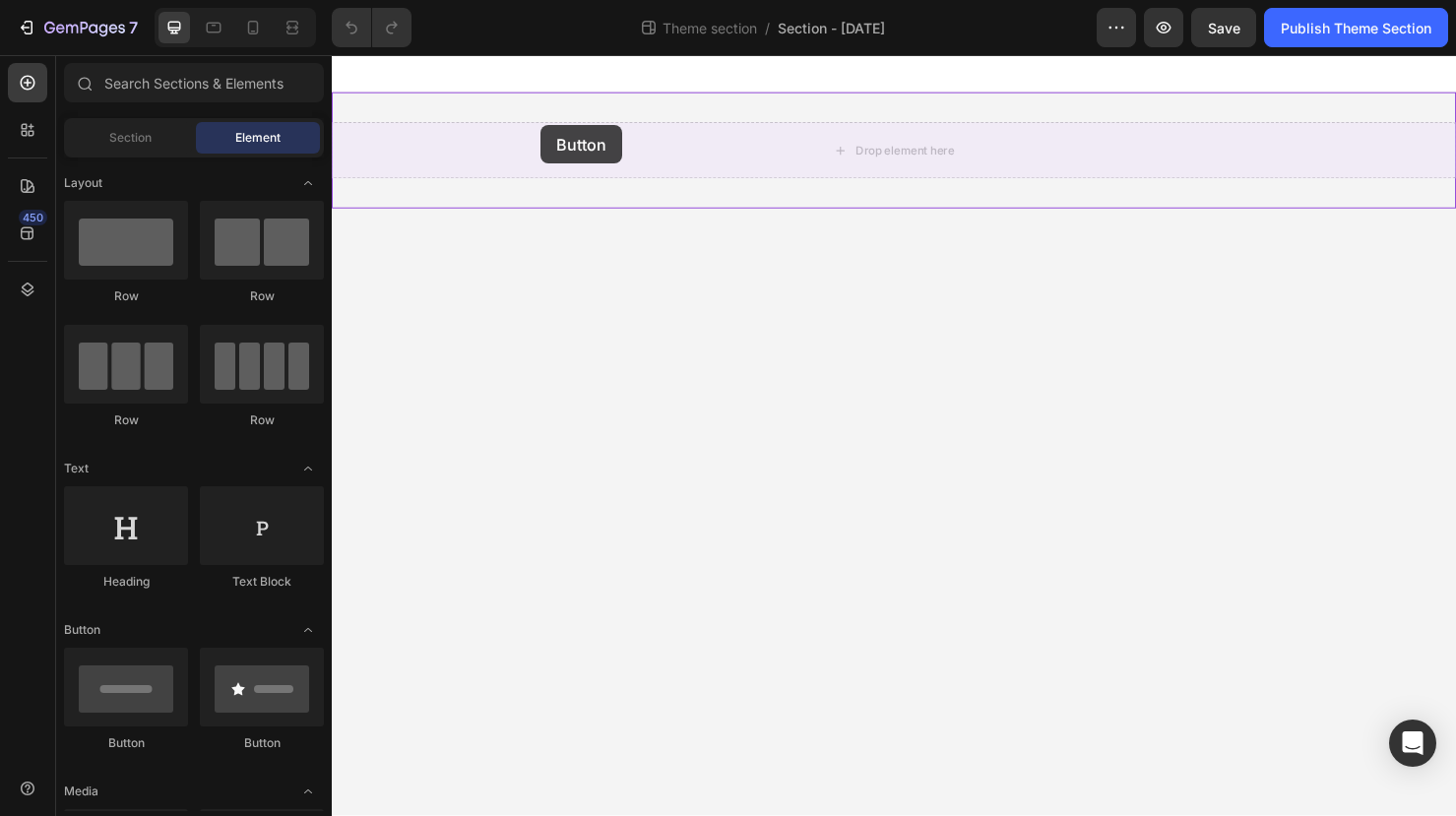 drag, startPoint x: 462, startPoint y: 740, endPoint x: 552, endPoint y: 129, distance: 617.59291 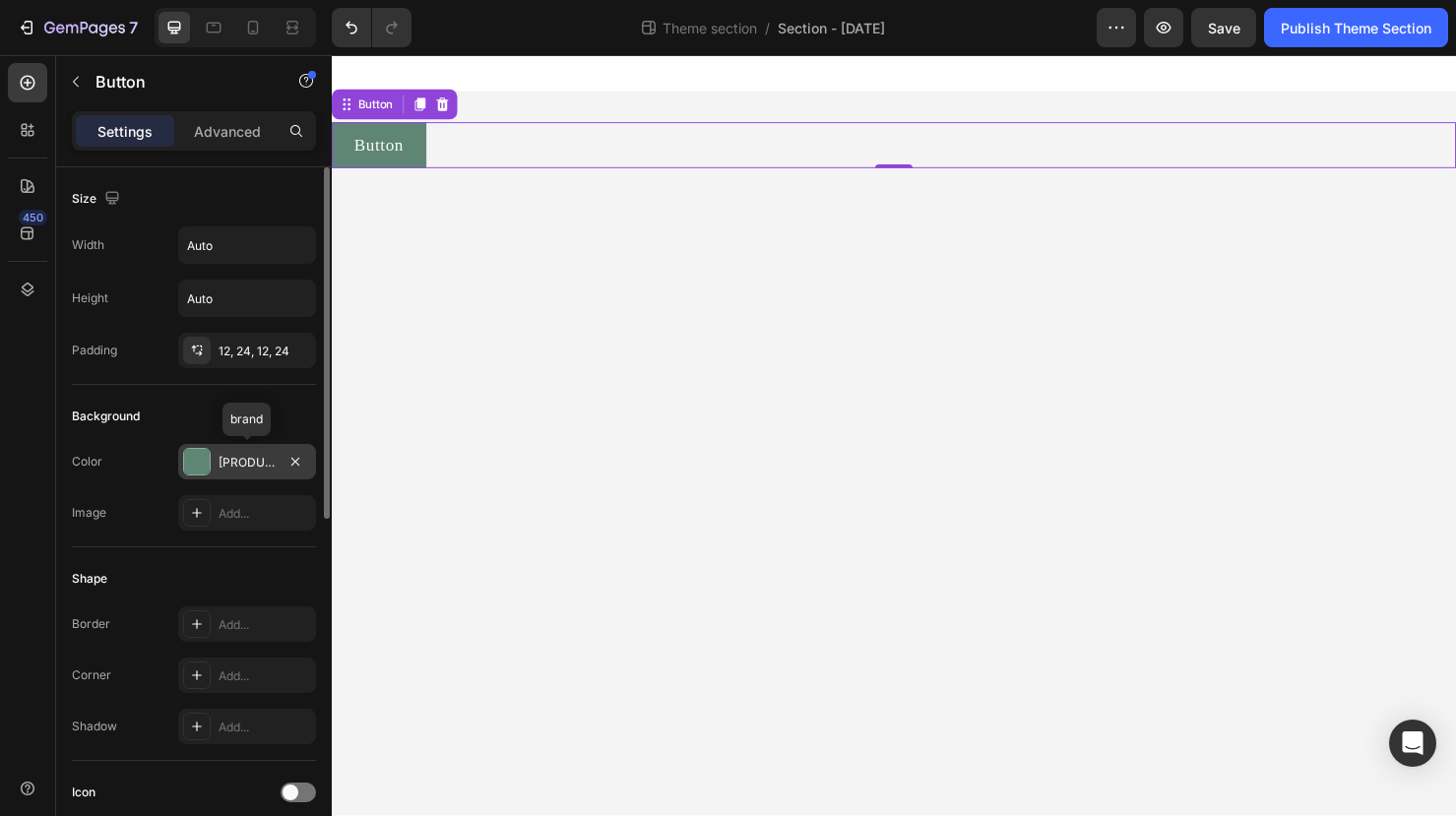 click at bounding box center (197, 462) 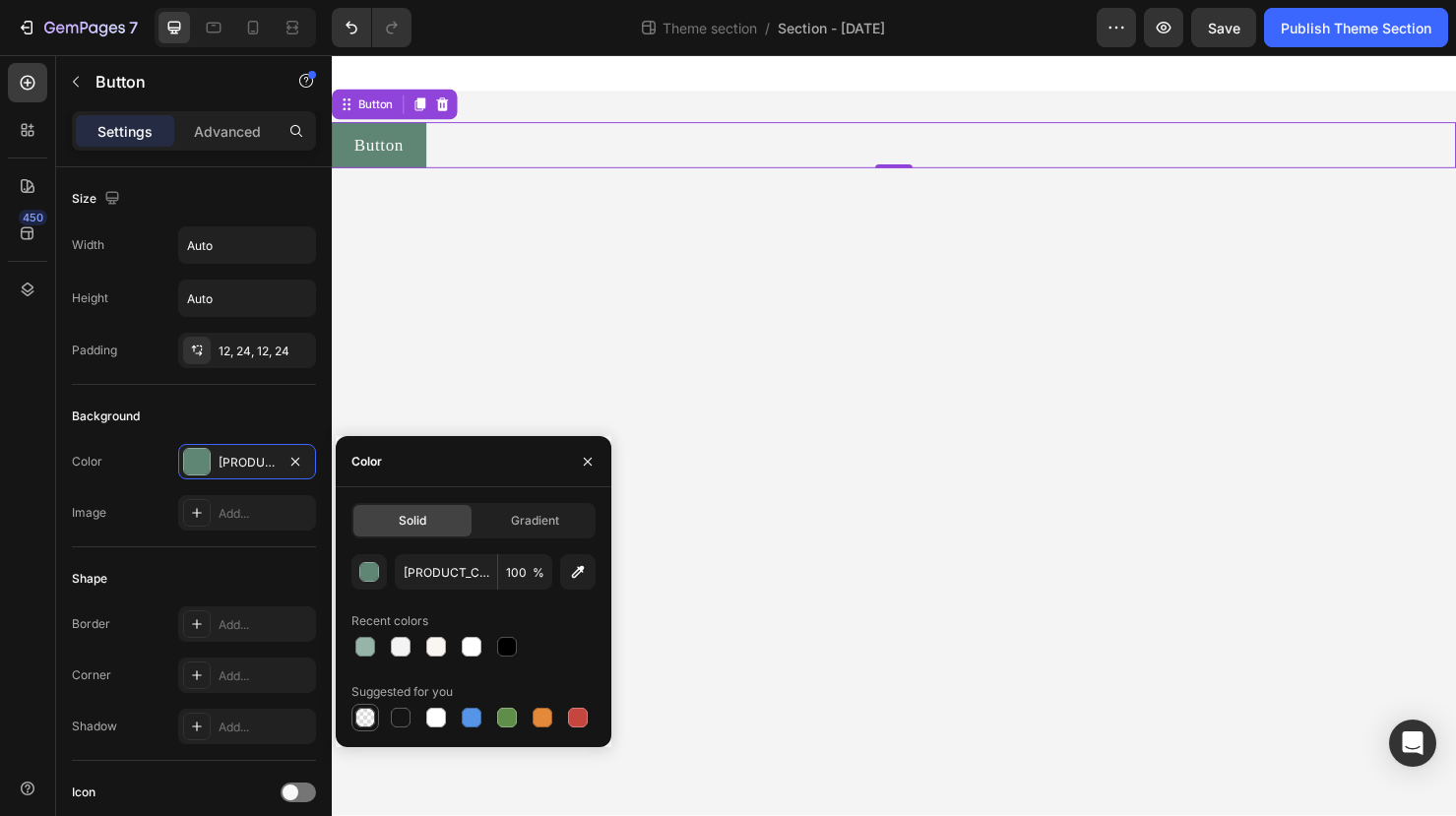 click at bounding box center [365, 718] 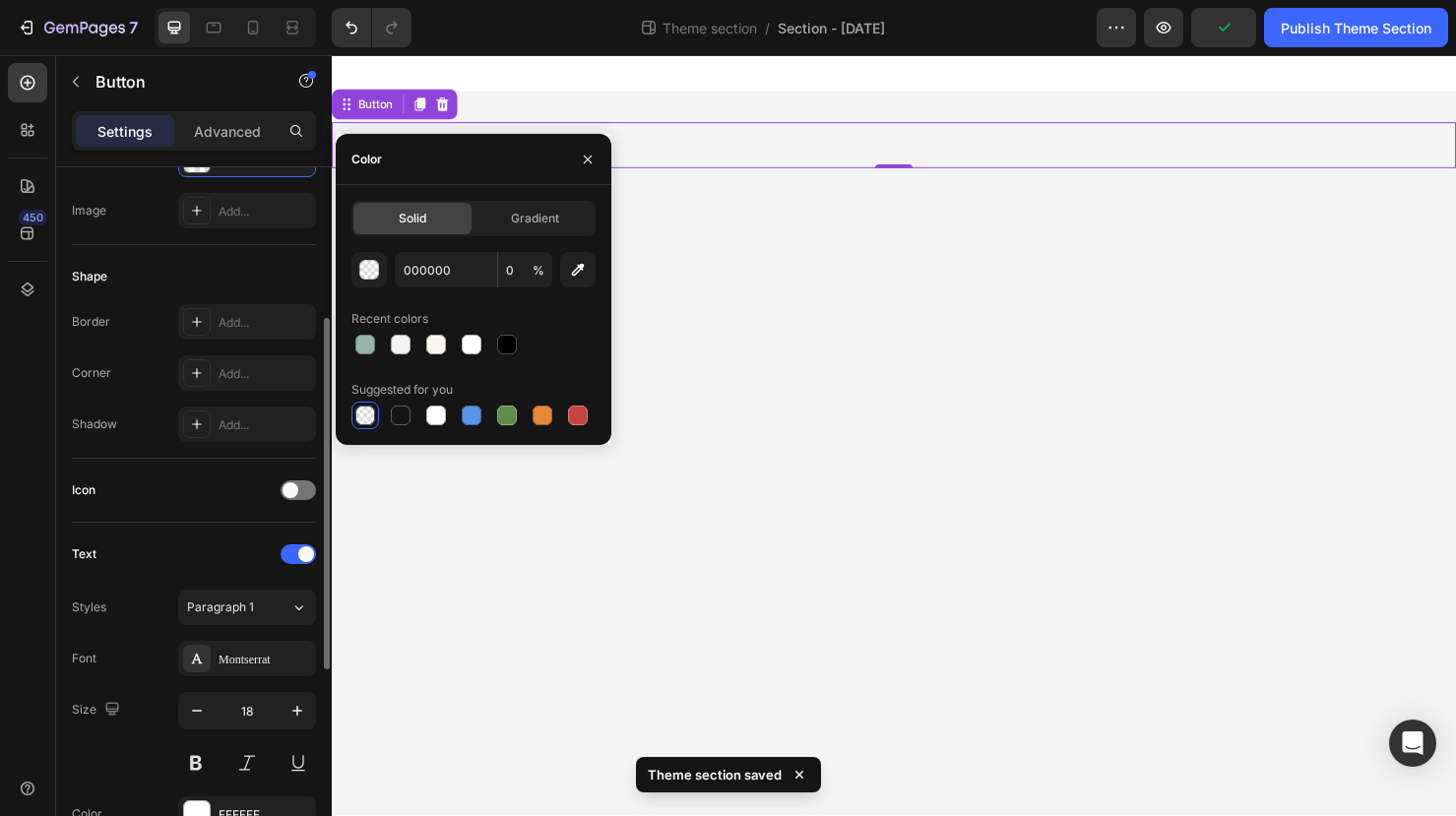 scroll, scrollTop: 440, scrollLeft: 0, axis: vertical 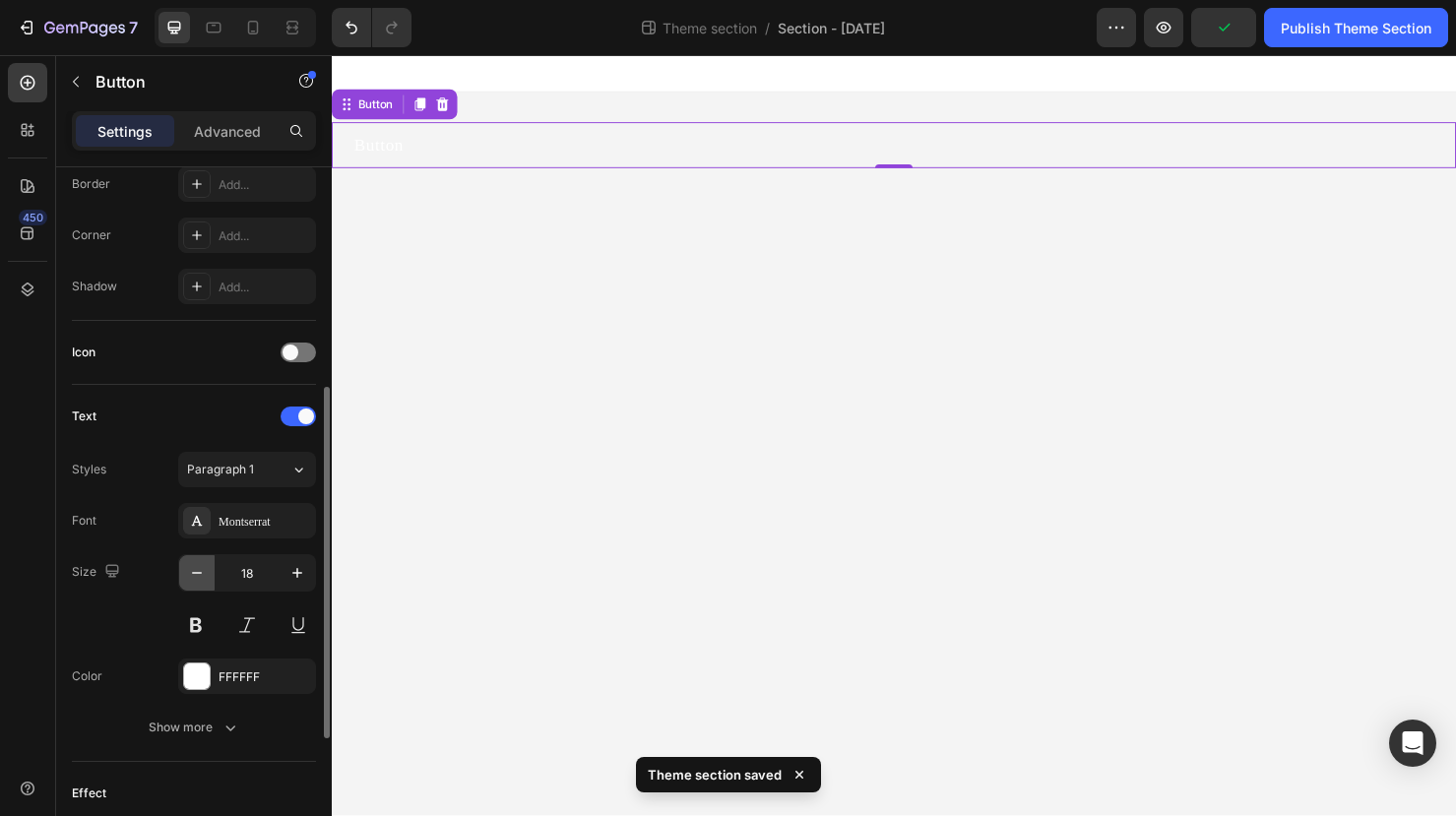 click at bounding box center [197, 573] 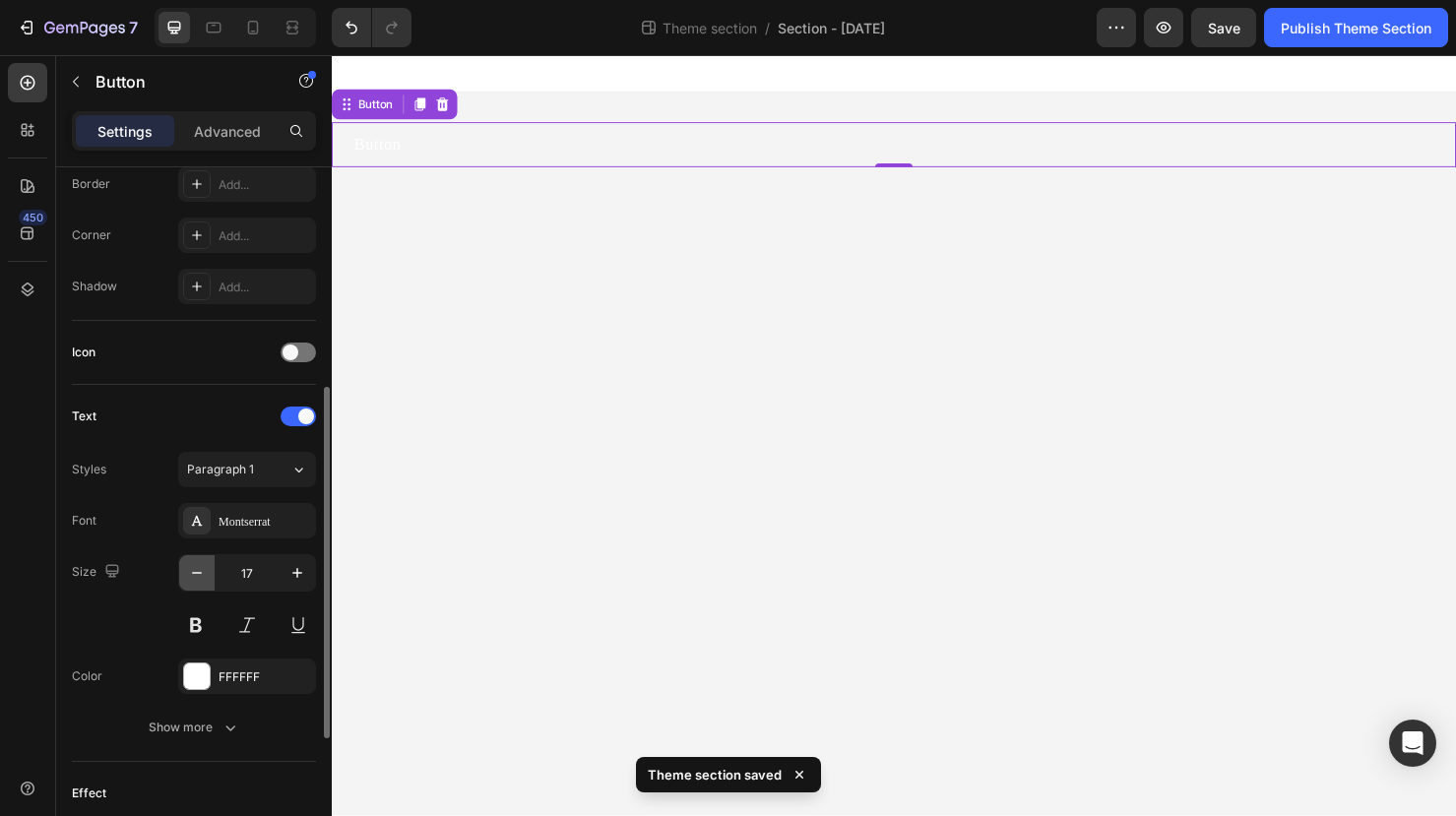 click at bounding box center (197, 573) 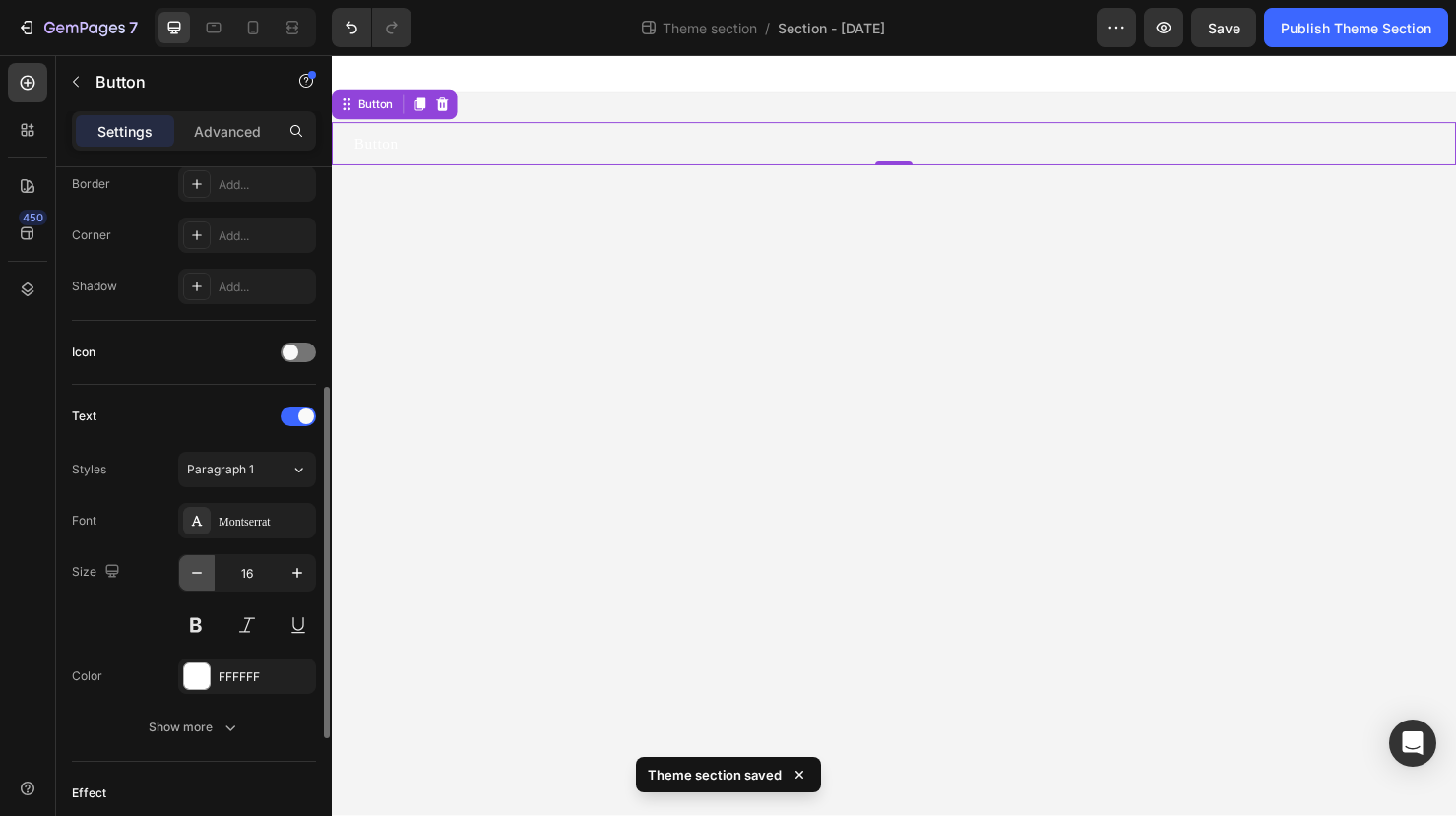 click at bounding box center [197, 573] 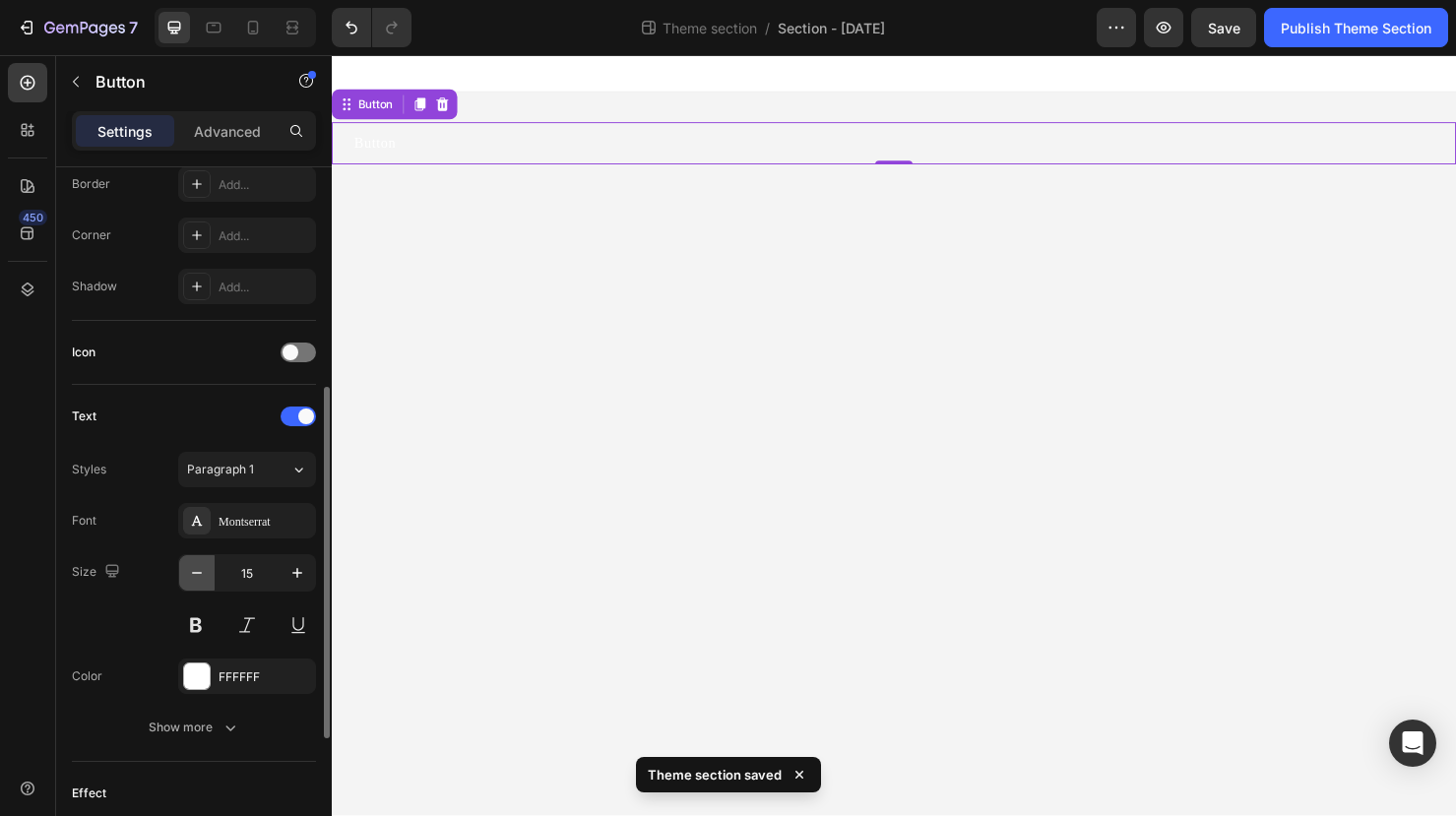 click at bounding box center [197, 573] 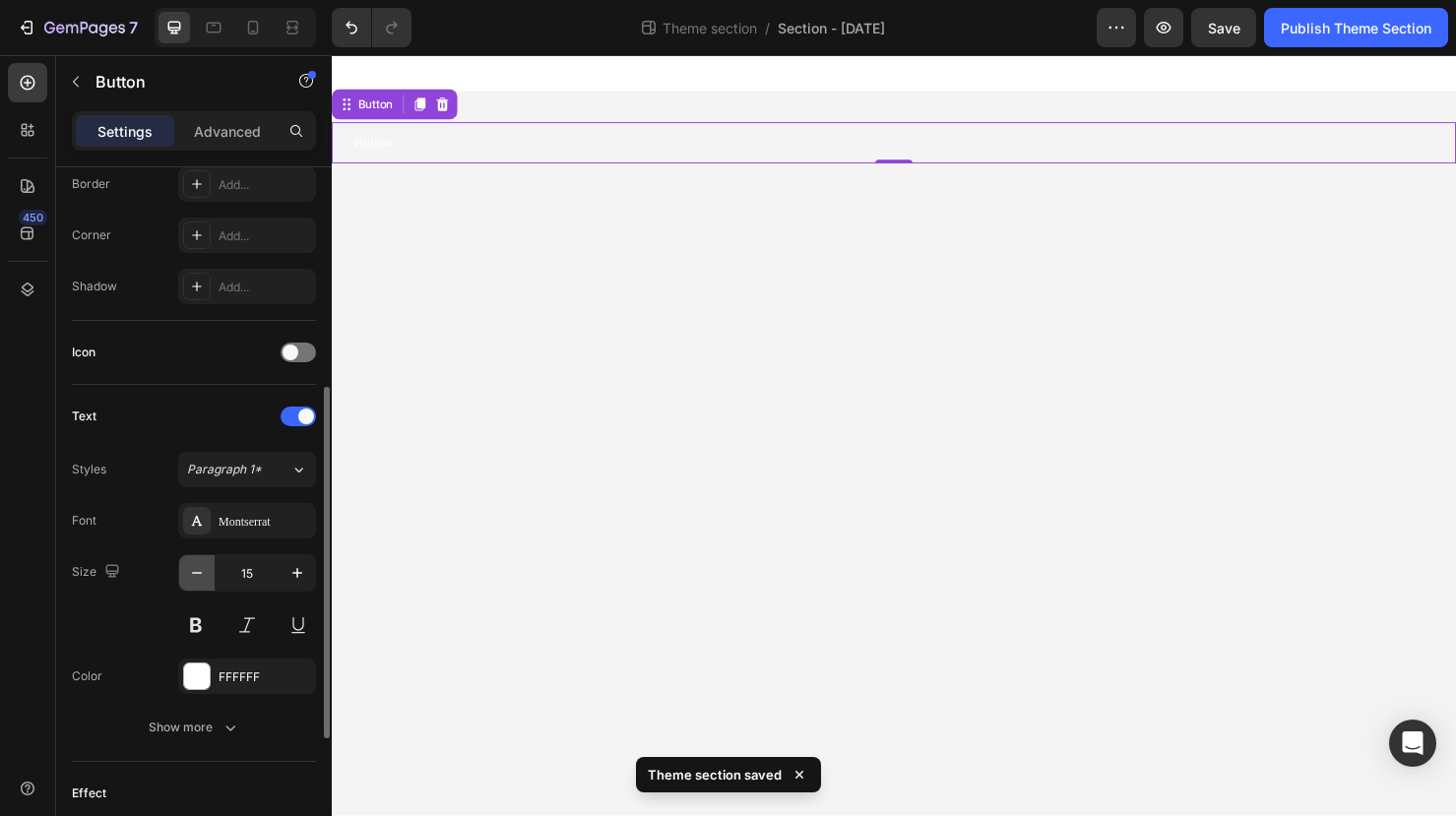 type on "14" 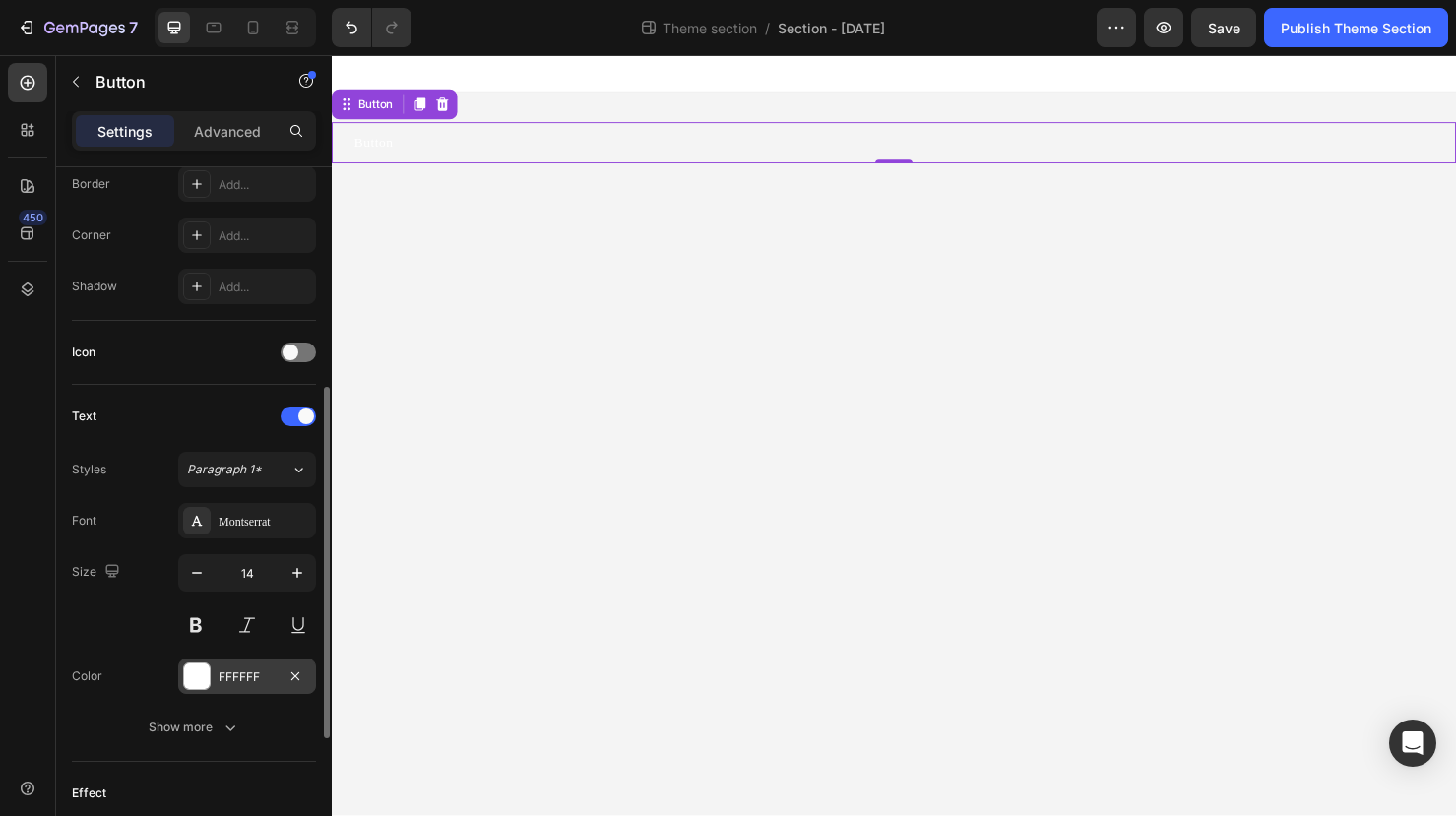 click at bounding box center [197, 676] 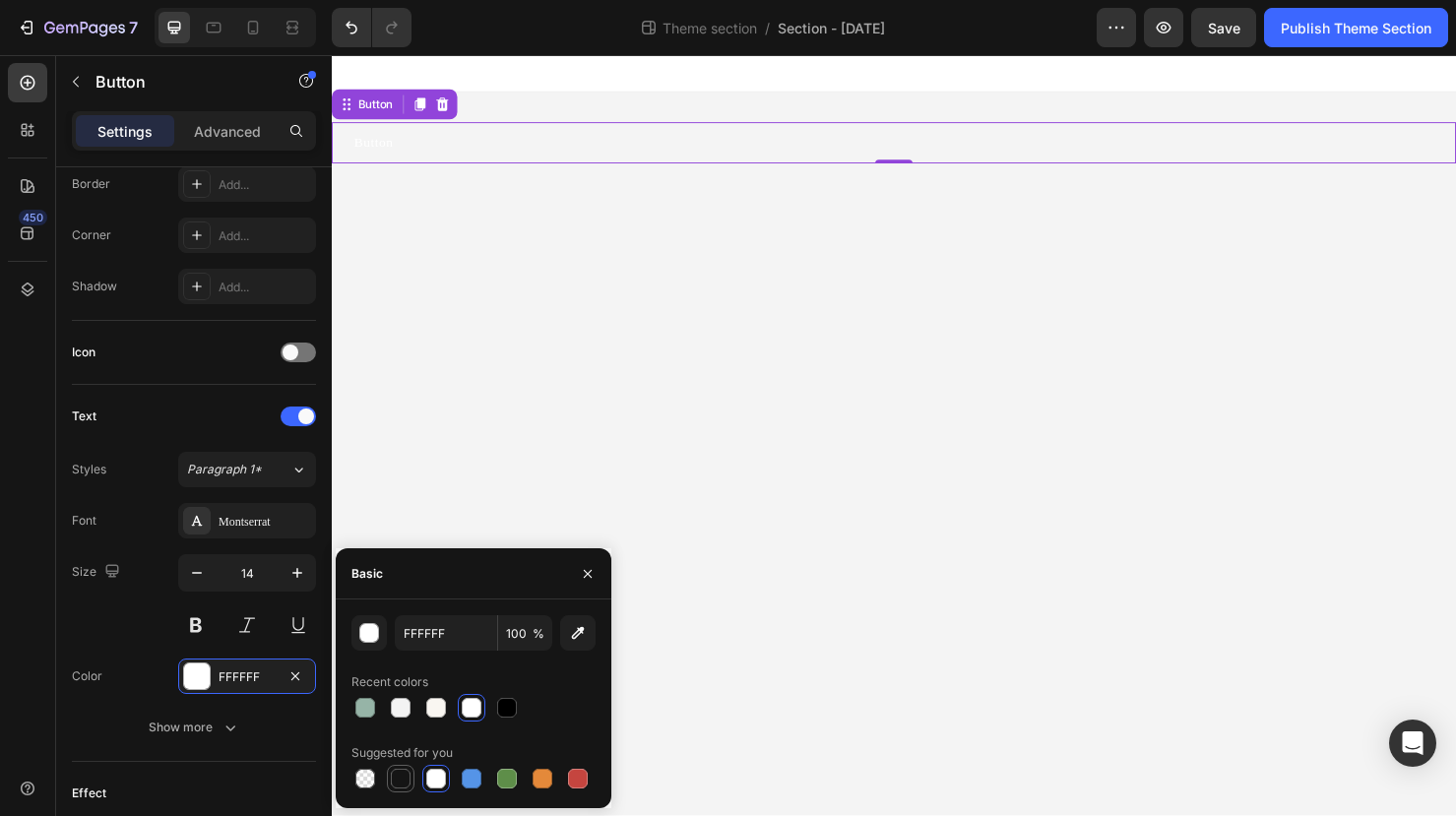 click at bounding box center (401, 779) 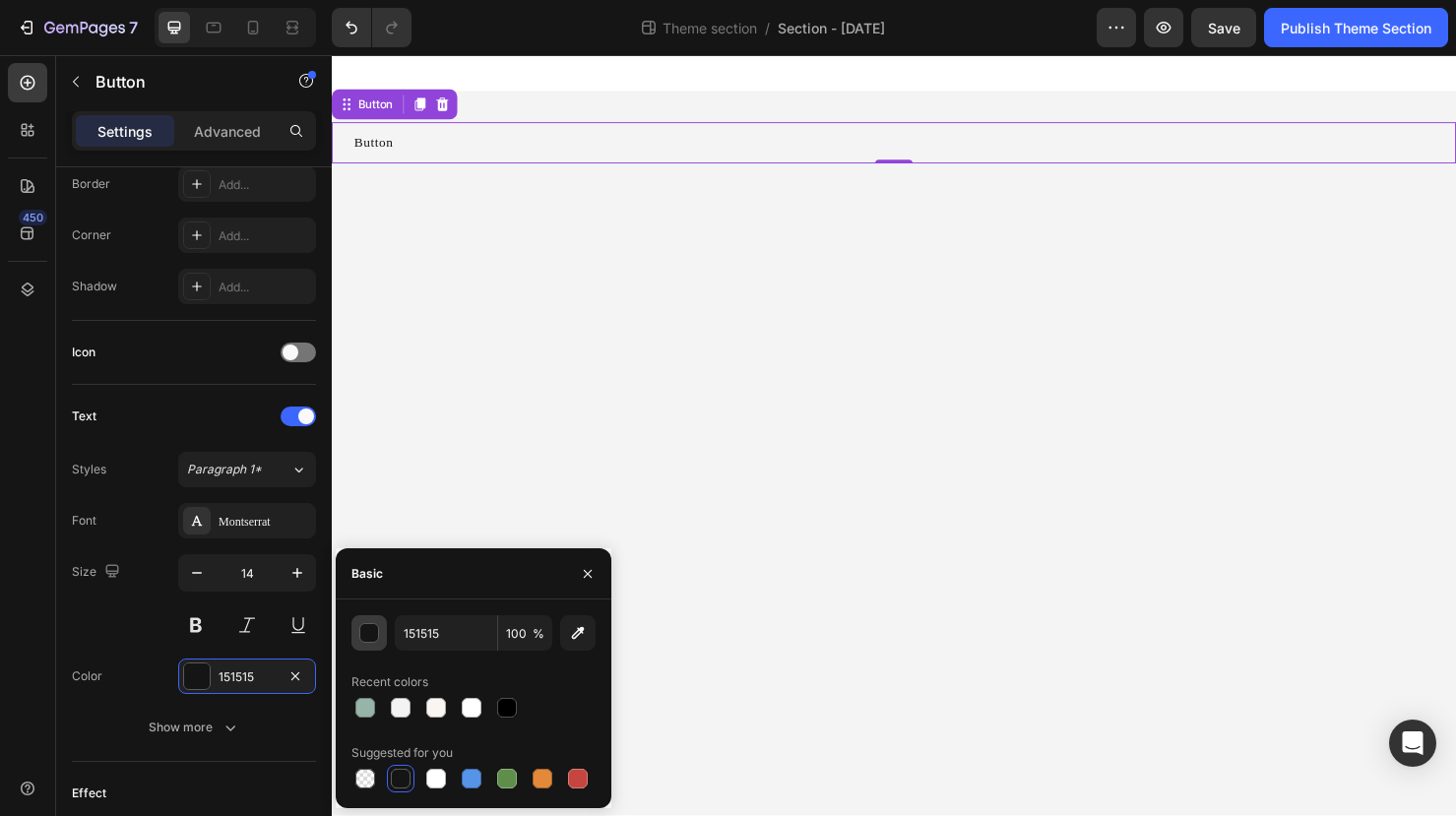 click at bounding box center (369, 633) 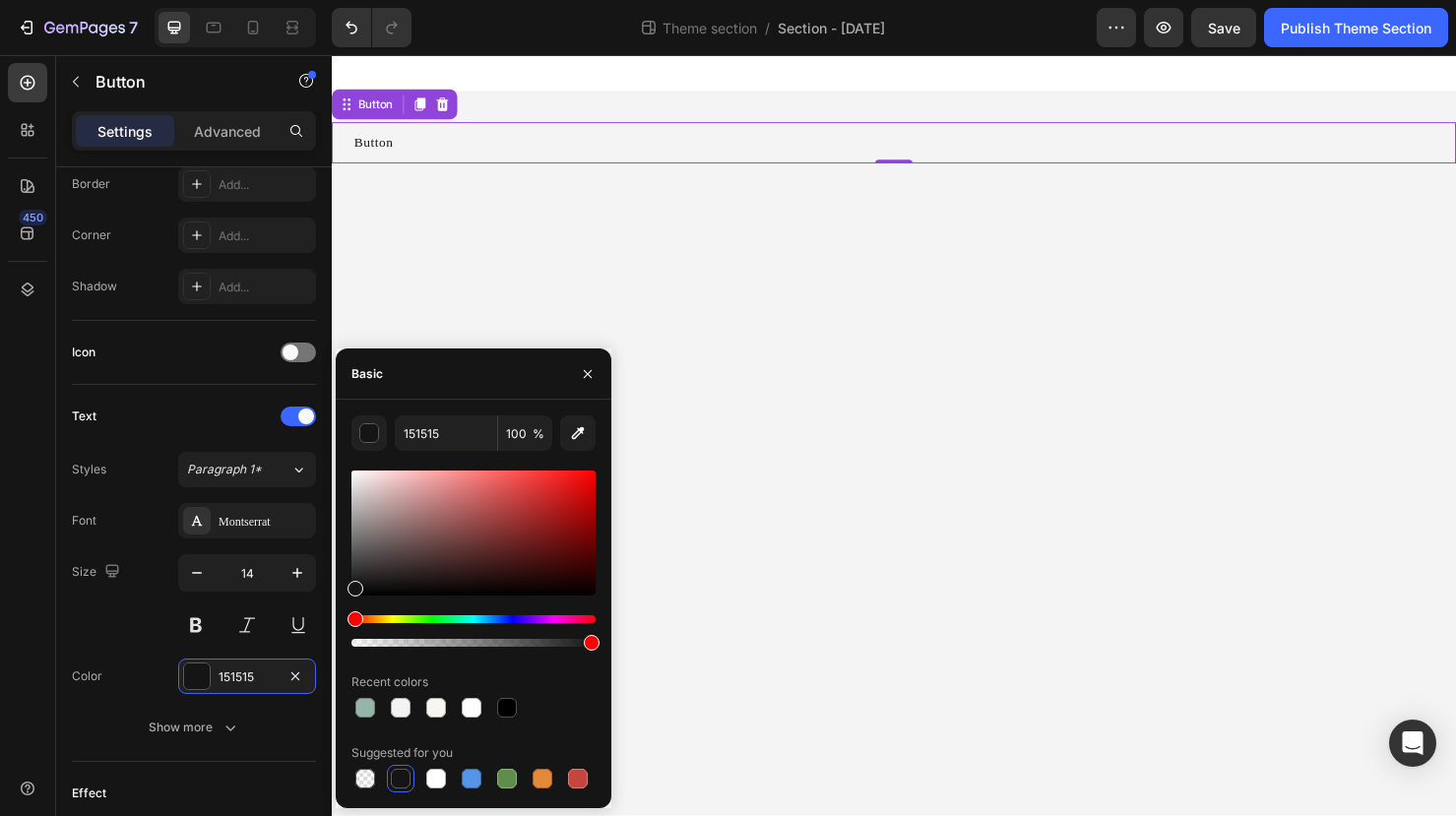 type on "000000" 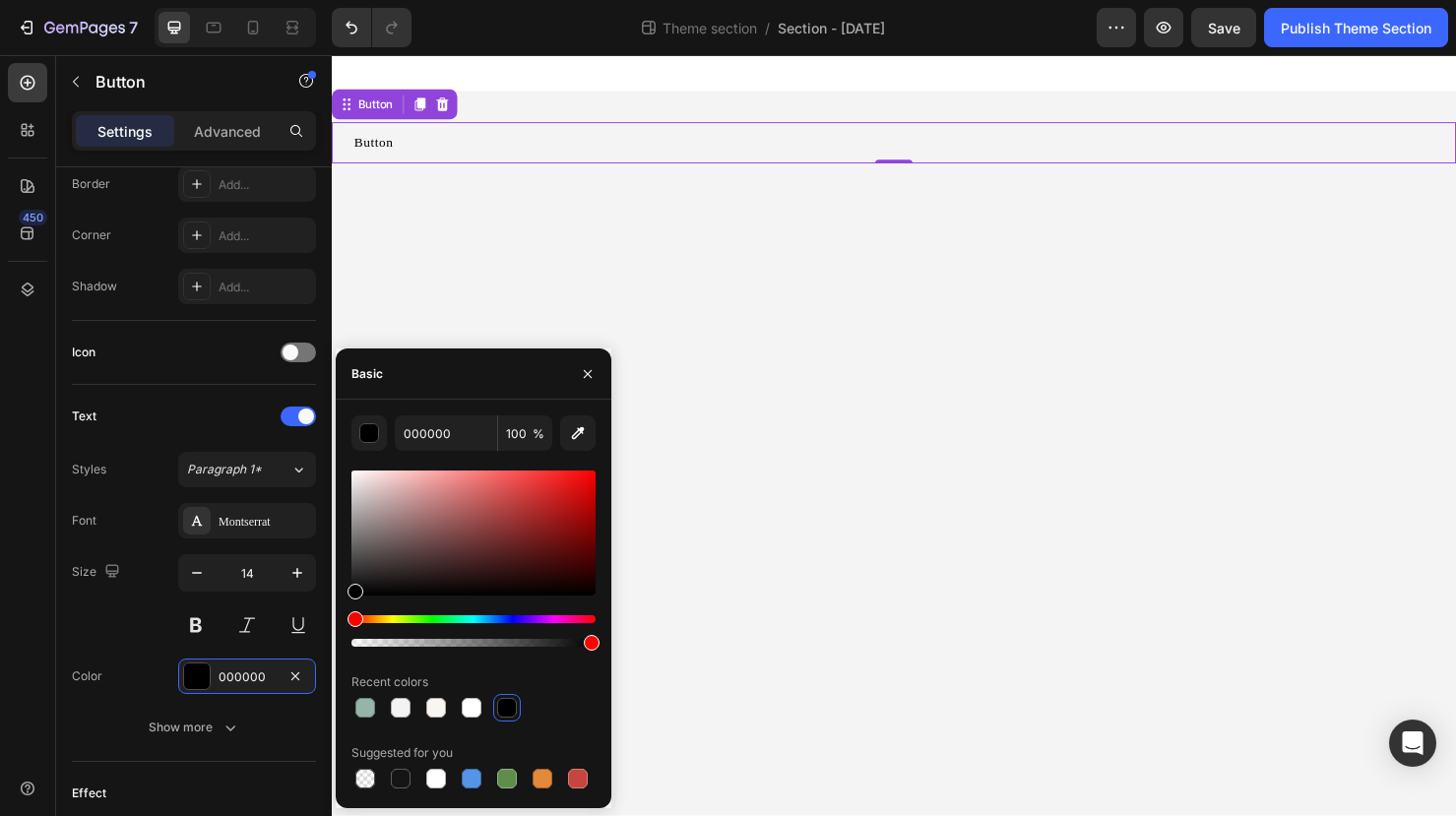 drag, startPoint x: 351, startPoint y: 596, endPoint x: 338, endPoint y: 605, distance: 15.81139 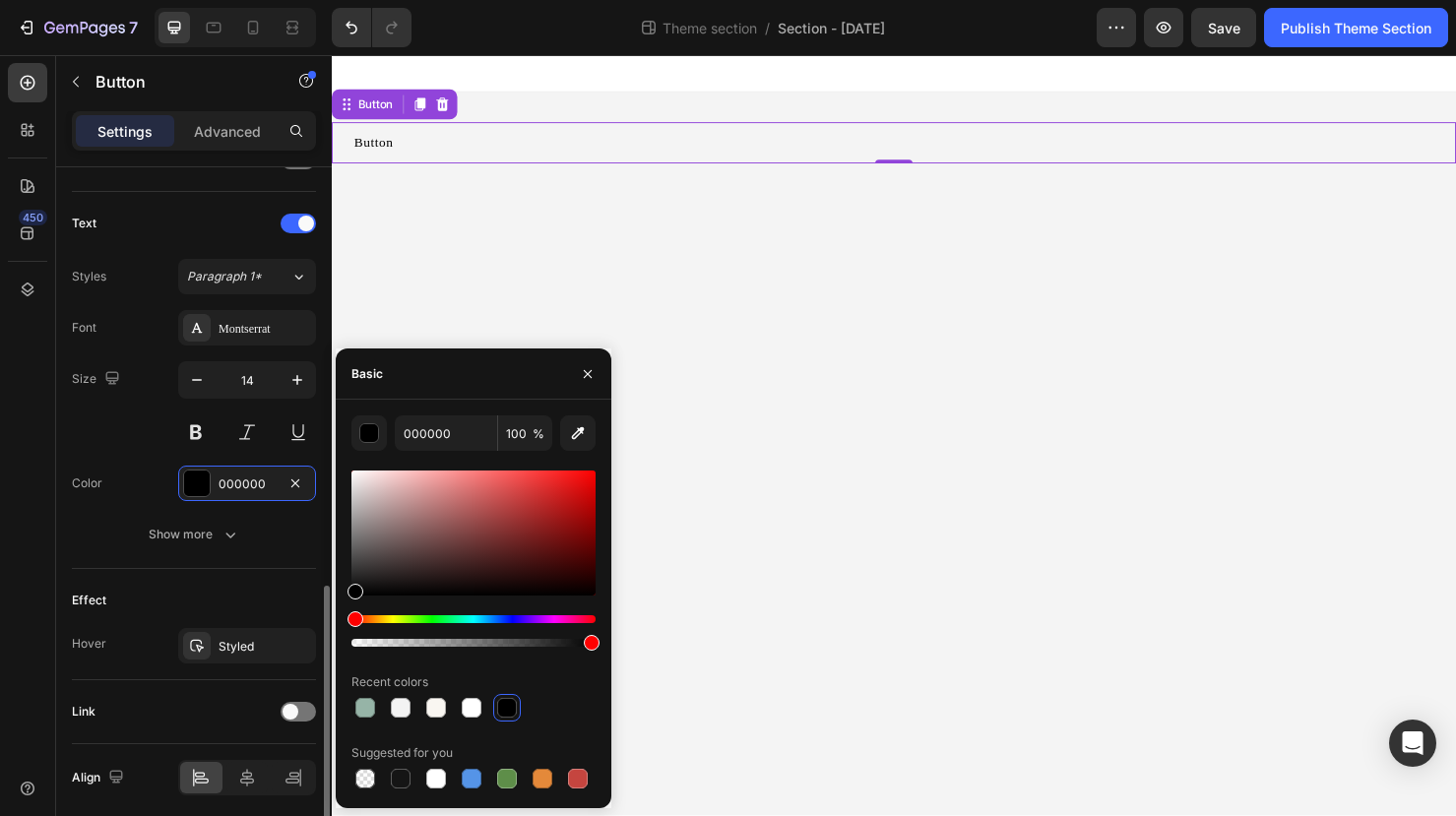 scroll, scrollTop: 701, scrollLeft: 0, axis: vertical 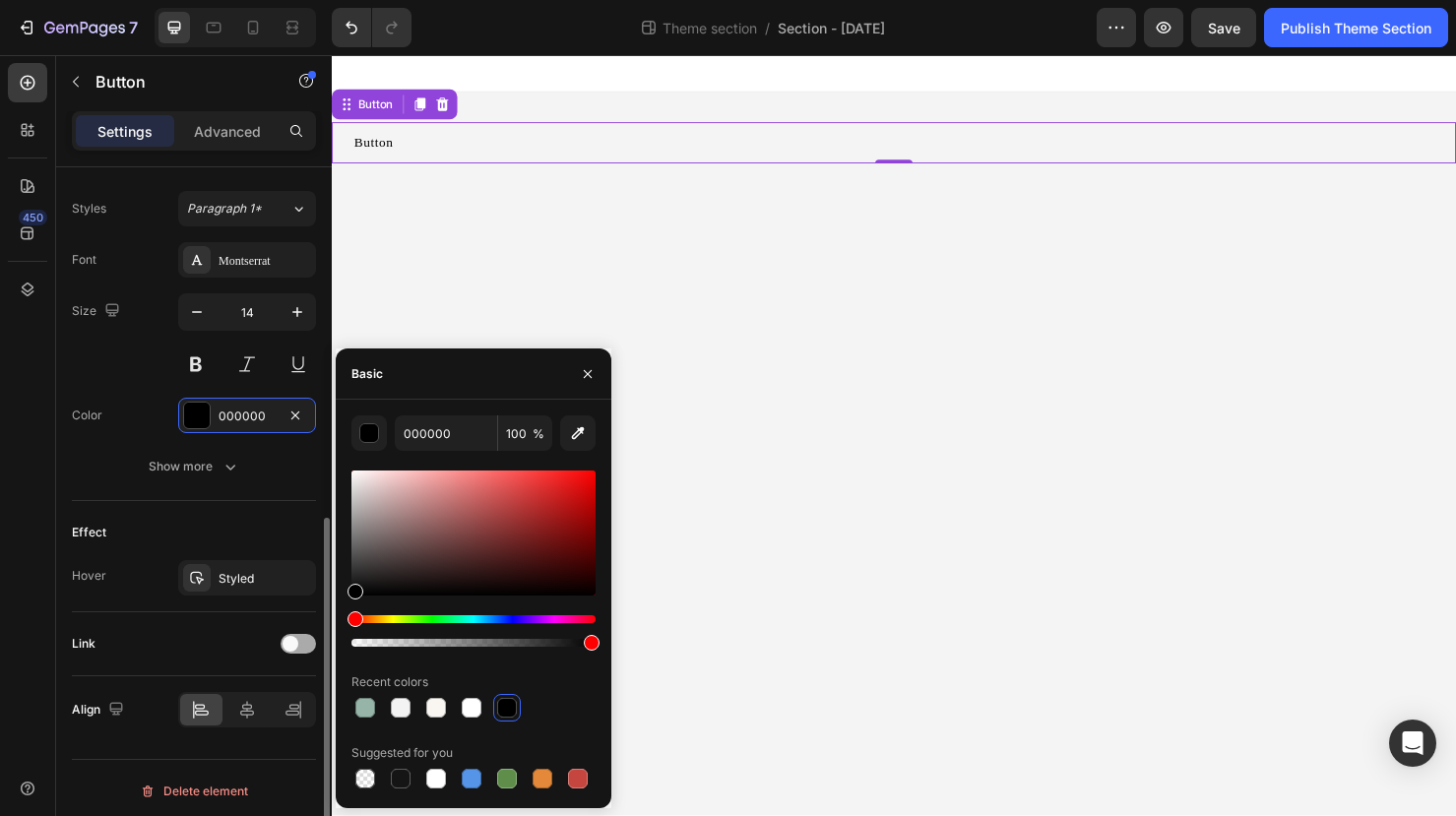 click at bounding box center [290, 644] 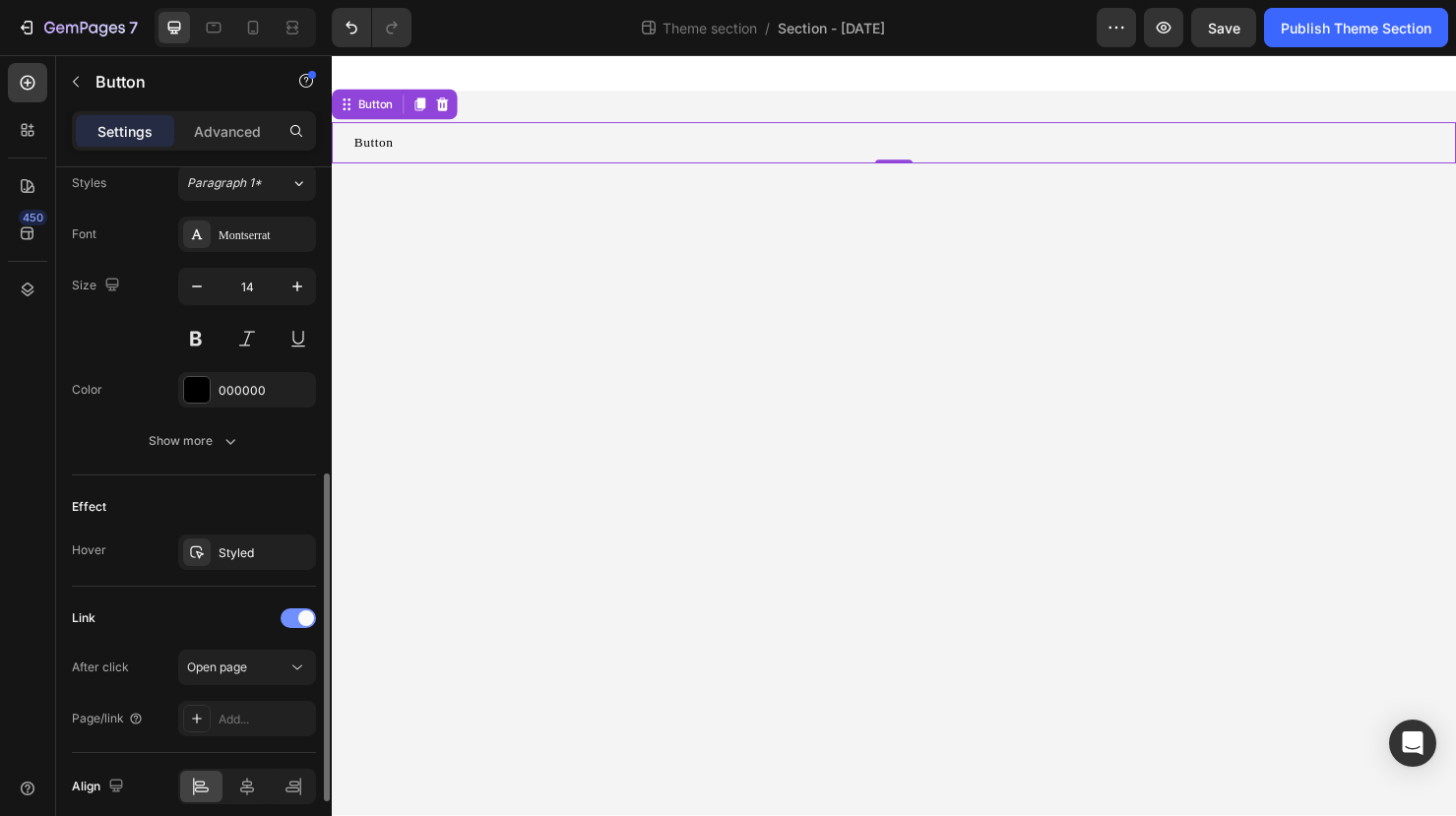 scroll, scrollTop: 782, scrollLeft: 0, axis: vertical 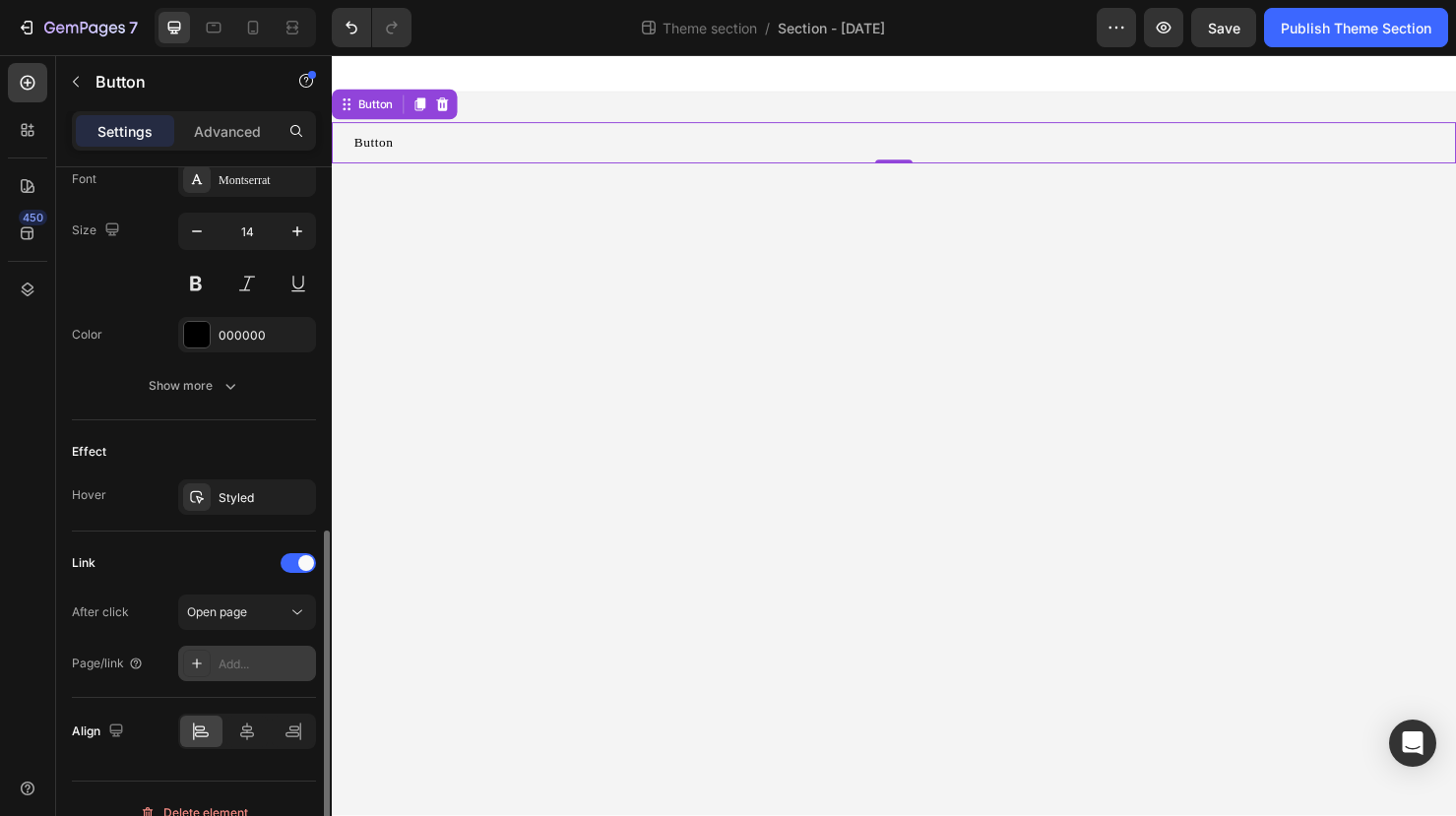 click on "Add..." at bounding box center (265, 664) 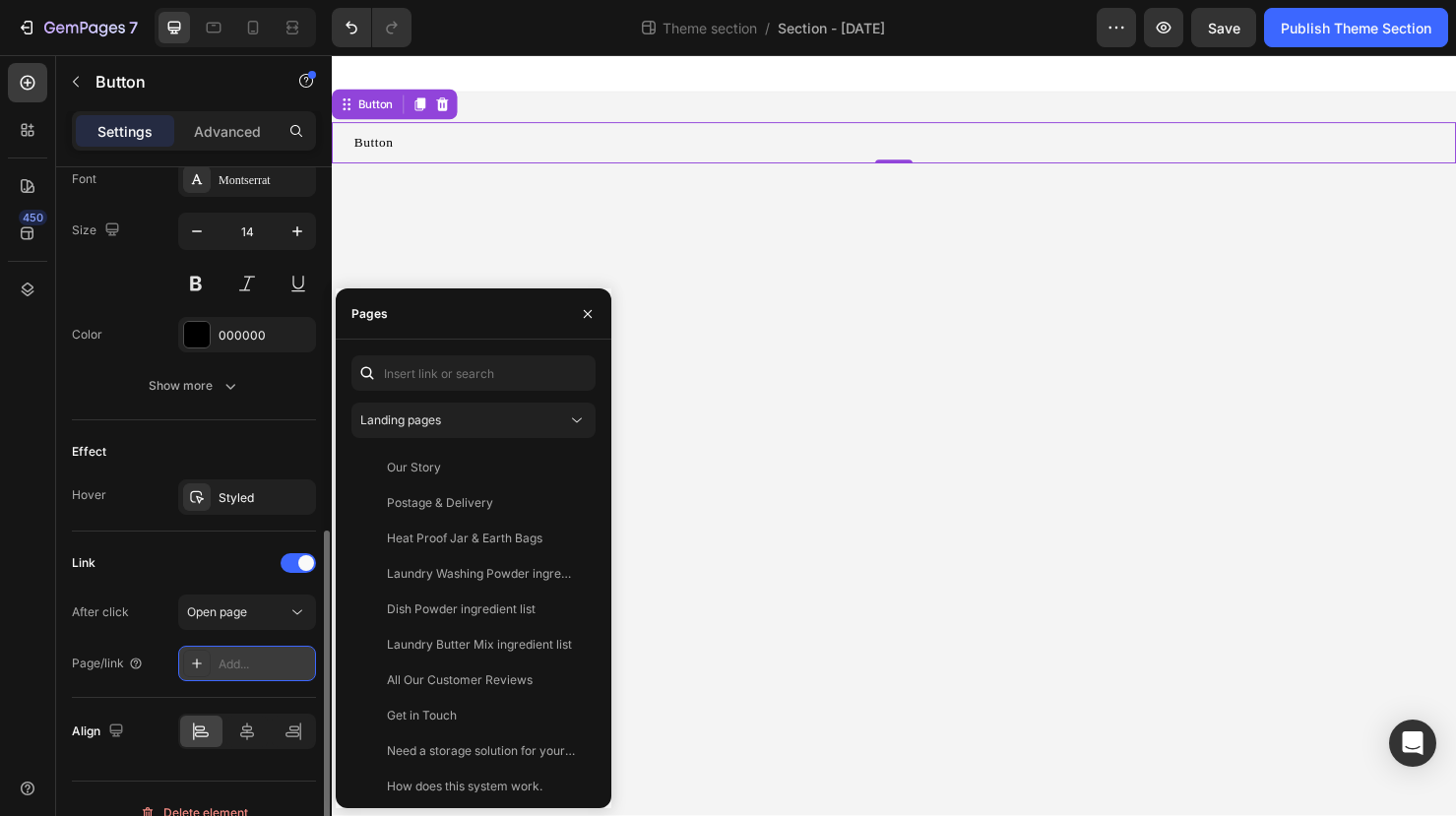 click on "Add..." at bounding box center (265, 664) 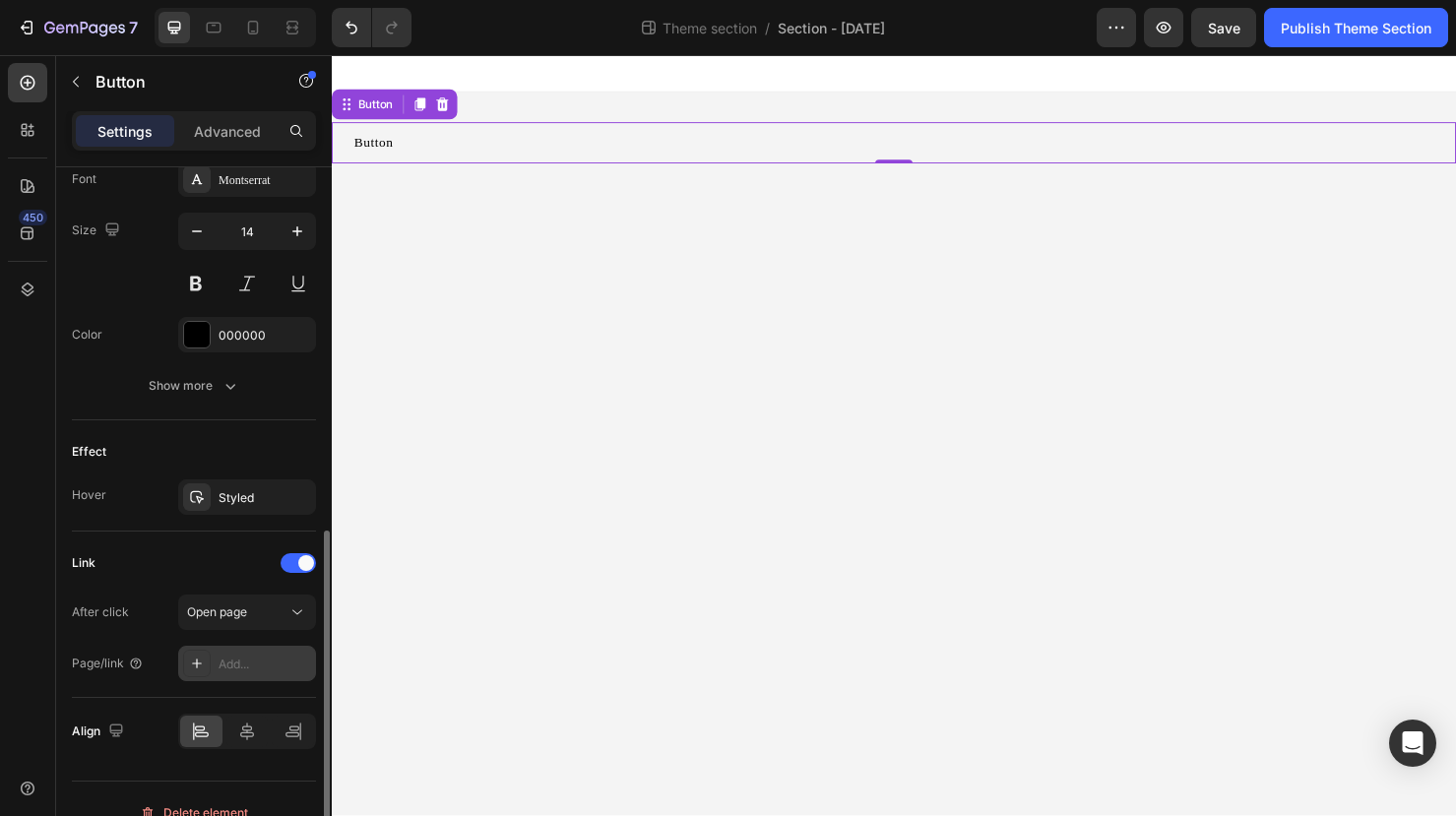 click on "Add..." at bounding box center [265, 664] 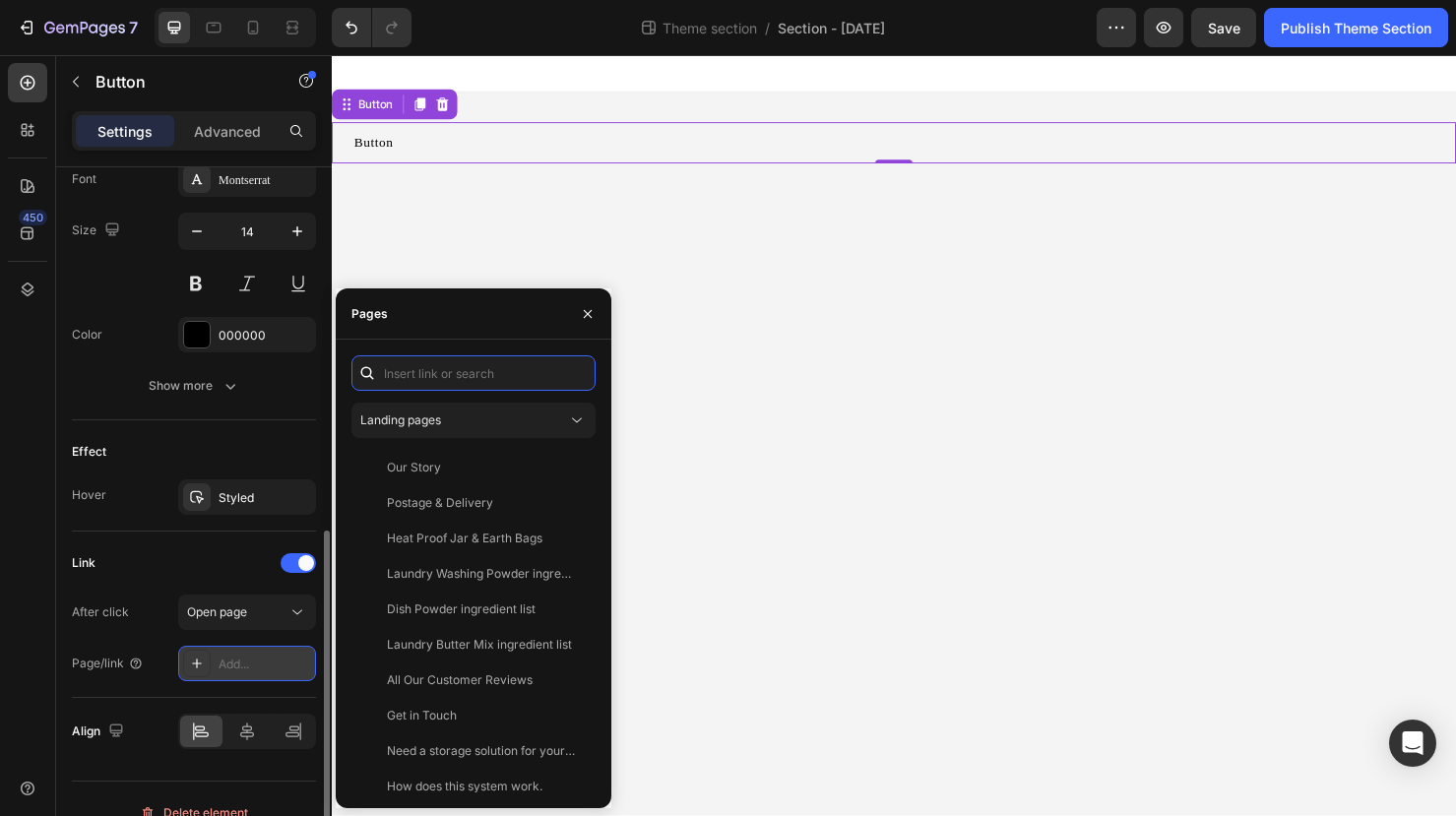 paste on "https://www.underyoursink.com.au/blogs/diy-cleaning-recipes" 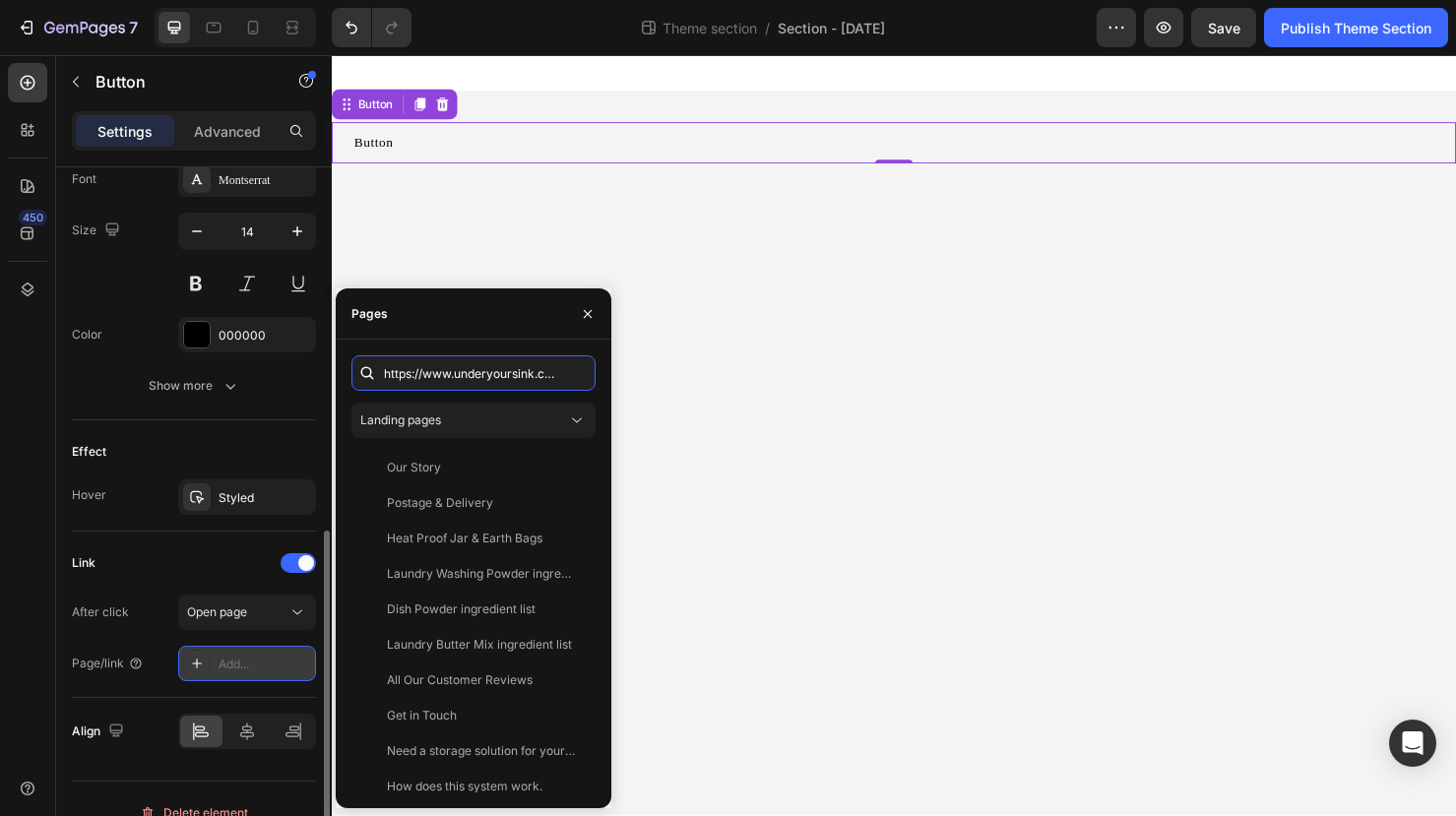 scroll, scrollTop: 0, scrollLeft: 179, axis: horizontal 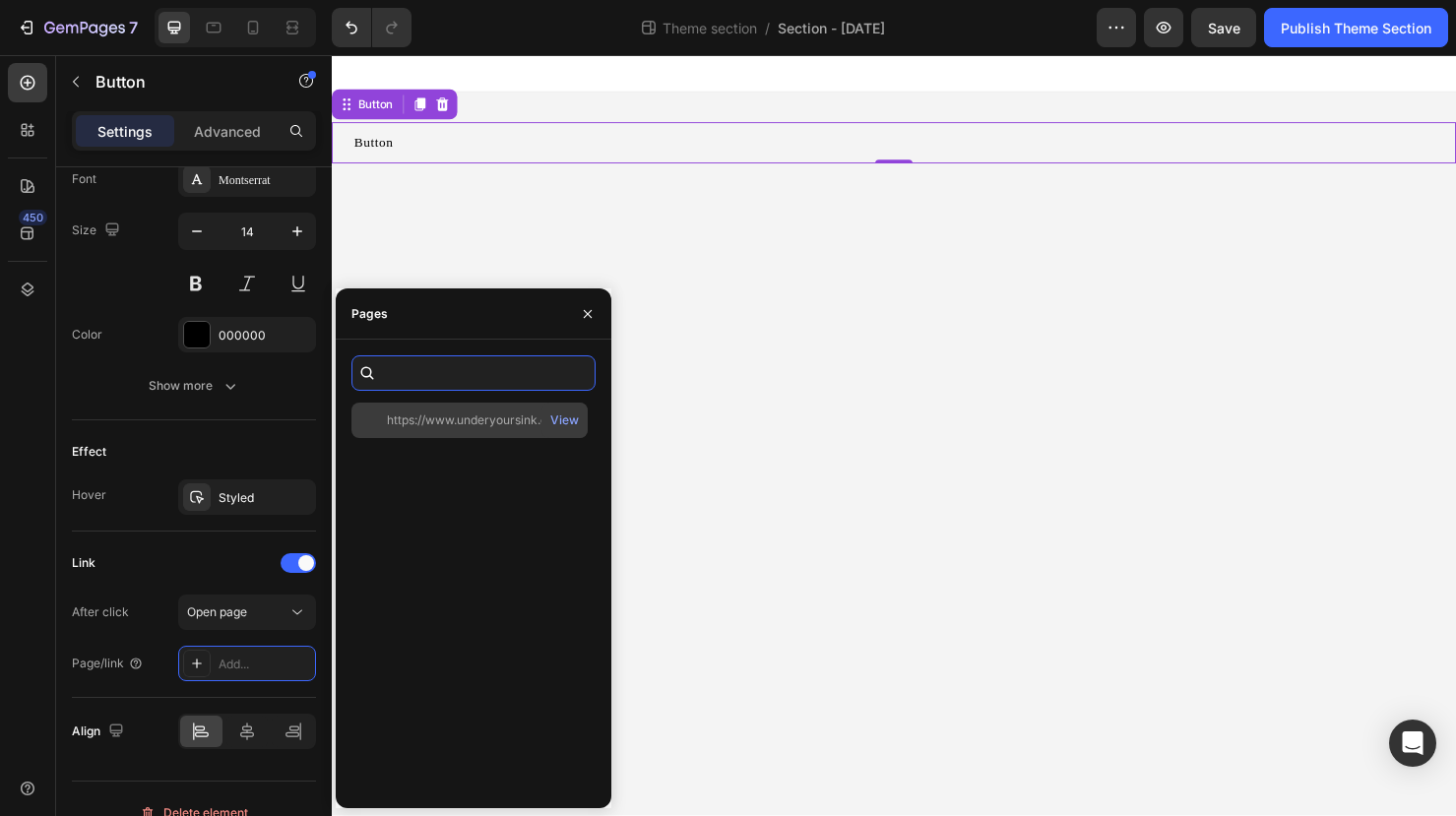 type on "https://www.underyoursink.com.au/blogs/diy-cleaning-recipes" 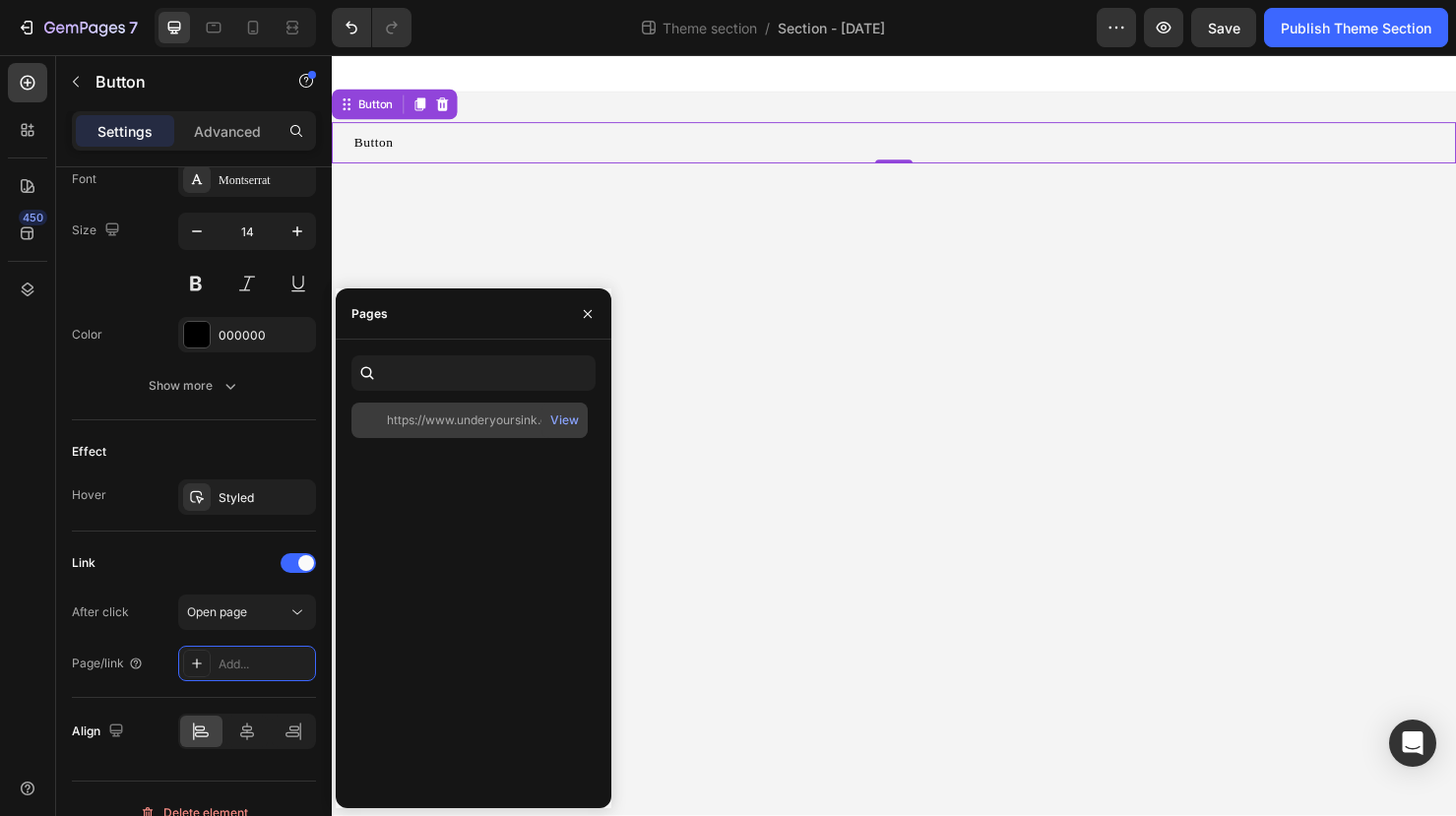 scroll, scrollTop: 0, scrollLeft: 0, axis: both 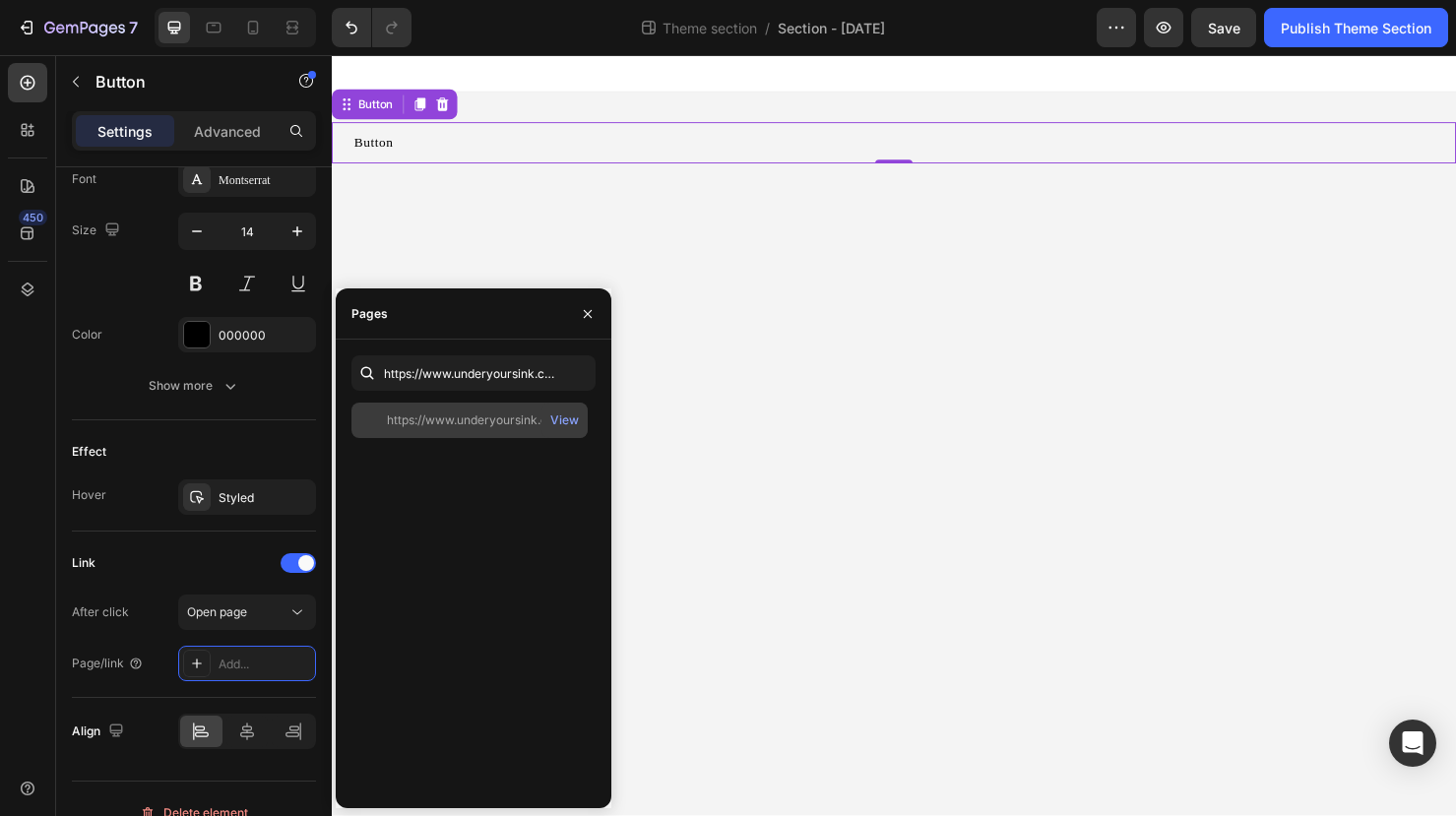 click on "https://www.underyoursink.com.au/blogs/diy-cleaning-recipes" 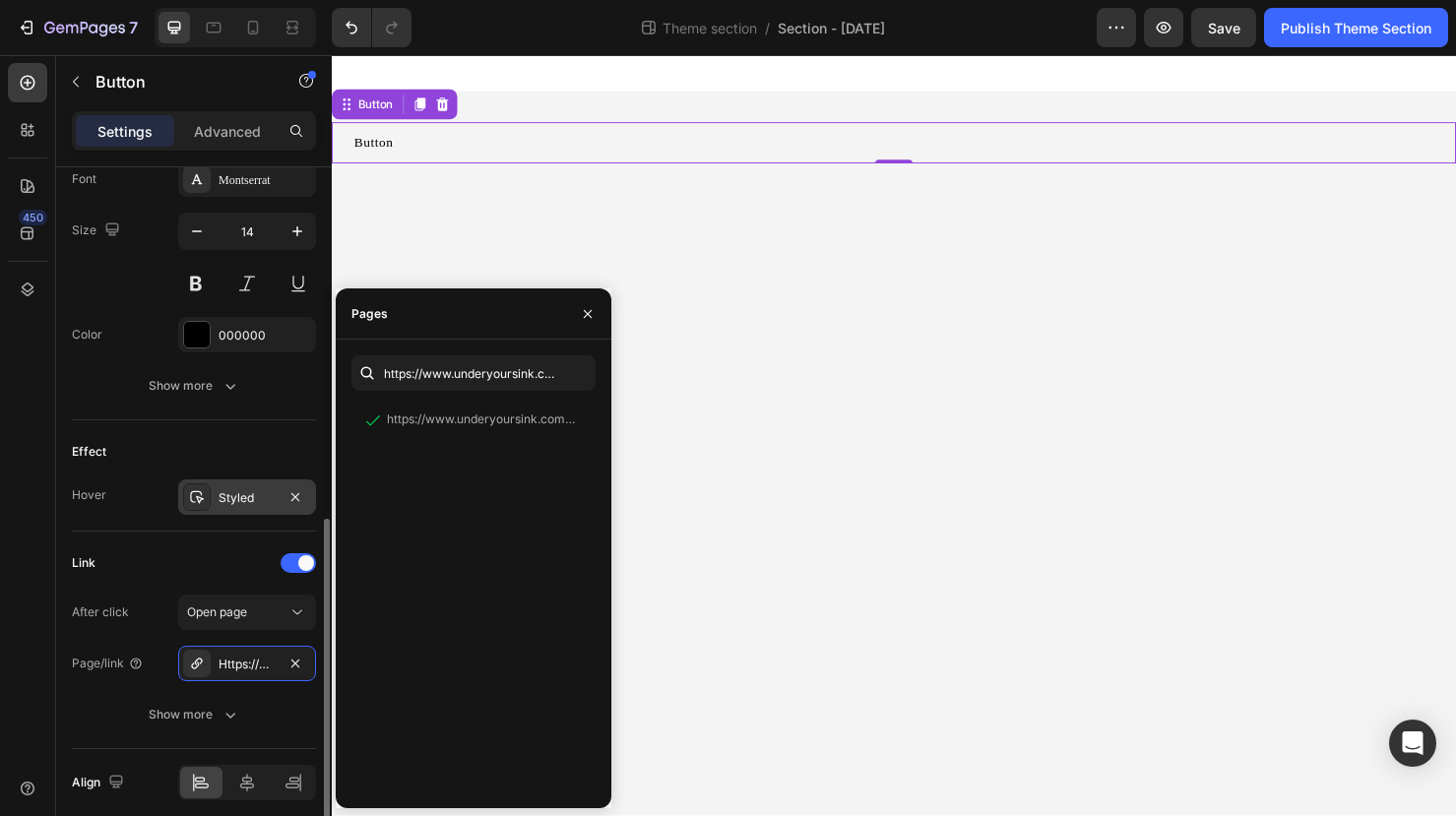 click on "Styled" at bounding box center [247, 498] 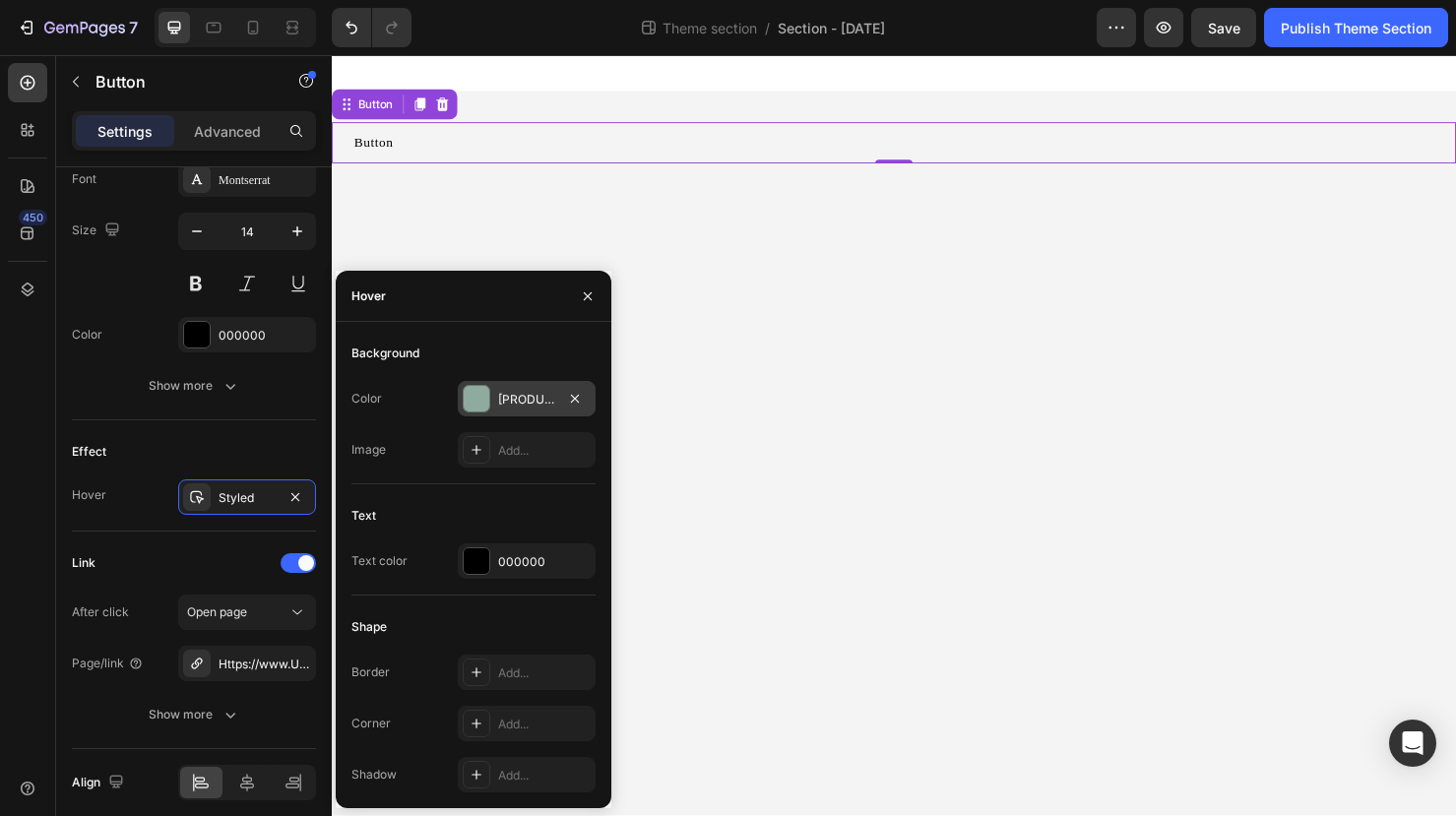 click at bounding box center [476, 399] 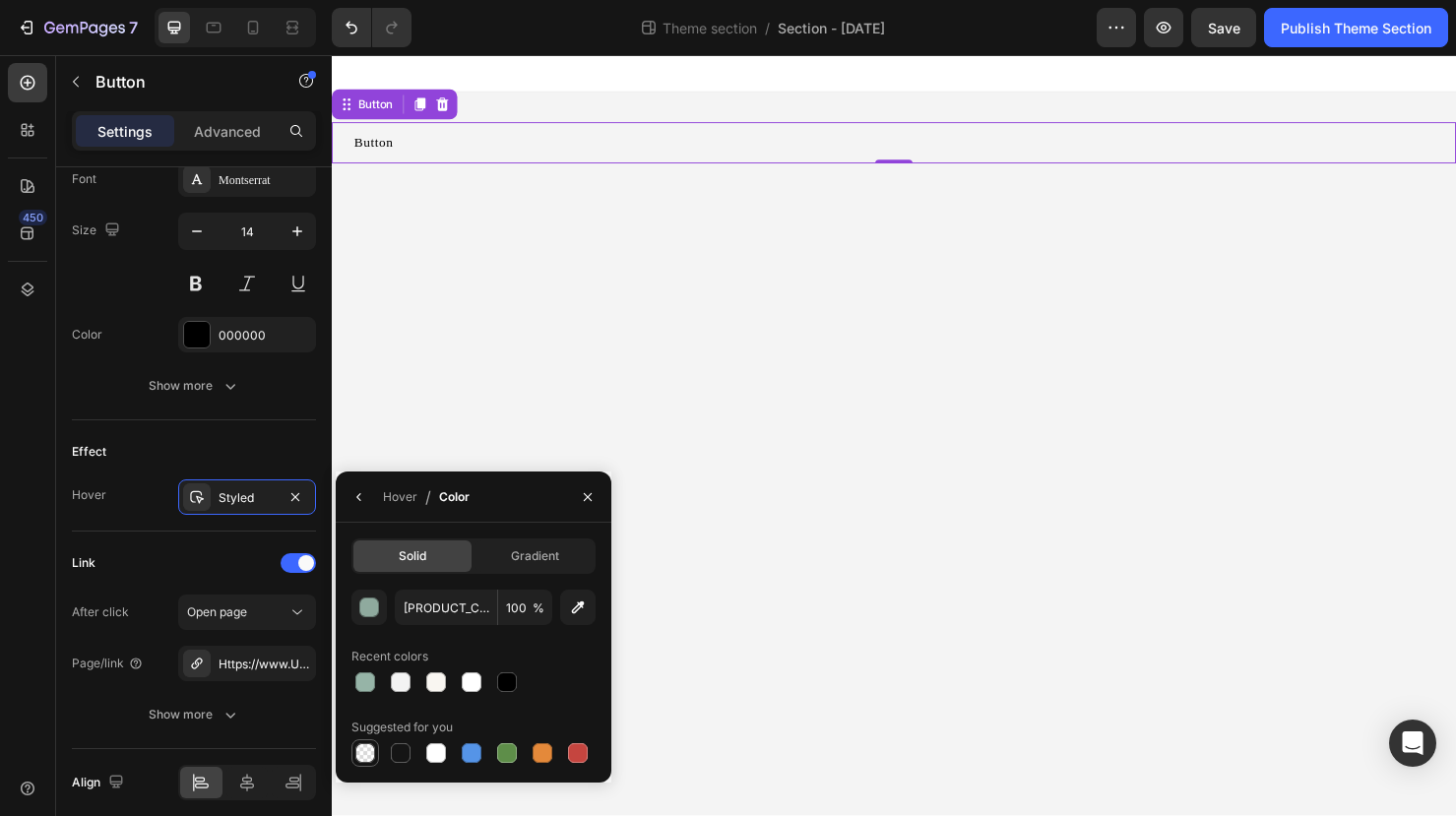 click at bounding box center [365, 753] 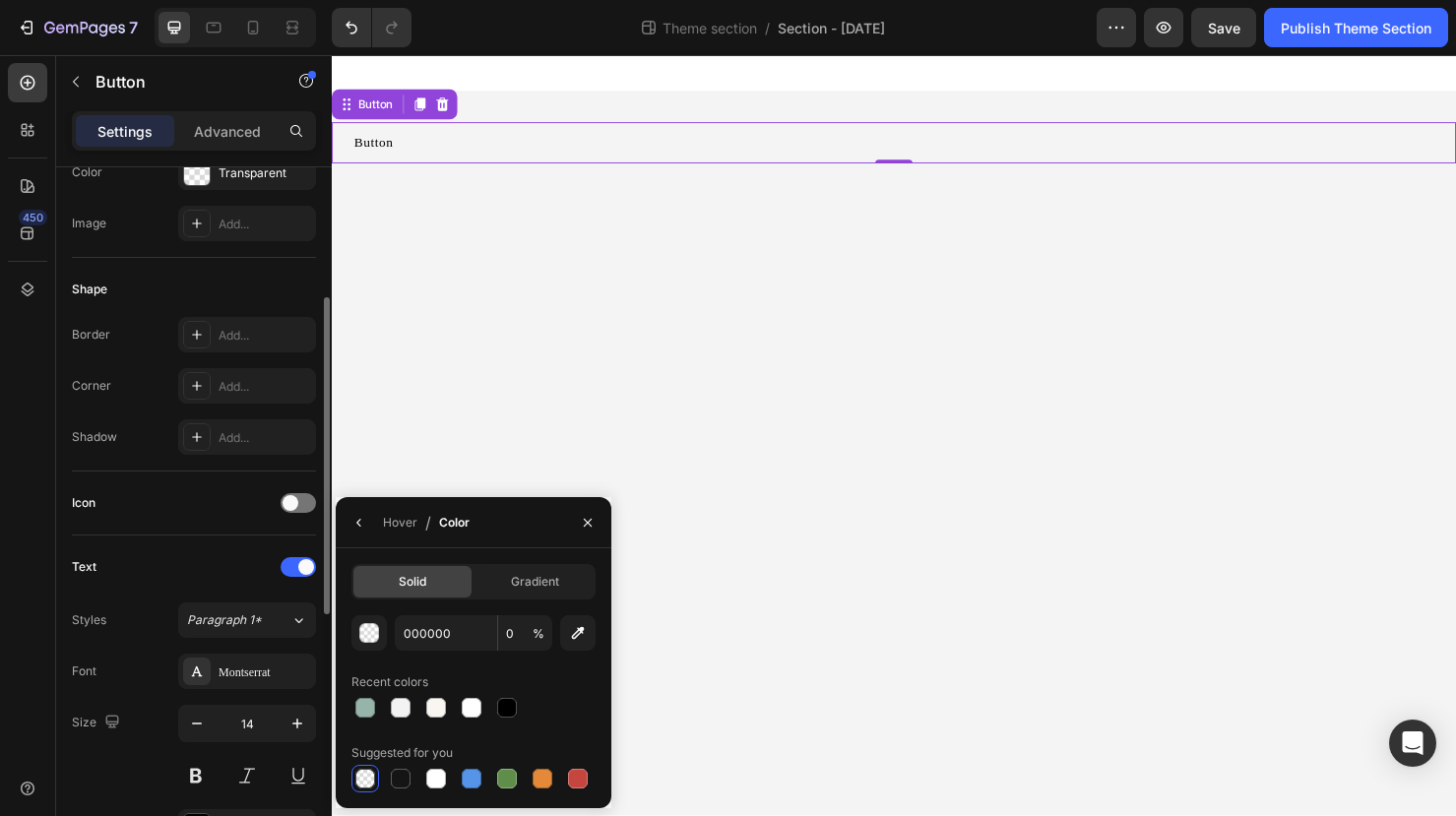 scroll, scrollTop: 0, scrollLeft: 0, axis: both 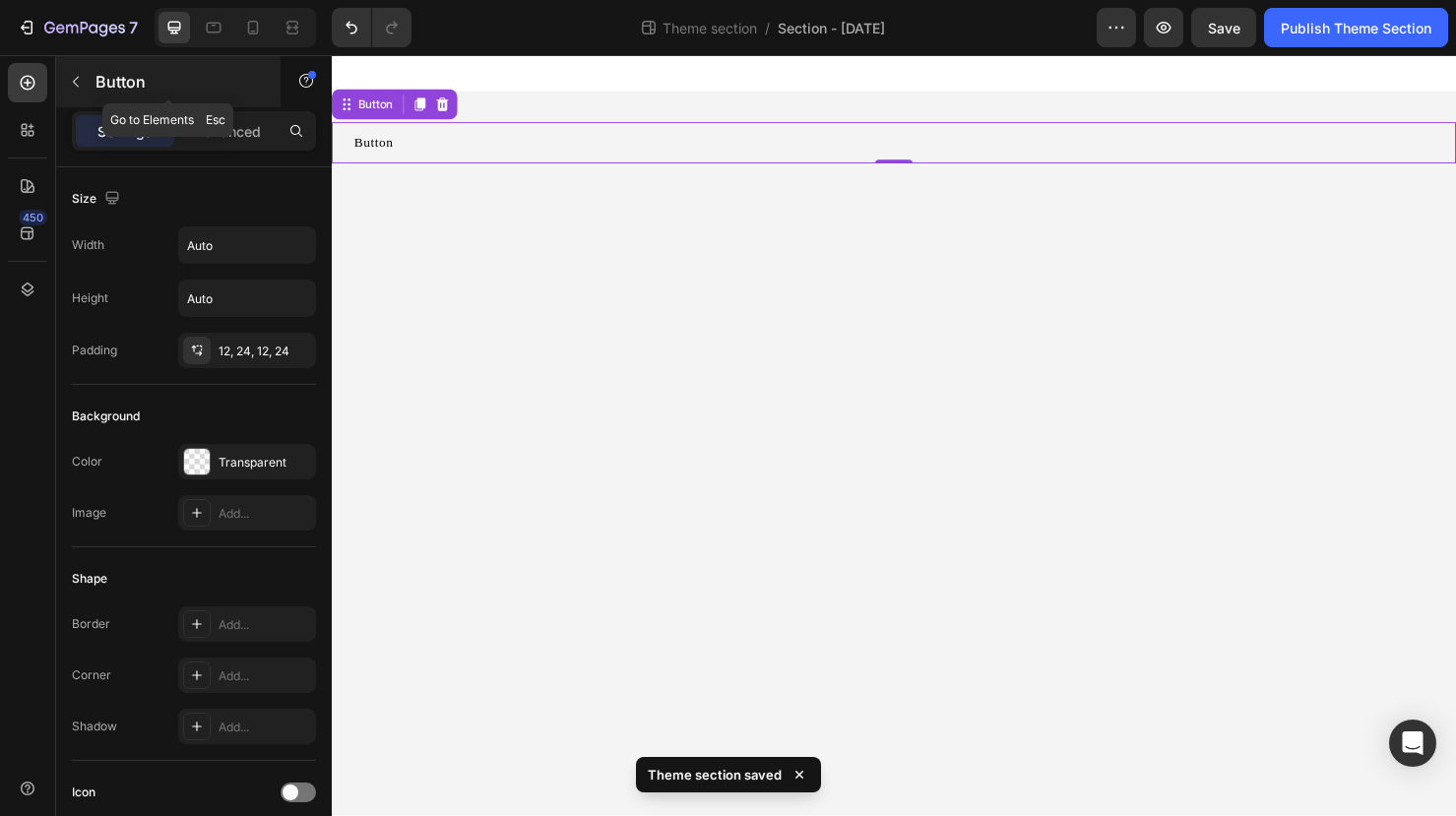 click 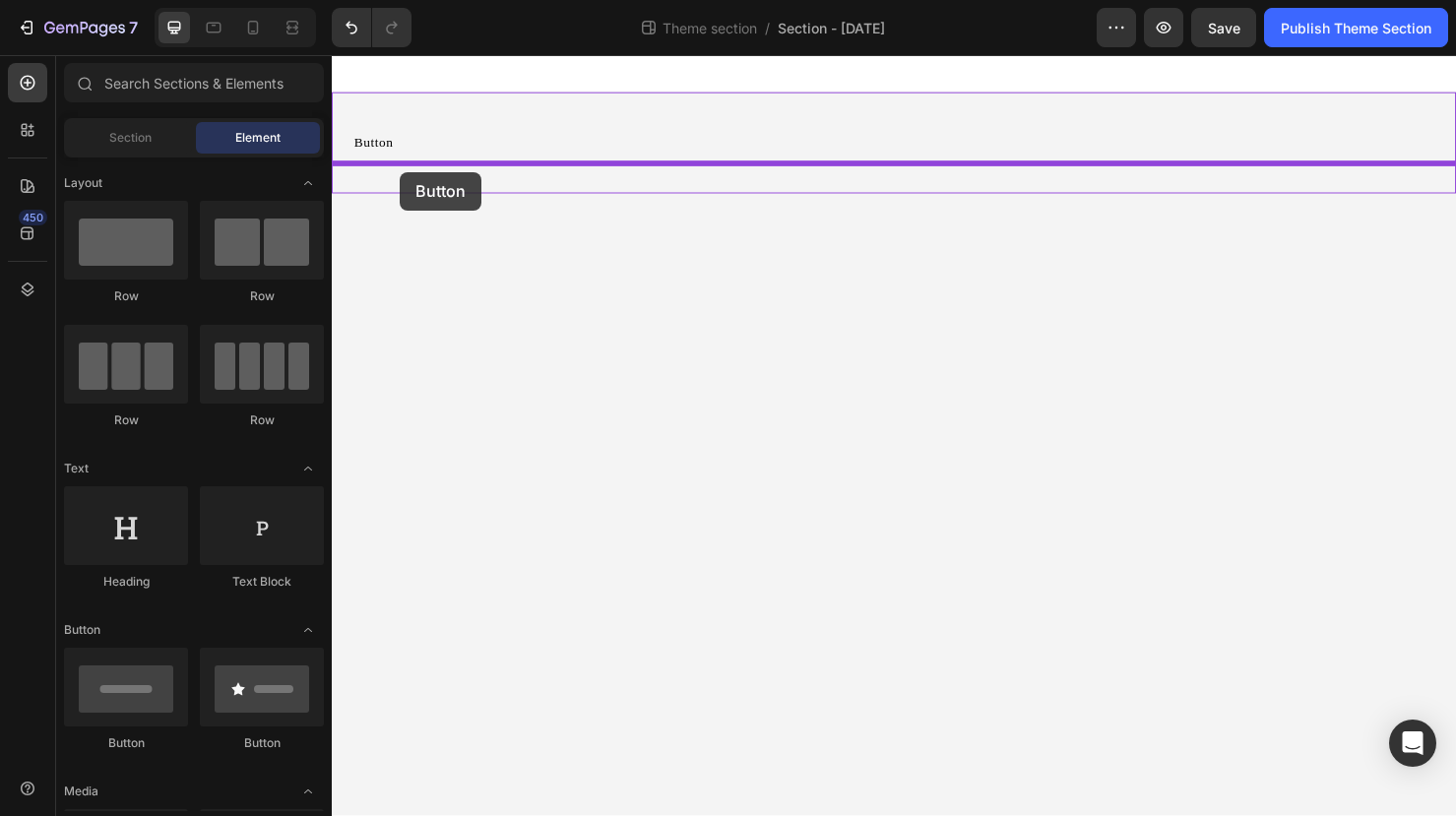 drag, startPoint x: 588, startPoint y: 760, endPoint x: 403, endPoint y: 178, distance: 610.6955 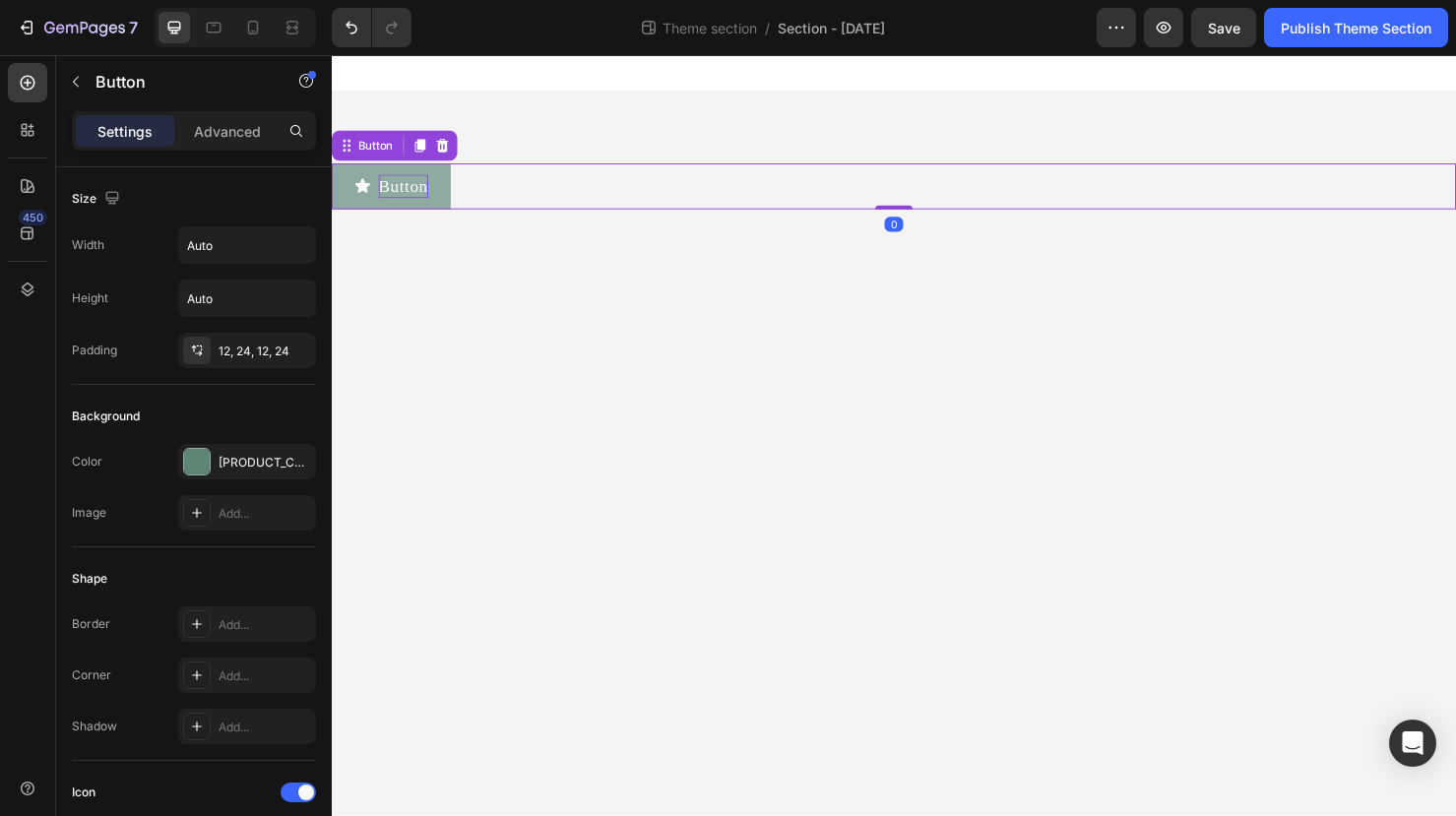 click on "Button" at bounding box center [407, 193] 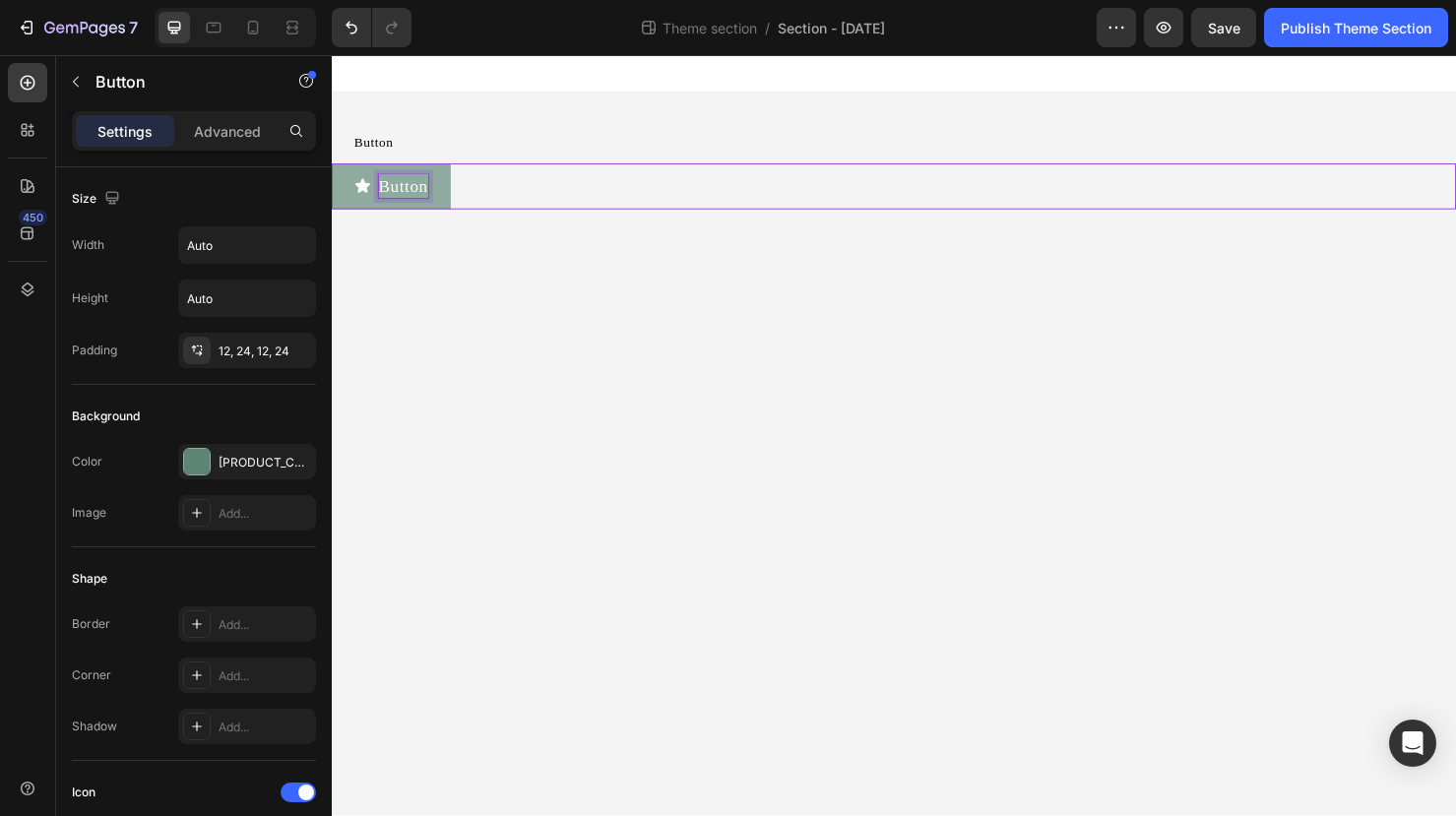 click 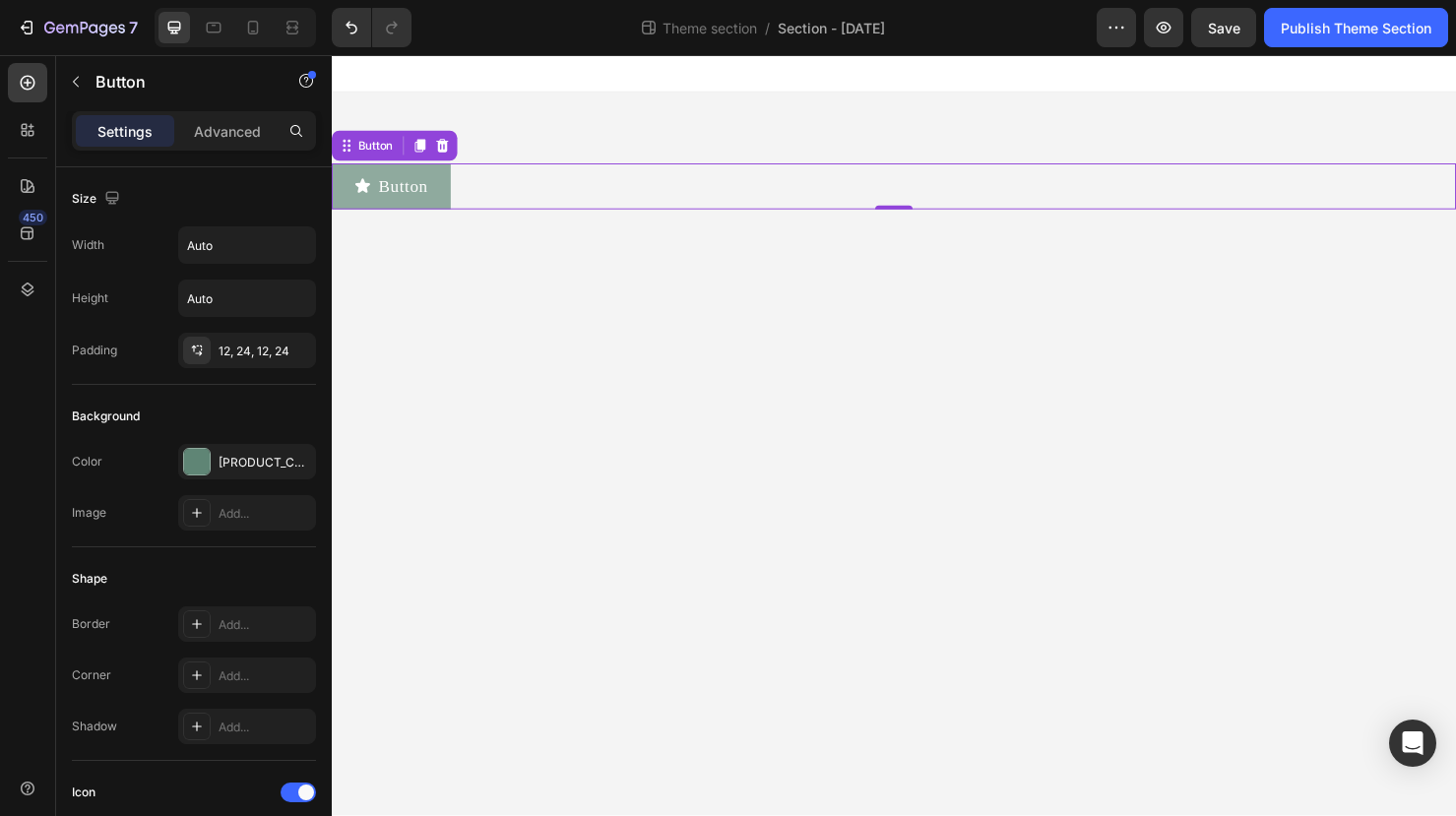 click 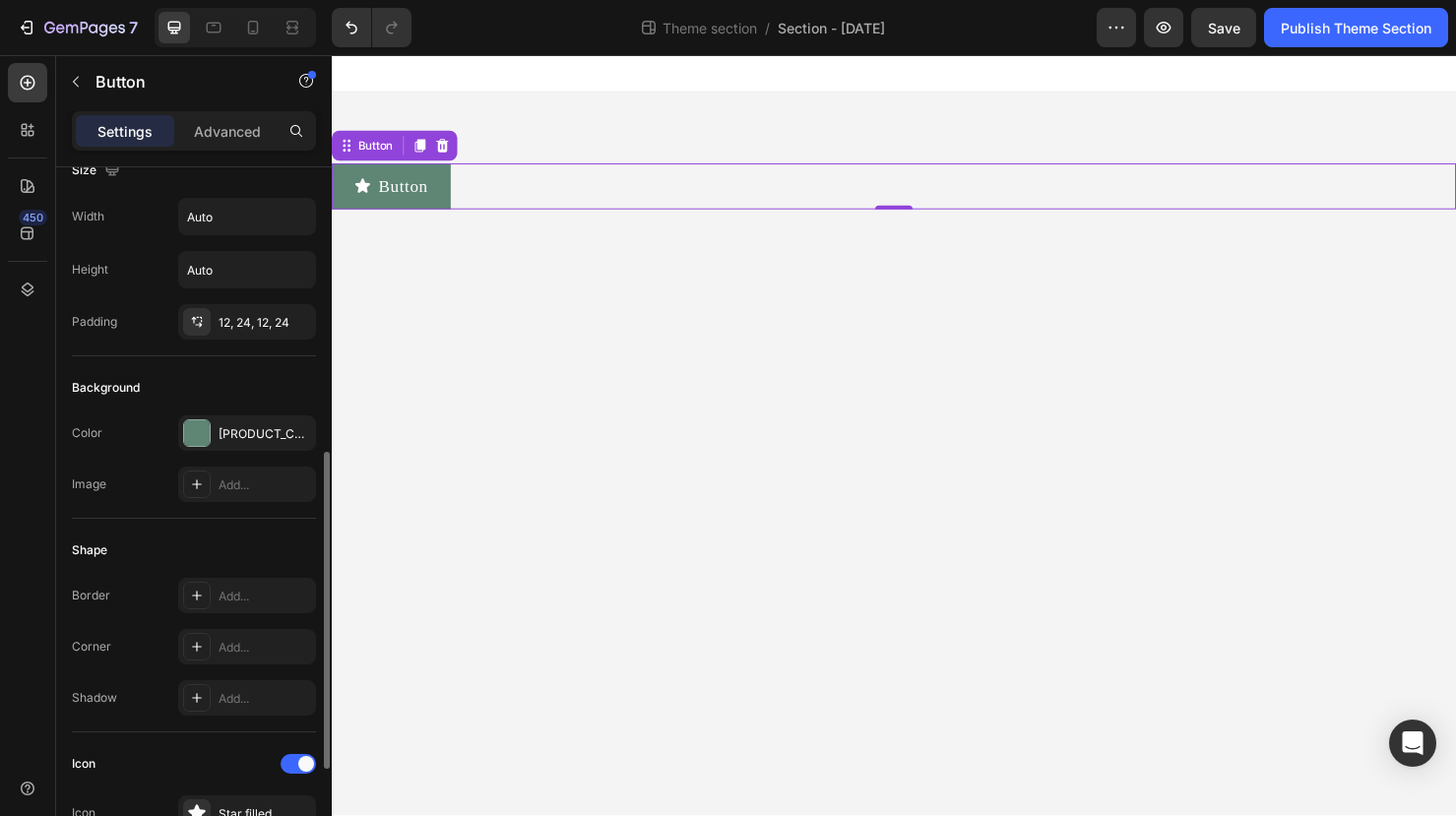 scroll, scrollTop: 217, scrollLeft: 0, axis: vertical 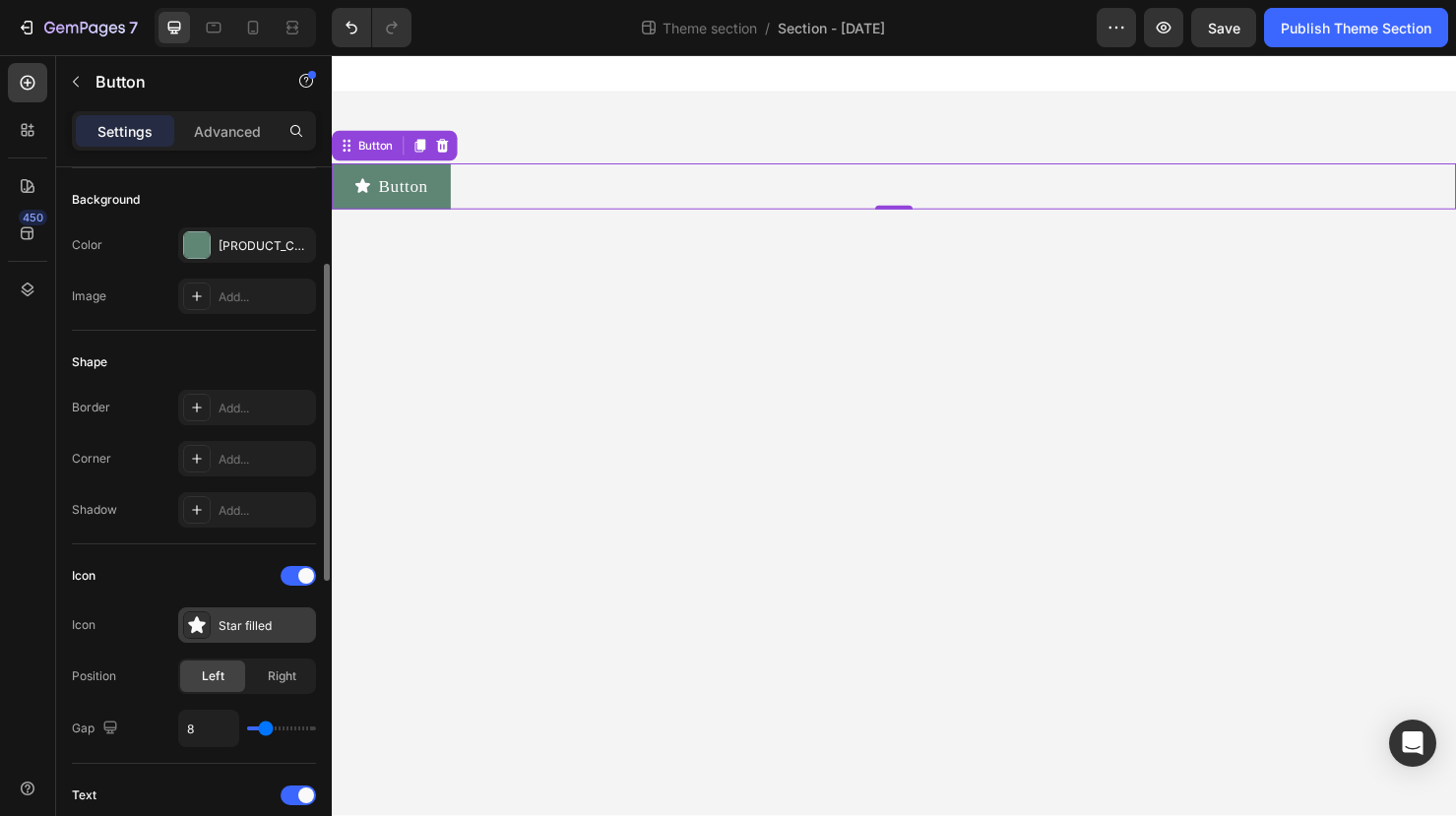 click on "Star filled" at bounding box center [265, 626] 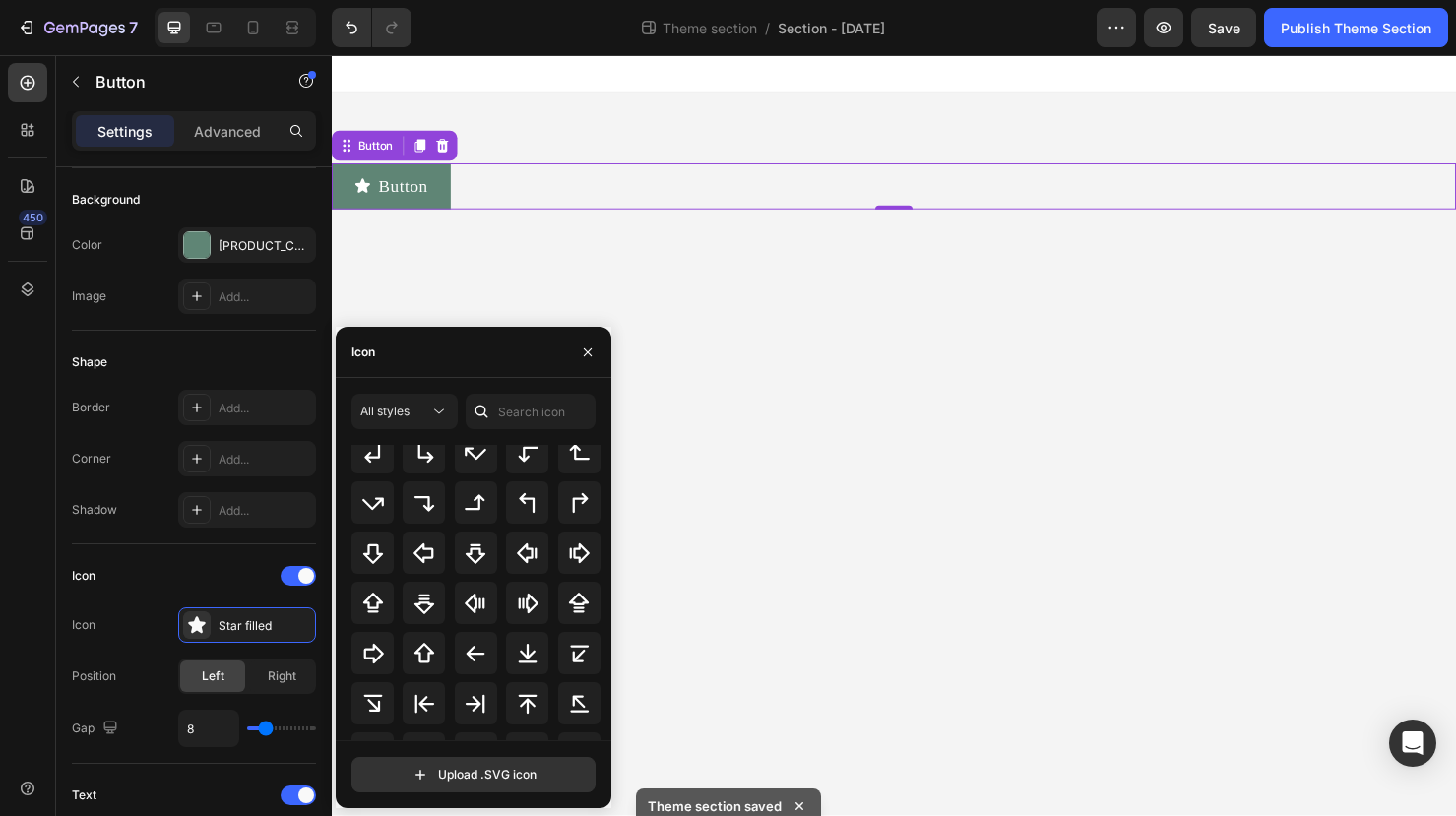 scroll, scrollTop: 713, scrollLeft: 0, axis: vertical 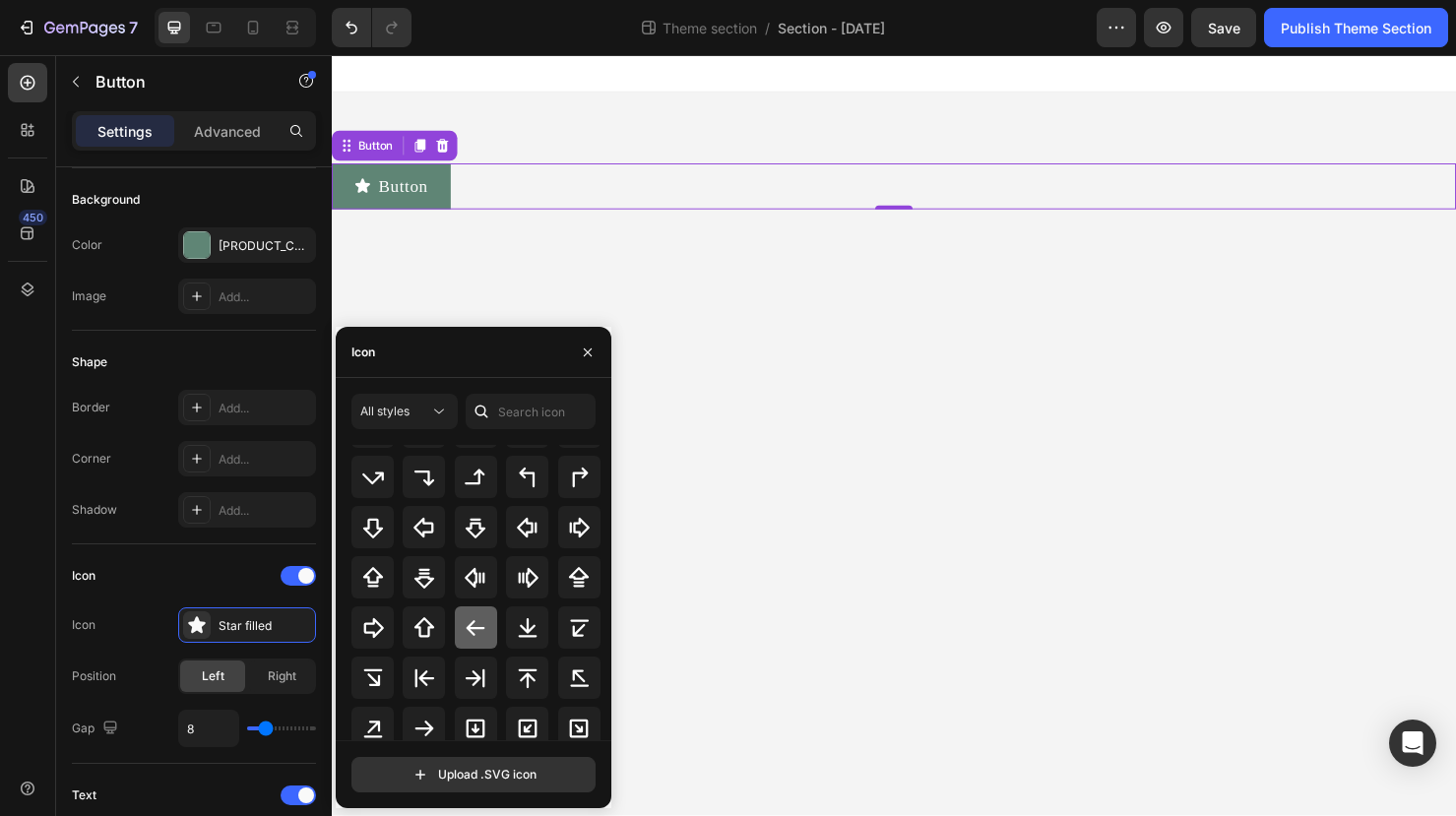 click 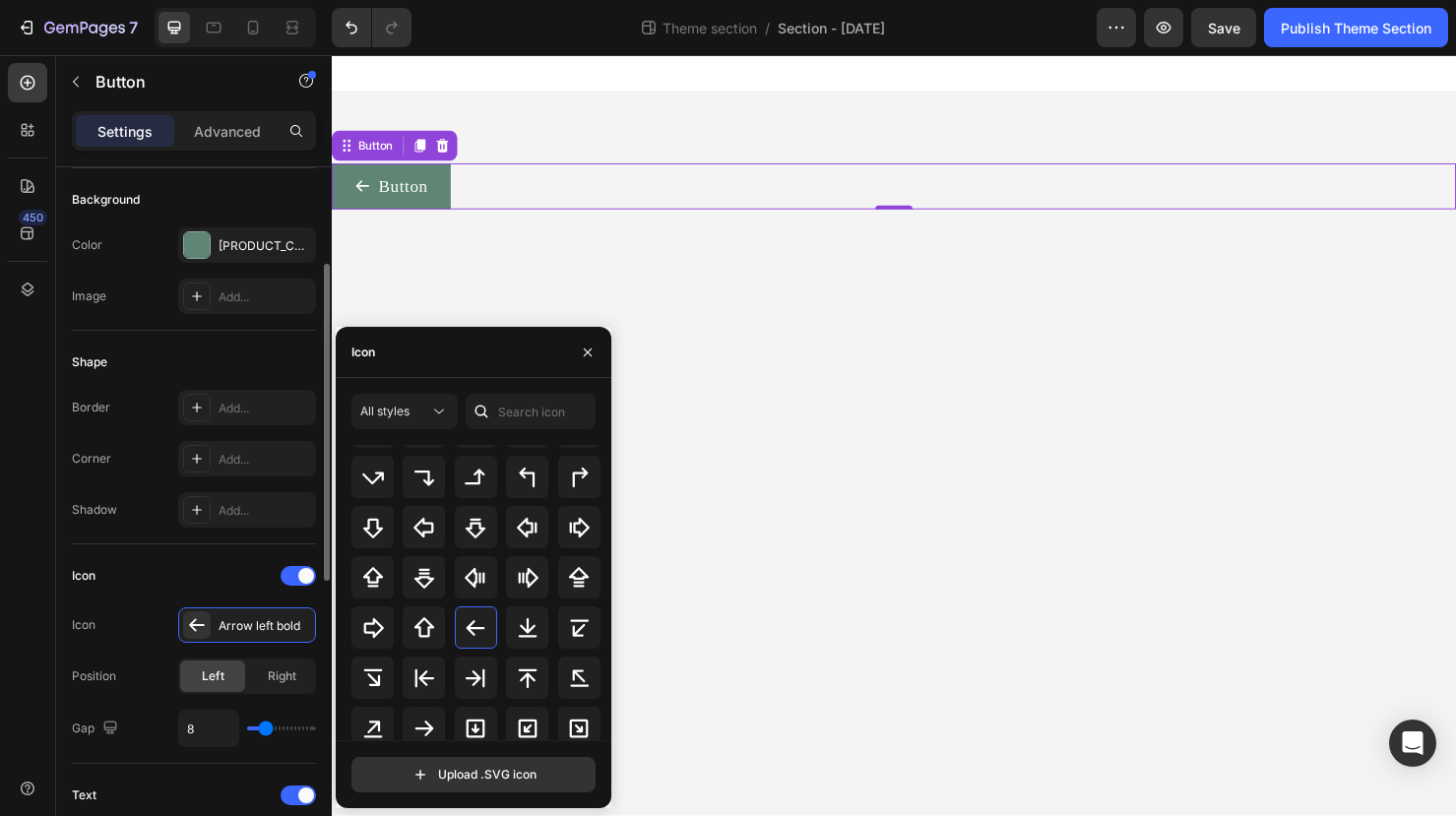 scroll, scrollTop: 220, scrollLeft: 0, axis: vertical 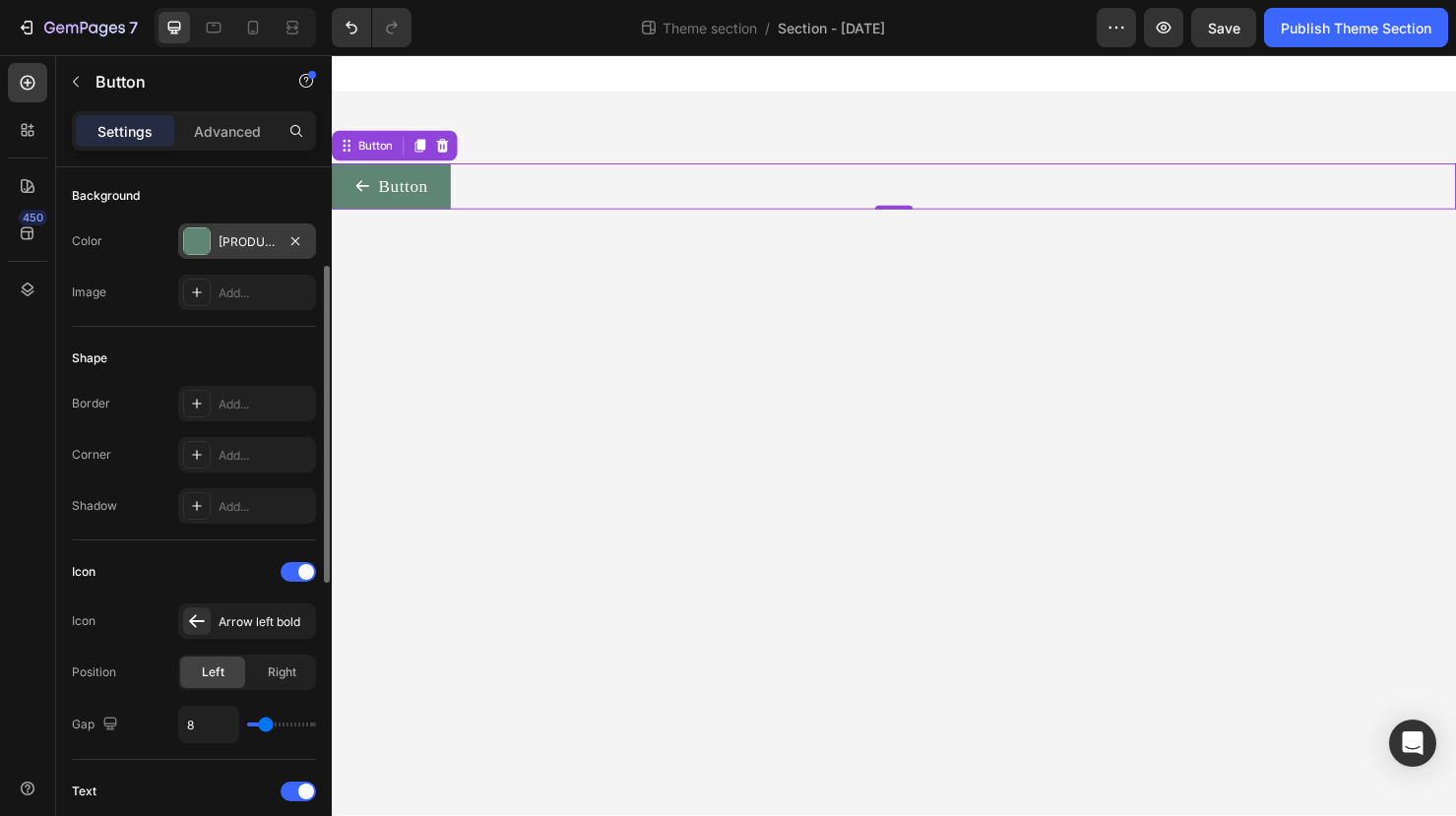 click at bounding box center (197, 241) 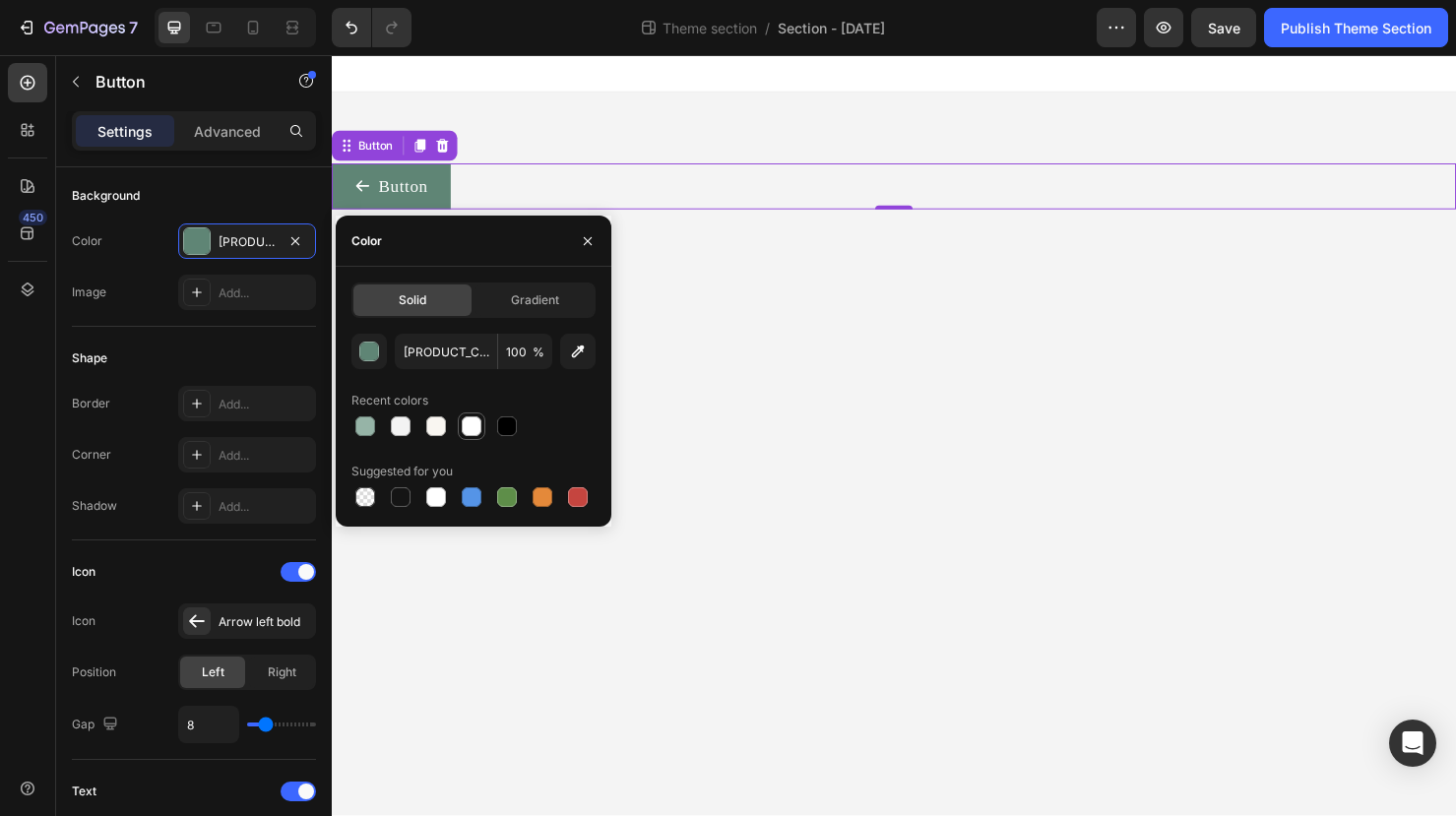 click at bounding box center [472, 426] 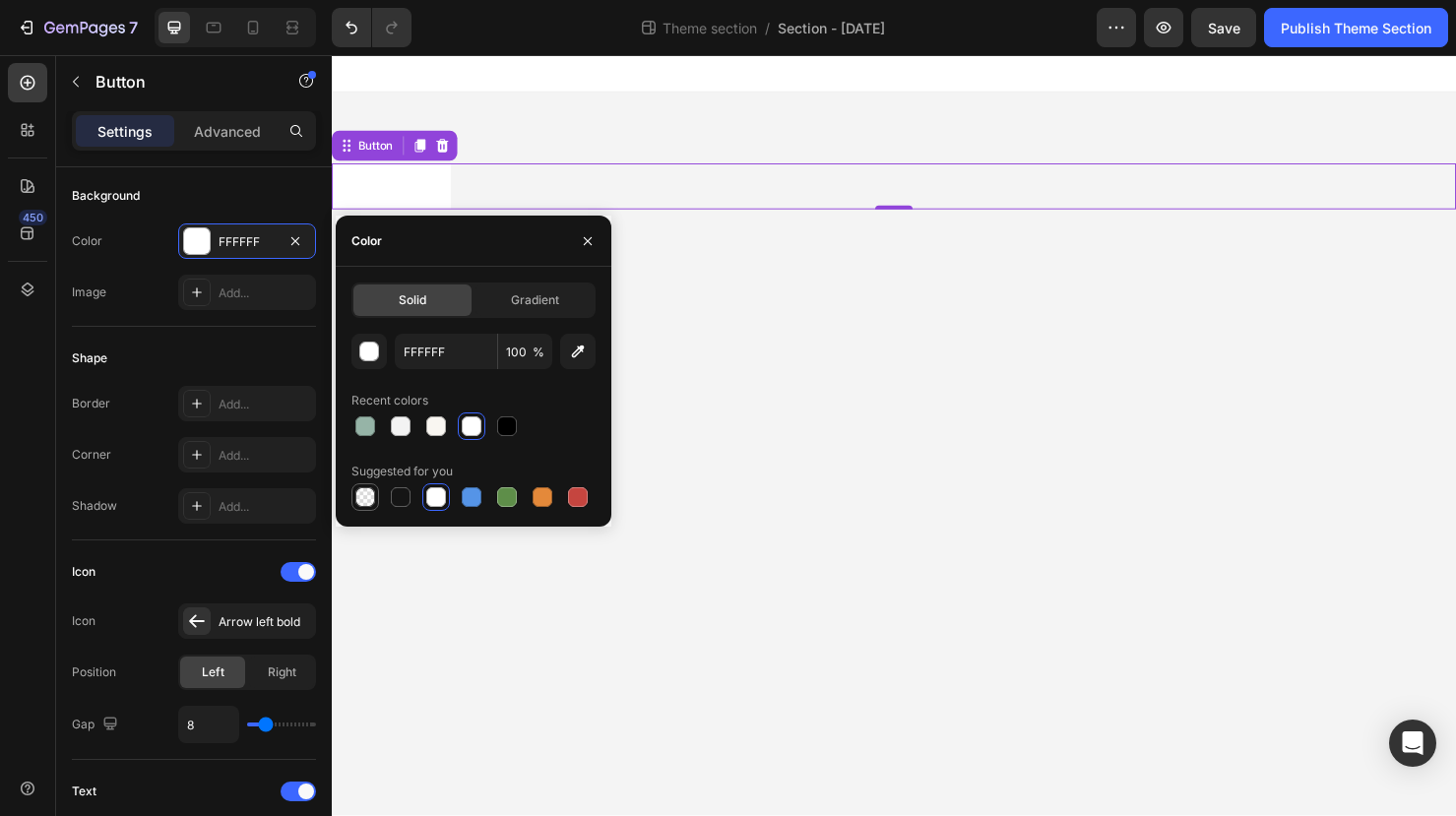 click at bounding box center (365, 497) 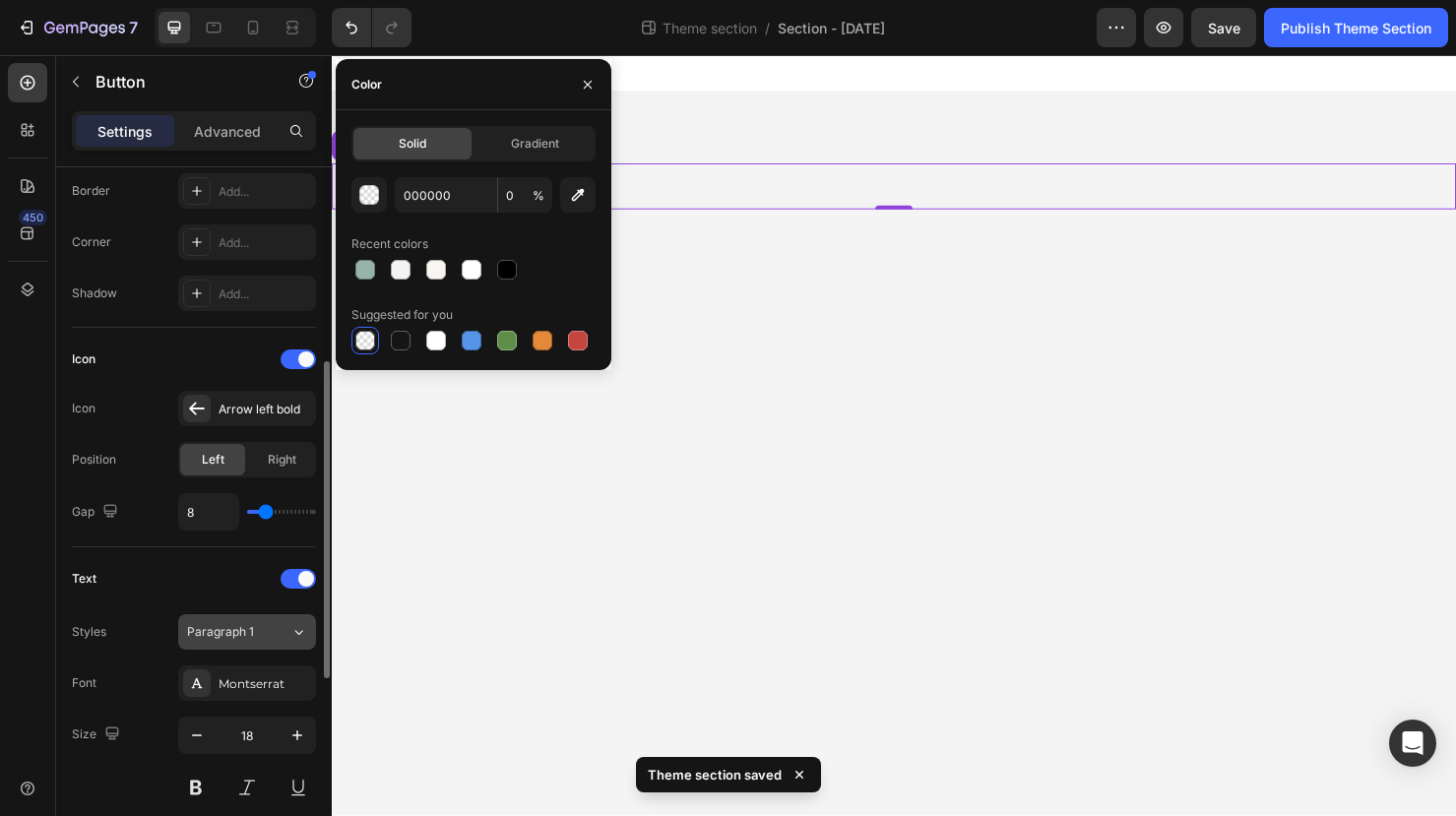 scroll, scrollTop: 454, scrollLeft: 0, axis: vertical 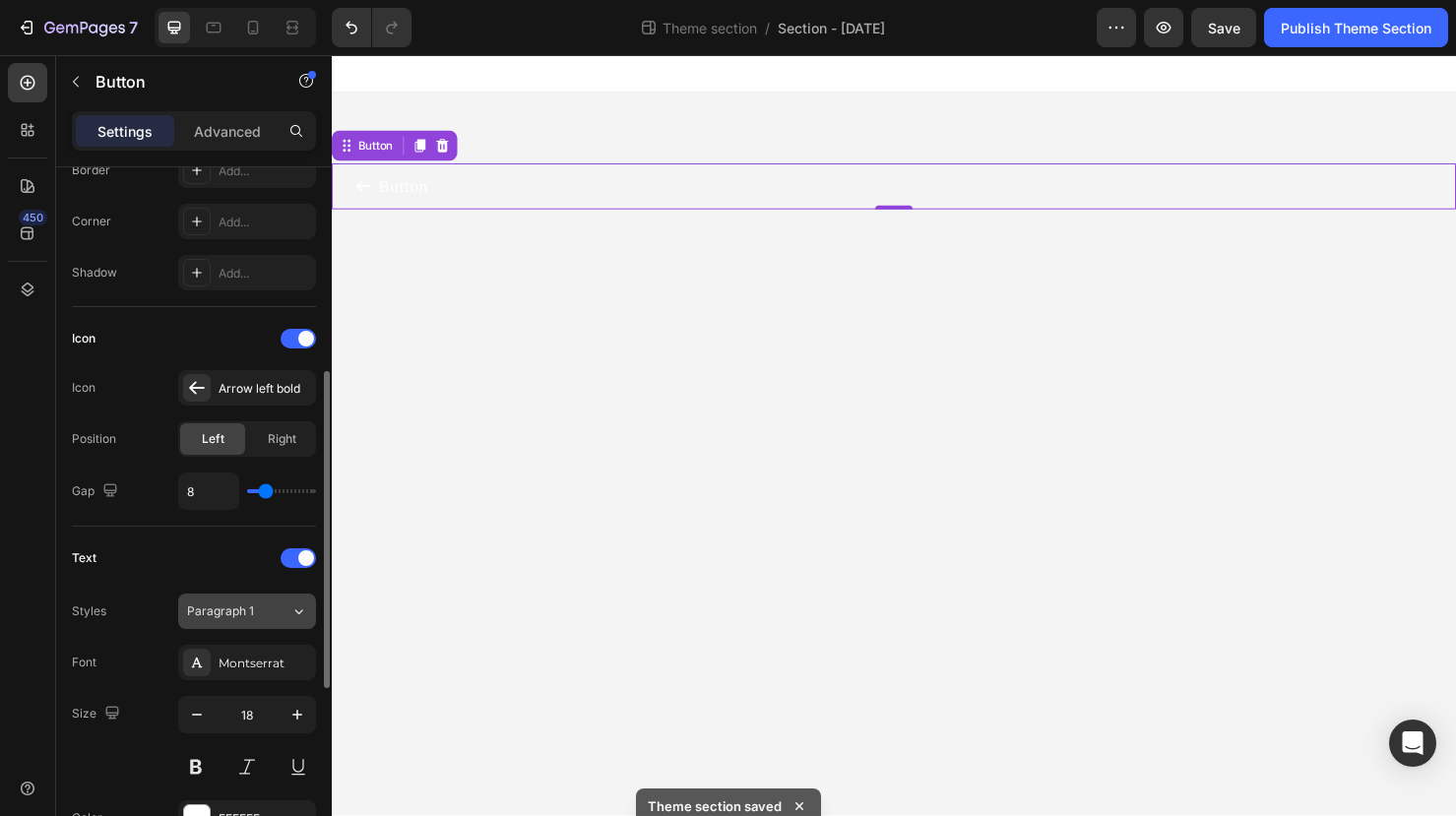 click on "Paragraph 1" at bounding box center [238, 611] 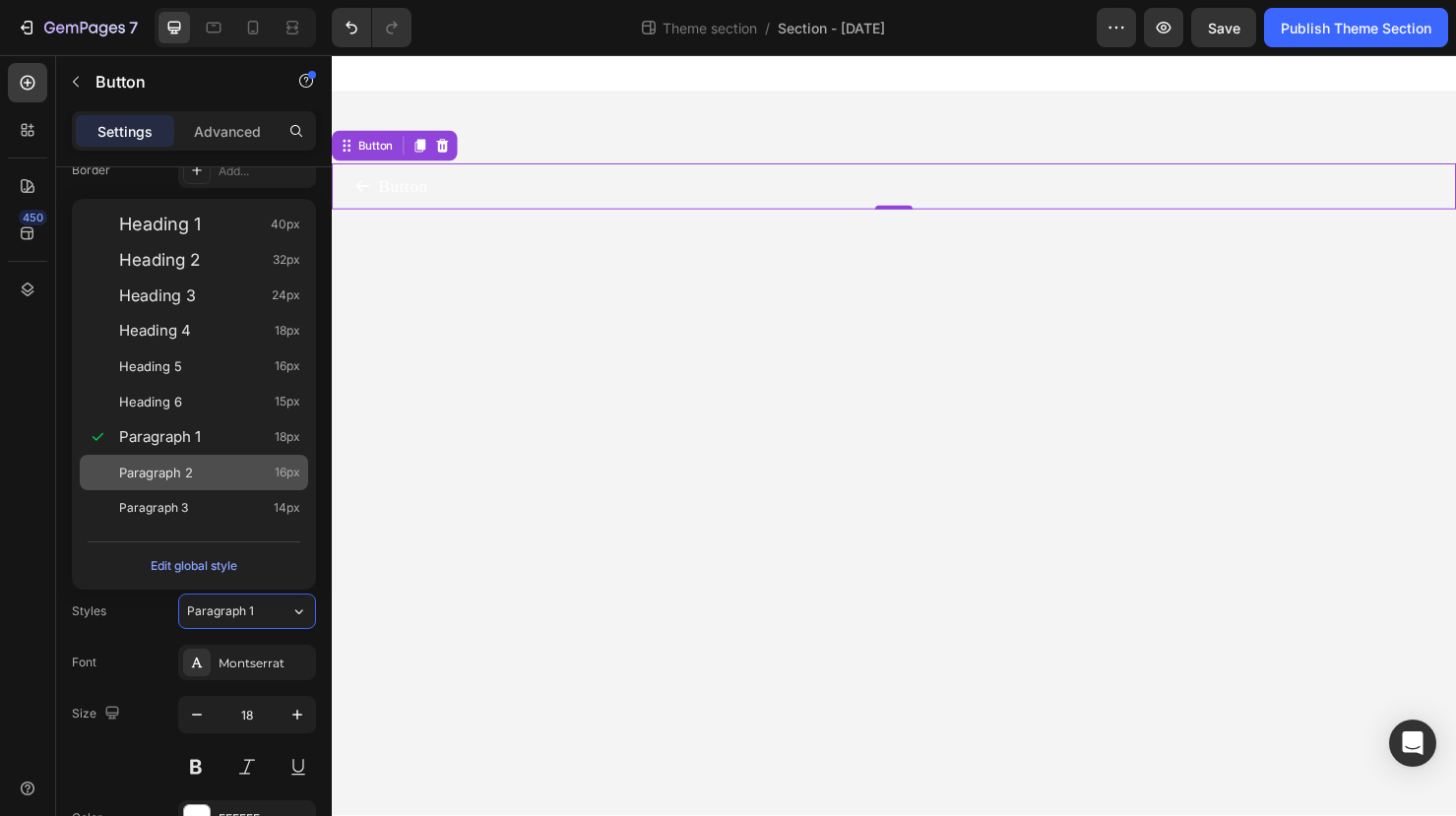 click on "Paragraph 2 16px" at bounding box center (210, 472) 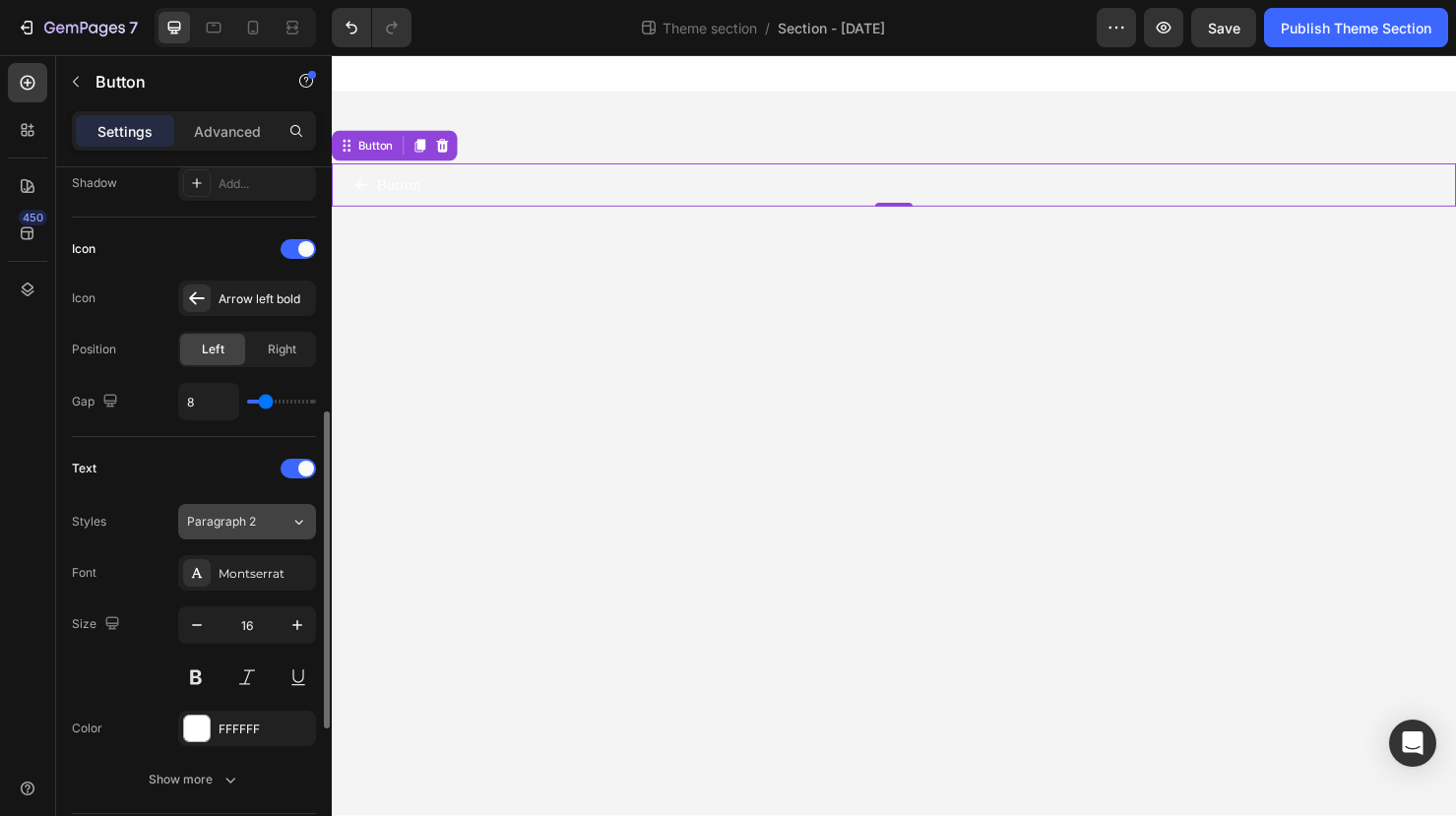 scroll, scrollTop: 594, scrollLeft: 0, axis: vertical 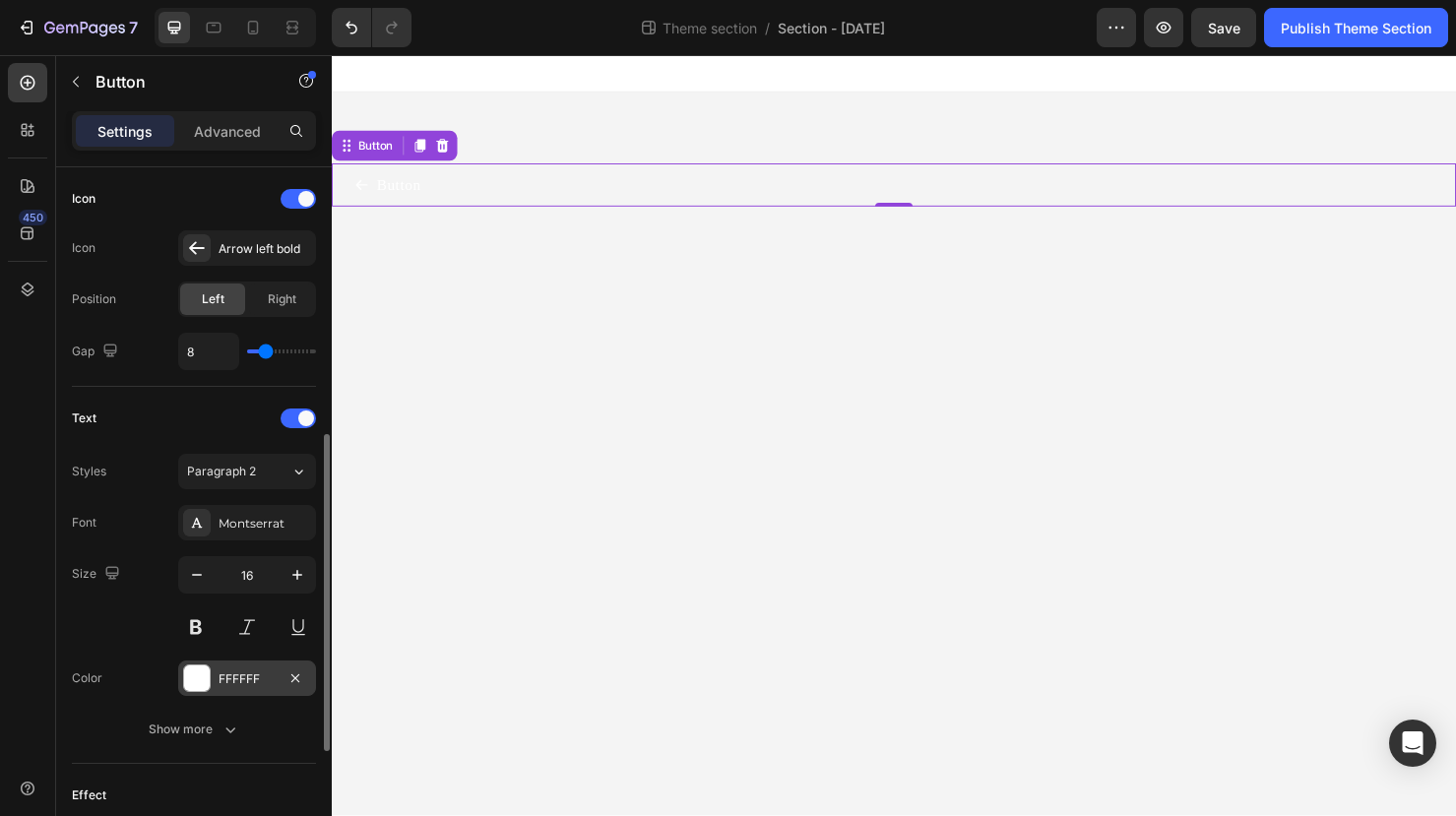 click at bounding box center [197, 678] 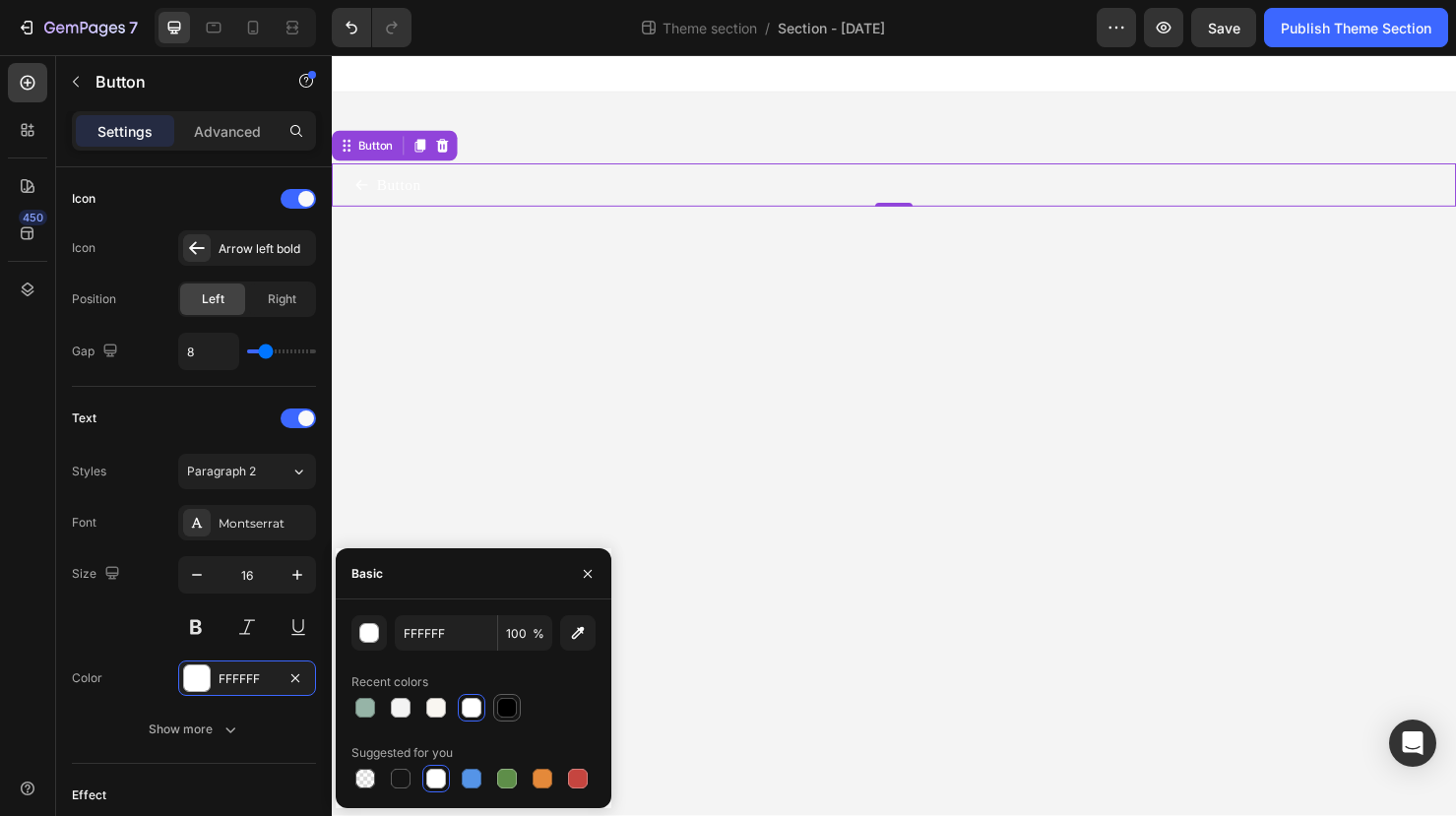 click at bounding box center [507, 708] 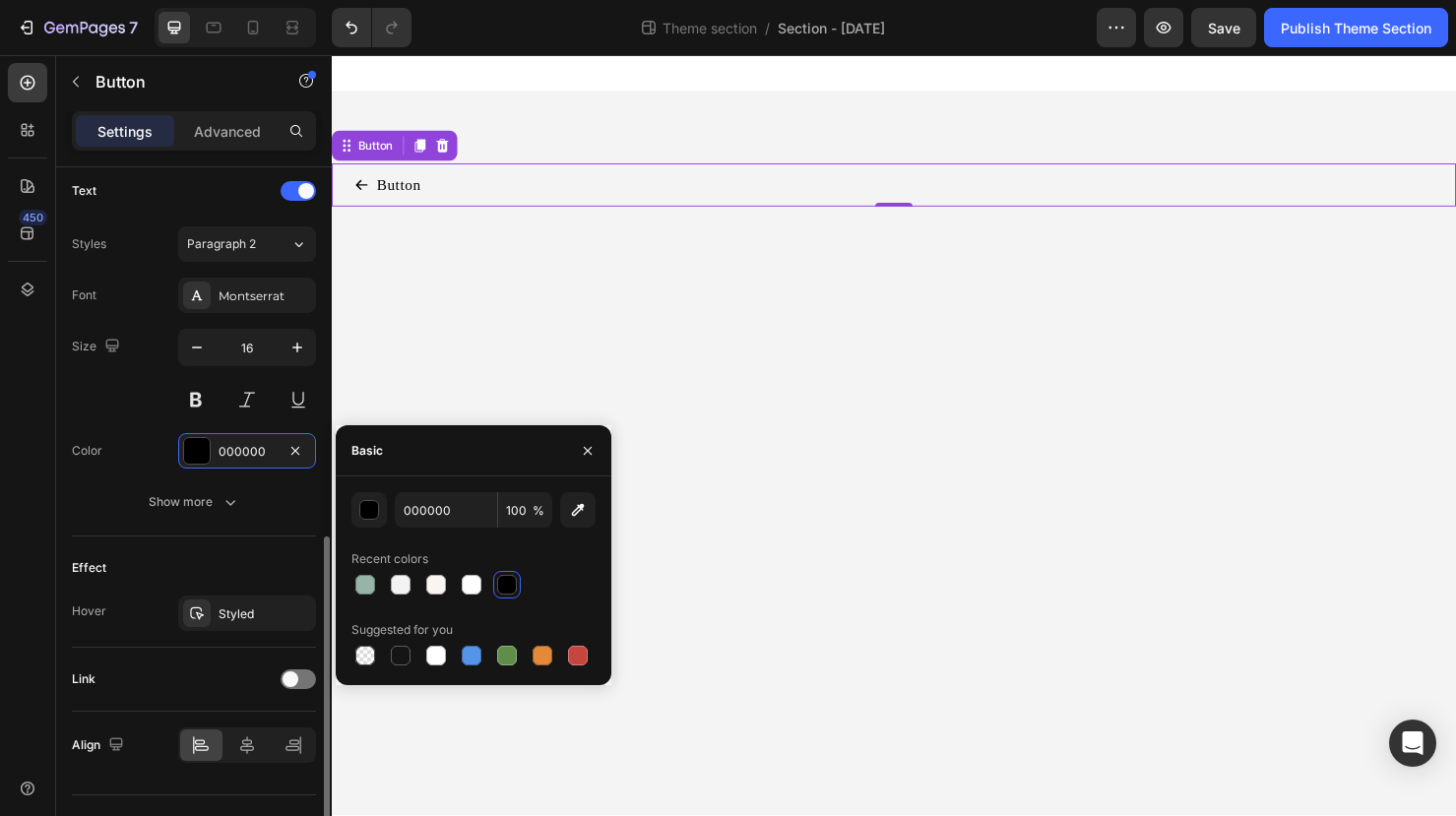 scroll, scrollTop: 862, scrollLeft: 0, axis: vertical 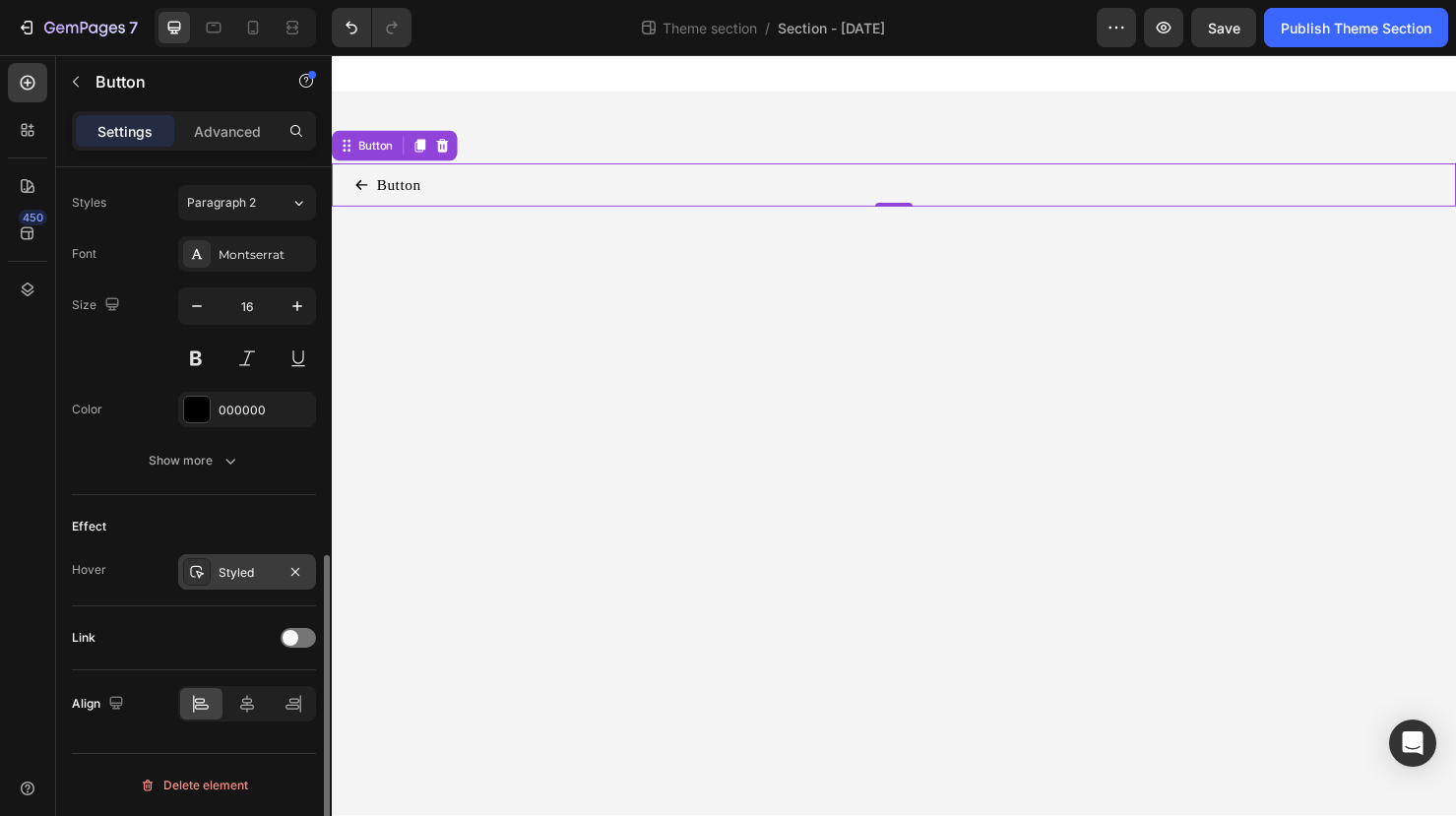 click on "Styled" at bounding box center (247, 573) 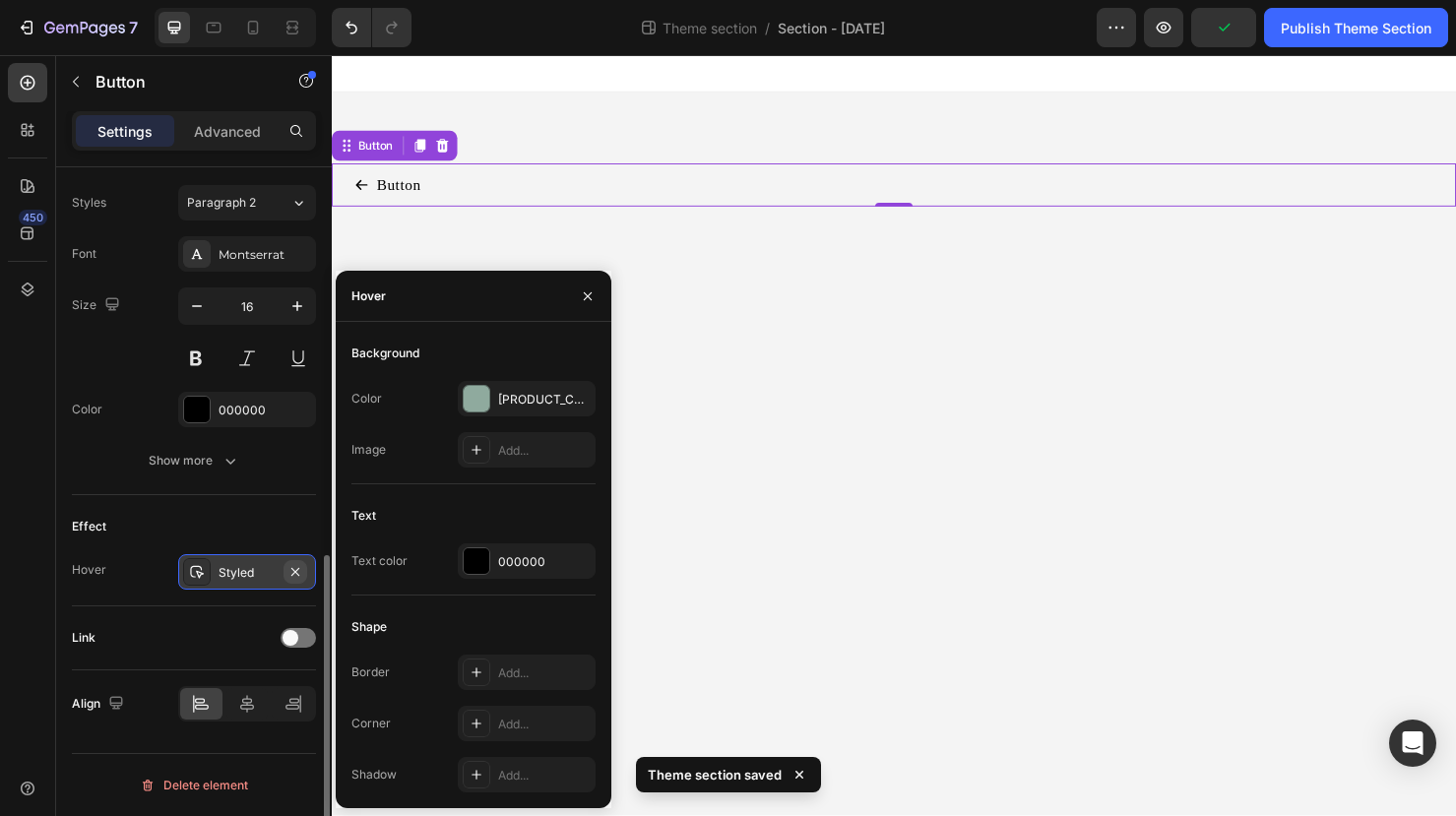 click 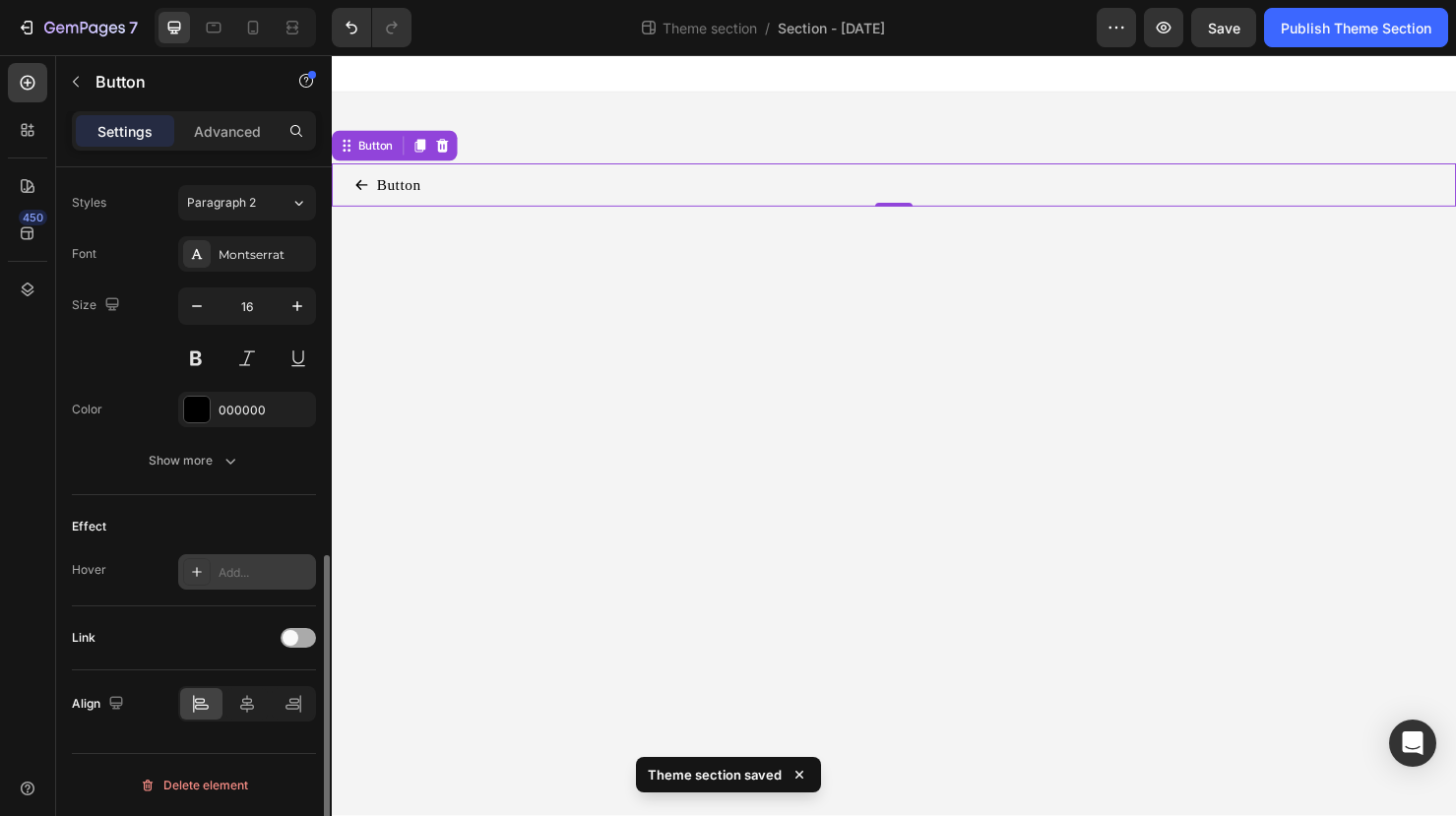 click at bounding box center (290, 638) 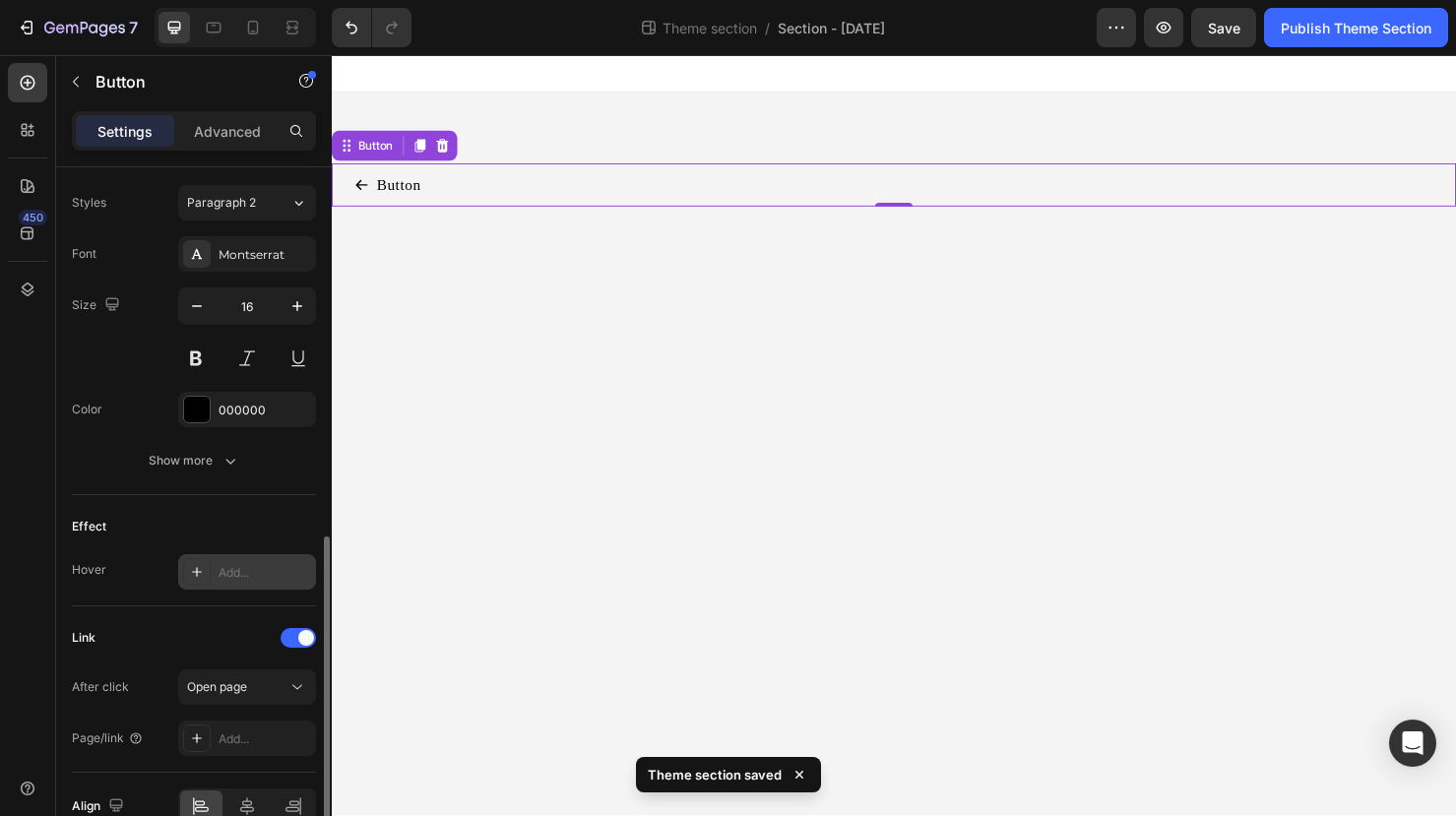 scroll, scrollTop: 965, scrollLeft: 0, axis: vertical 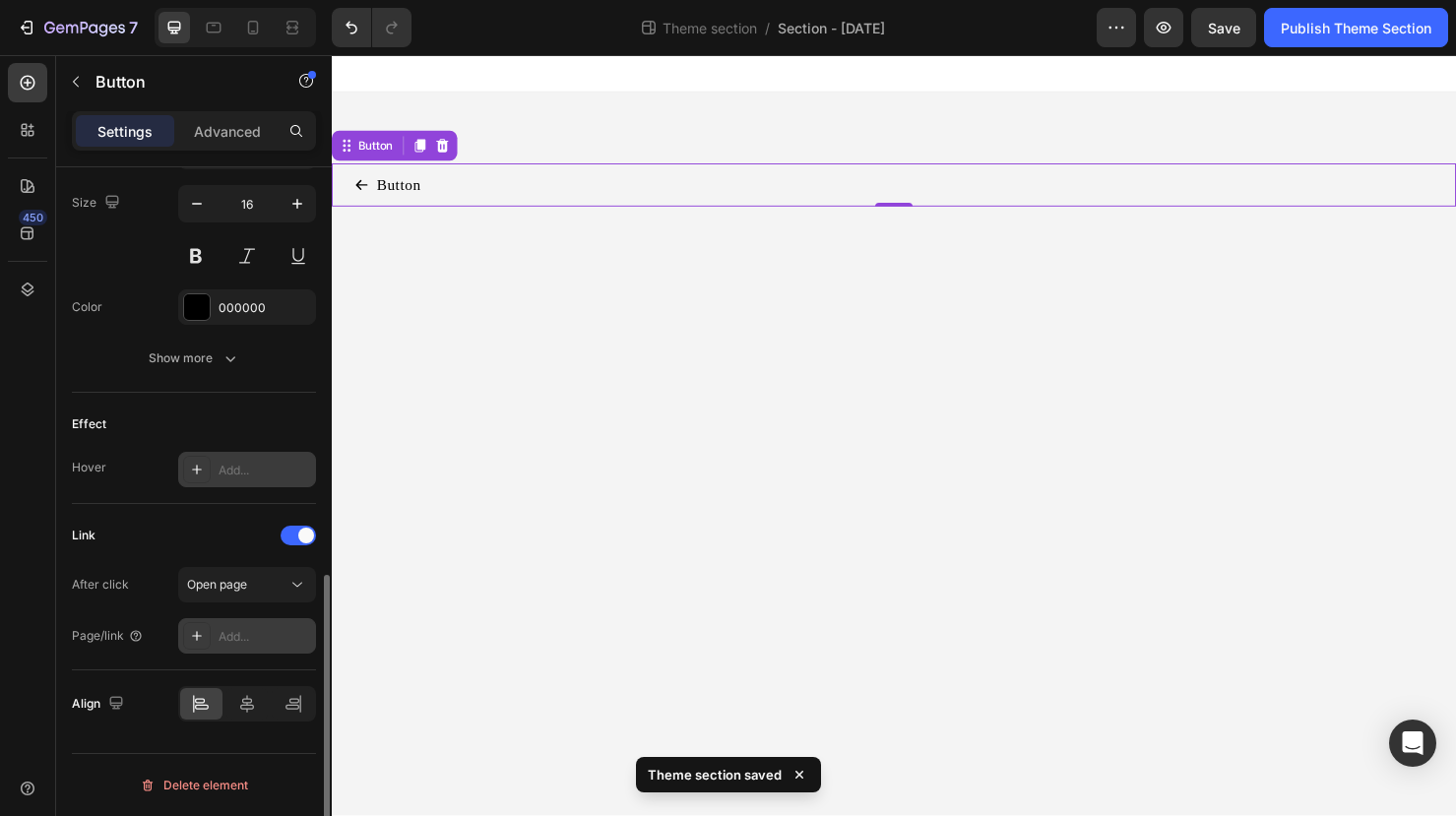 click on "Add..." at bounding box center [265, 637] 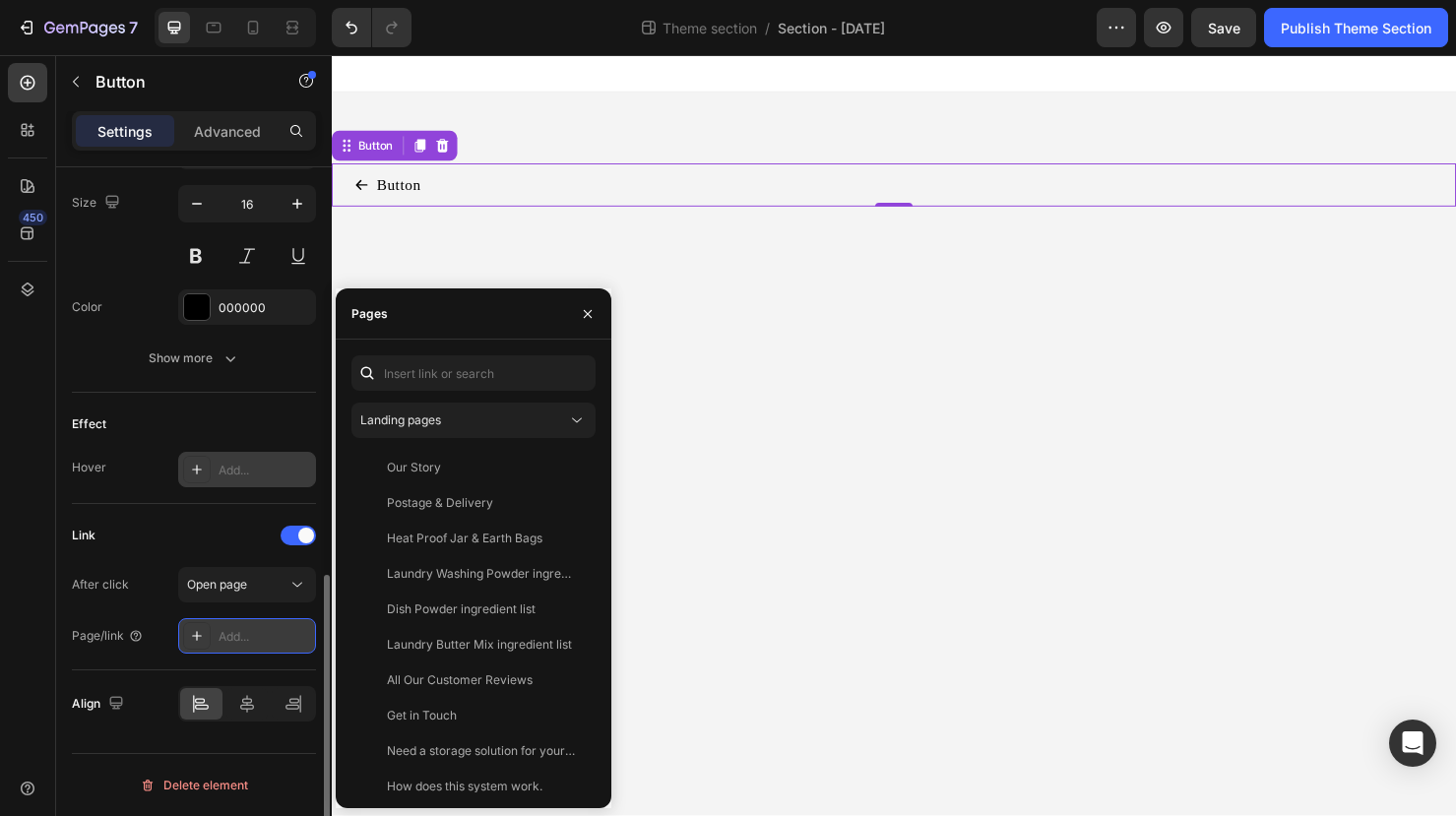 click on "Add..." at bounding box center (265, 637) 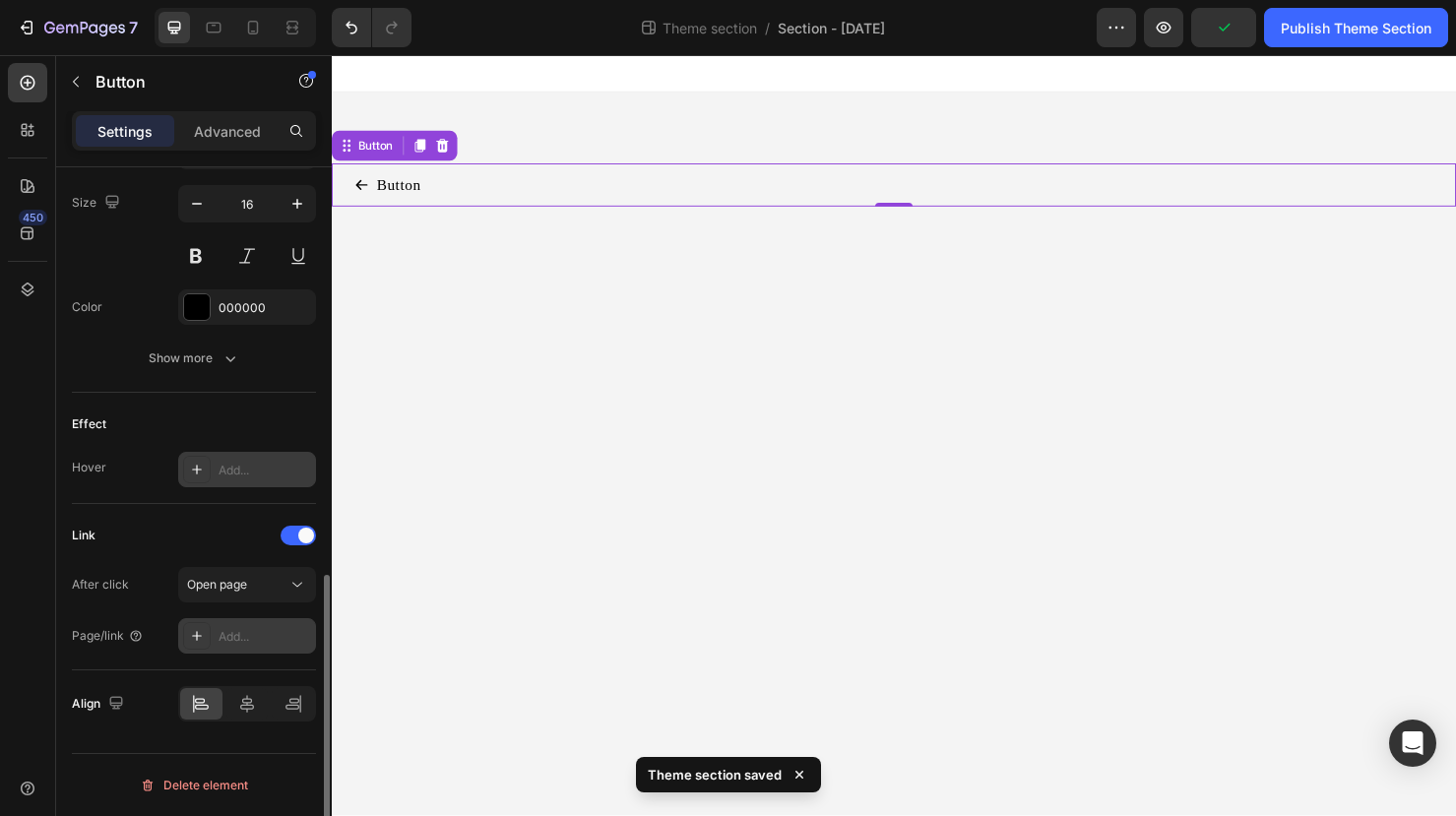 click on "Add..." at bounding box center (265, 637) 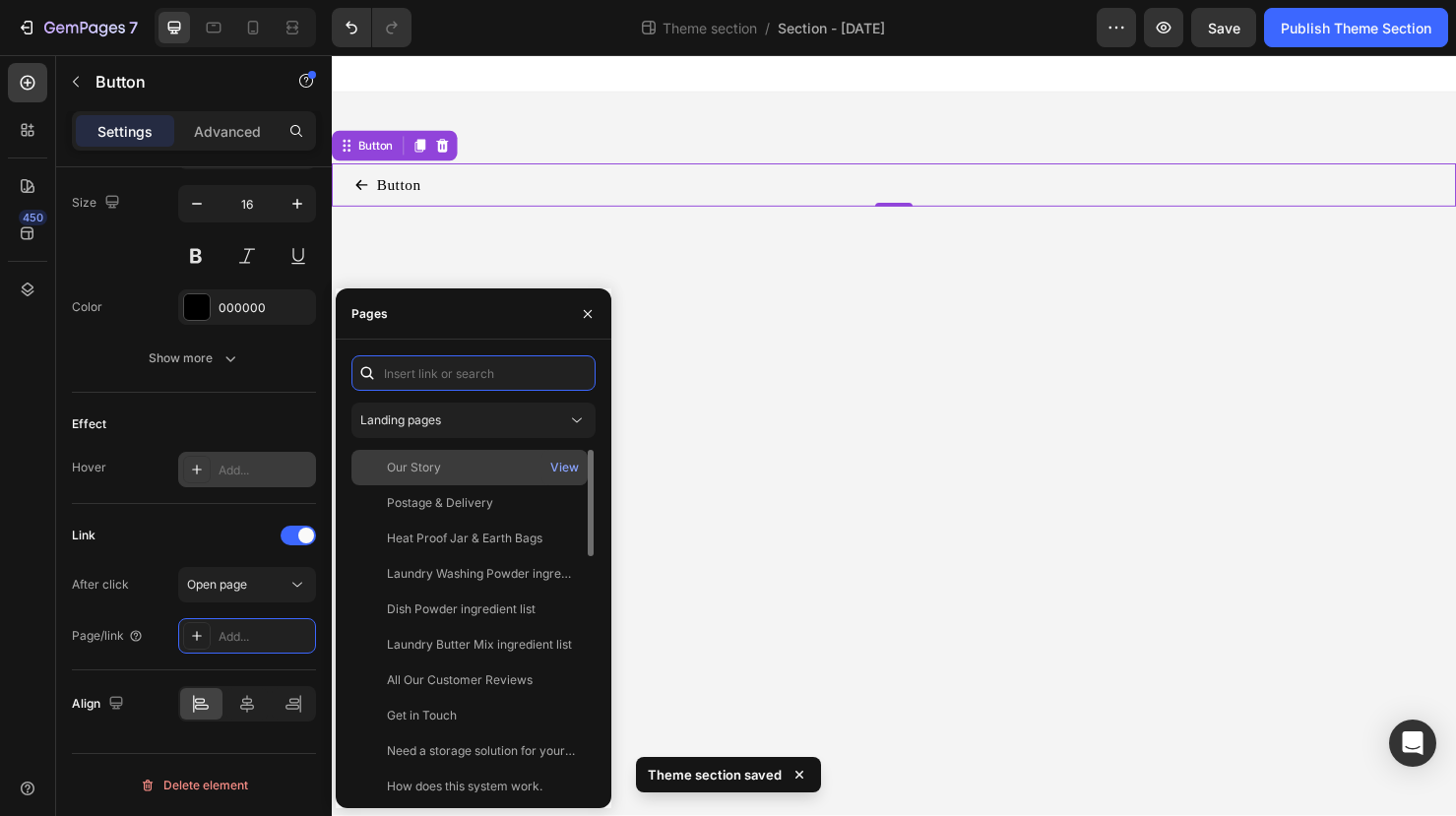 paste on "https://www.underyoursink.com.au/blogs/diy-cleaning-recipes" 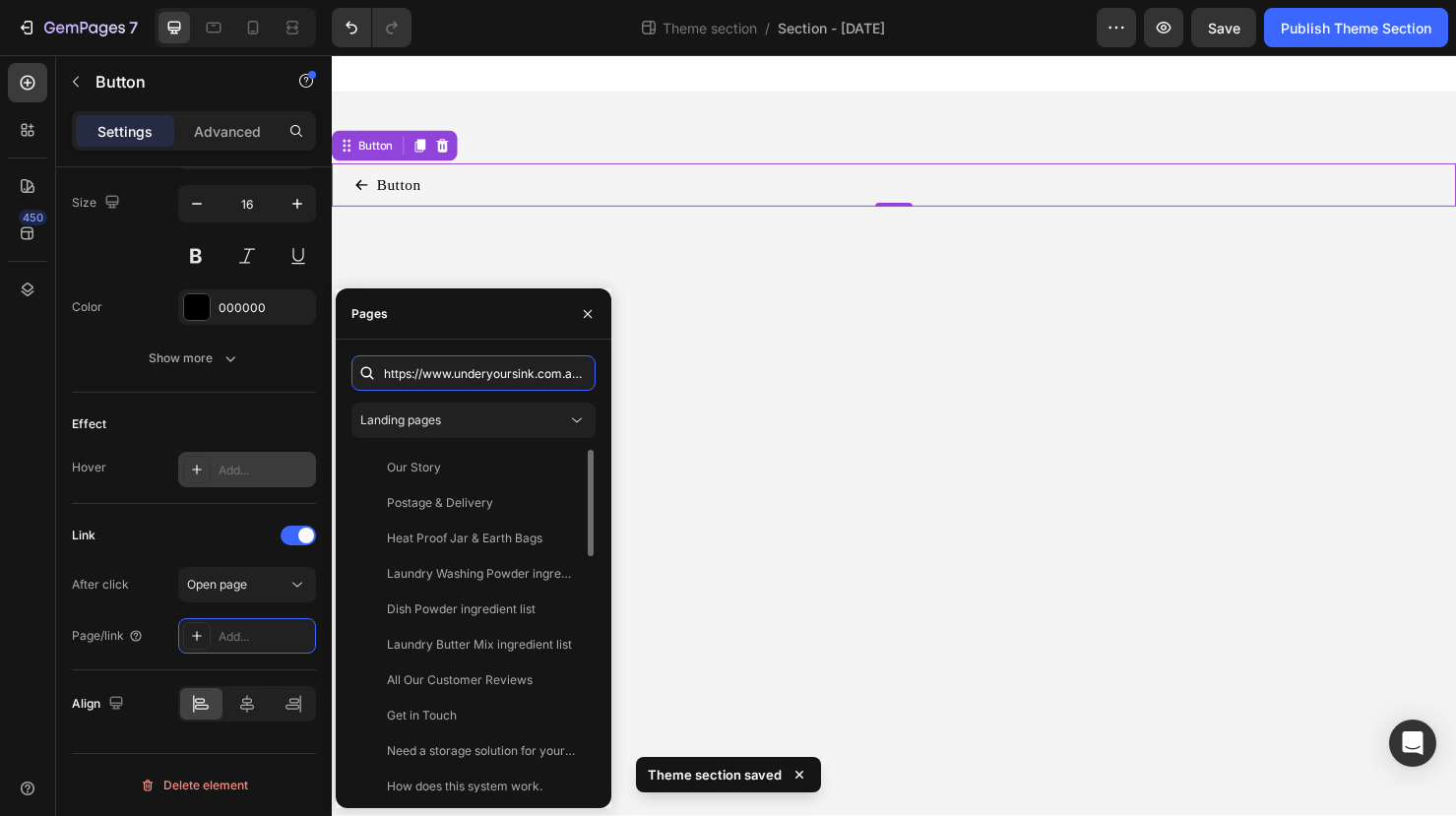 scroll, scrollTop: 0, scrollLeft: 179, axis: horizontal 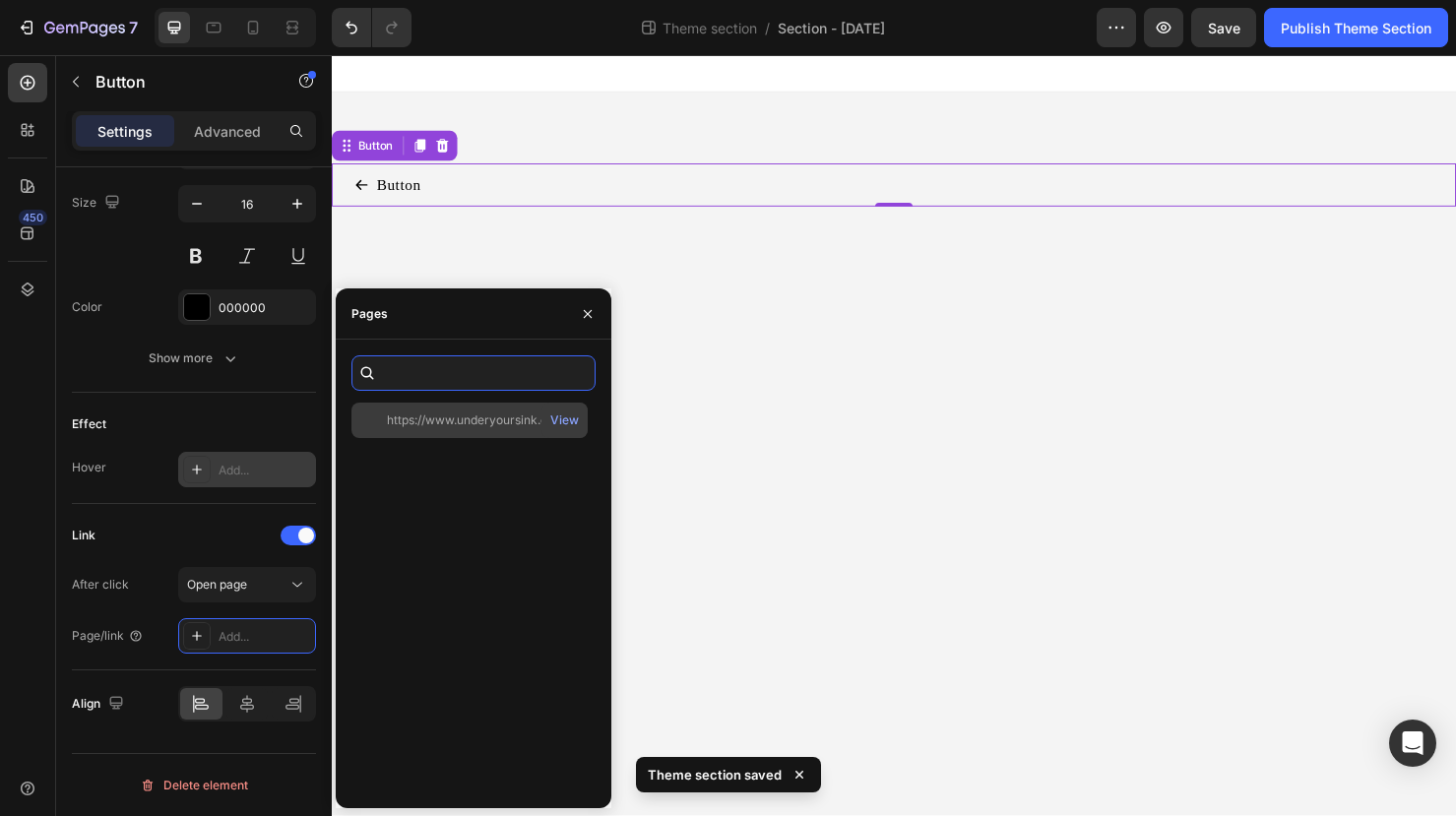 type on "https://www.underyoursink.com.au/blogs/diy-cleaning-recipes" 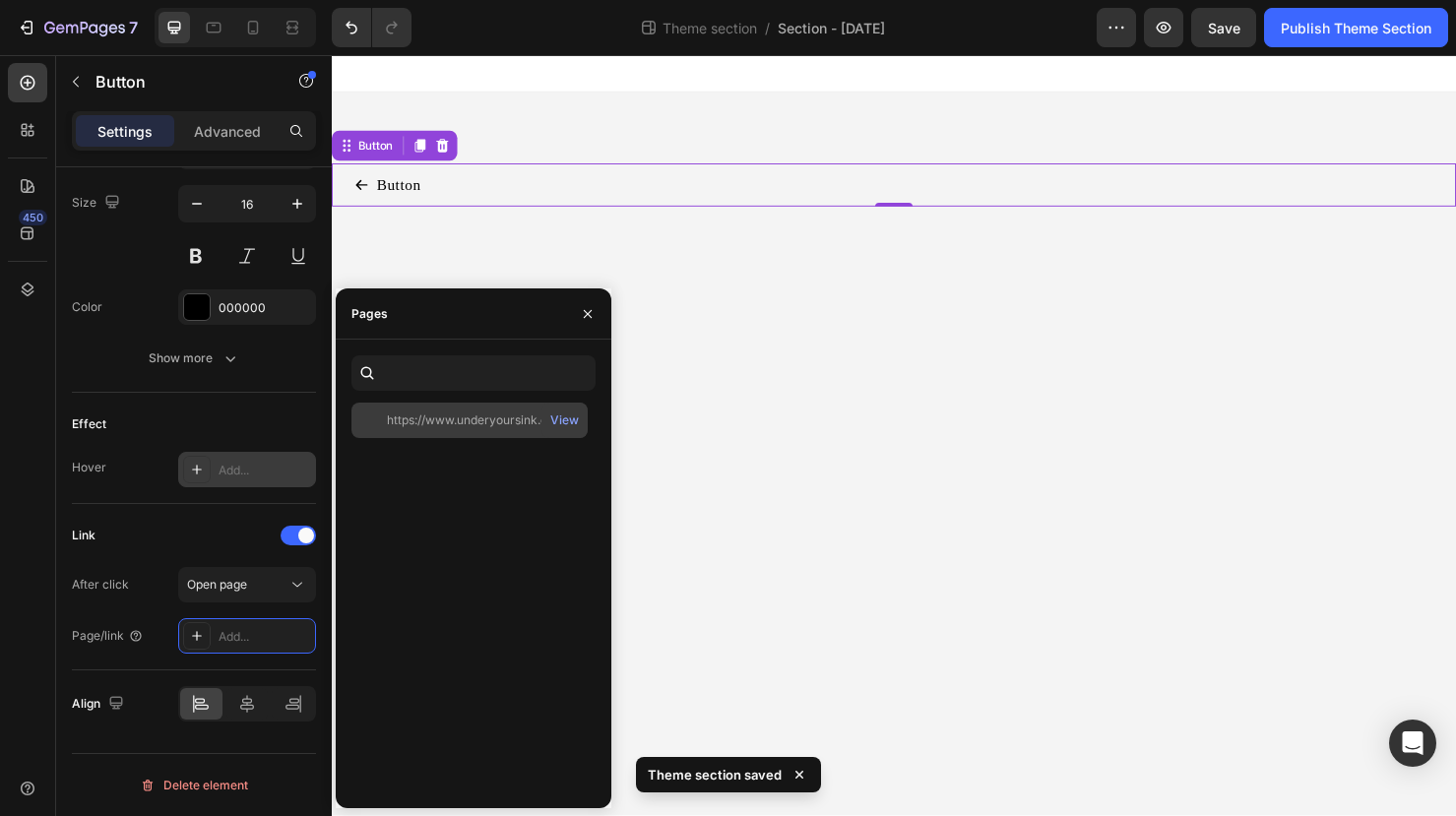 scroll, scrollTop: 0, scrollLeft: 0, axis: both 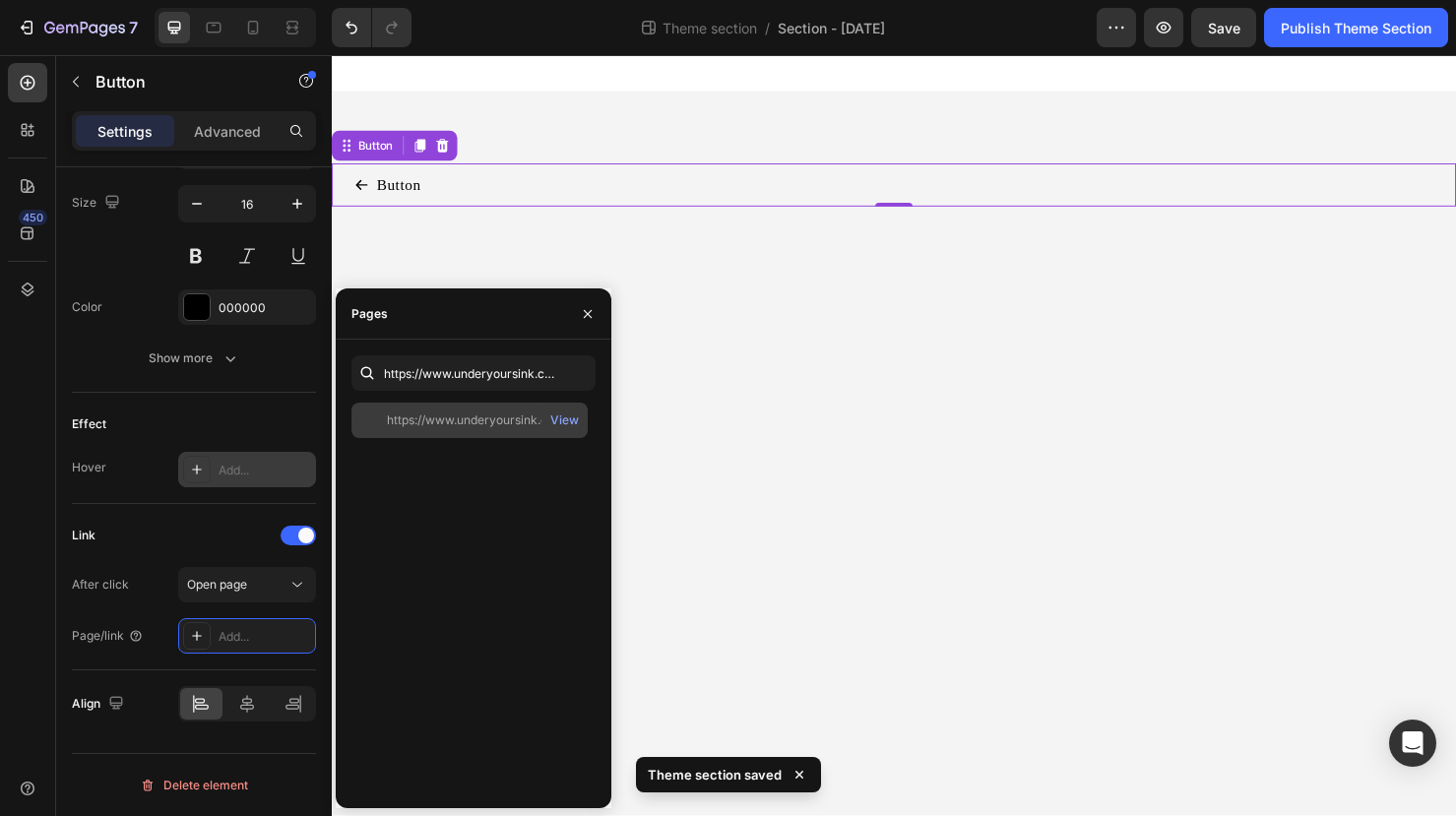 click on "https://www.underyoursink.com.au/blogs/diy-cleaning-recipes" 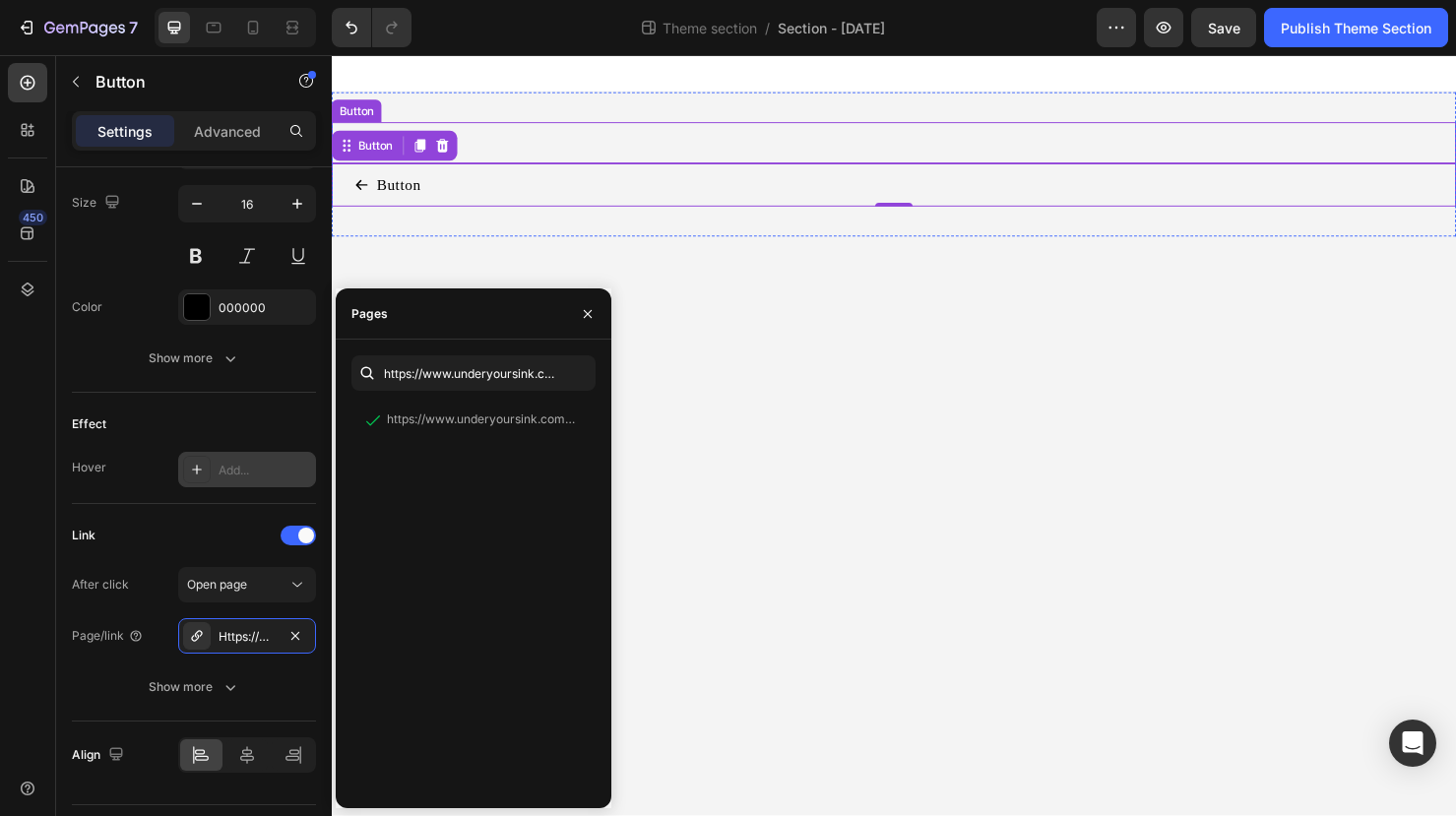 click on "Button Button" at bounding box center [922, 148] 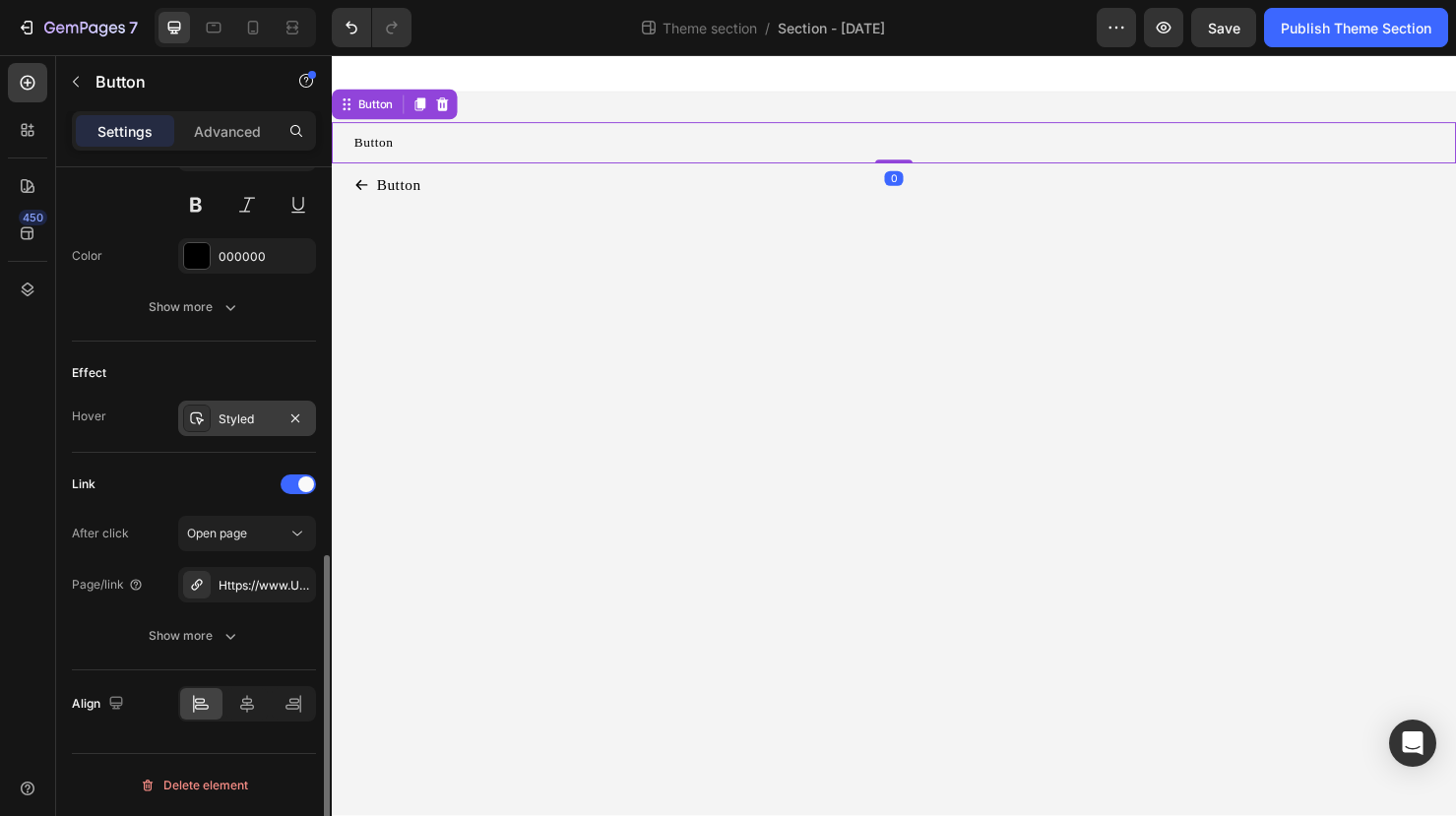 scroll, scrollTop: 860, scrollLeft: 0, axis: vertical 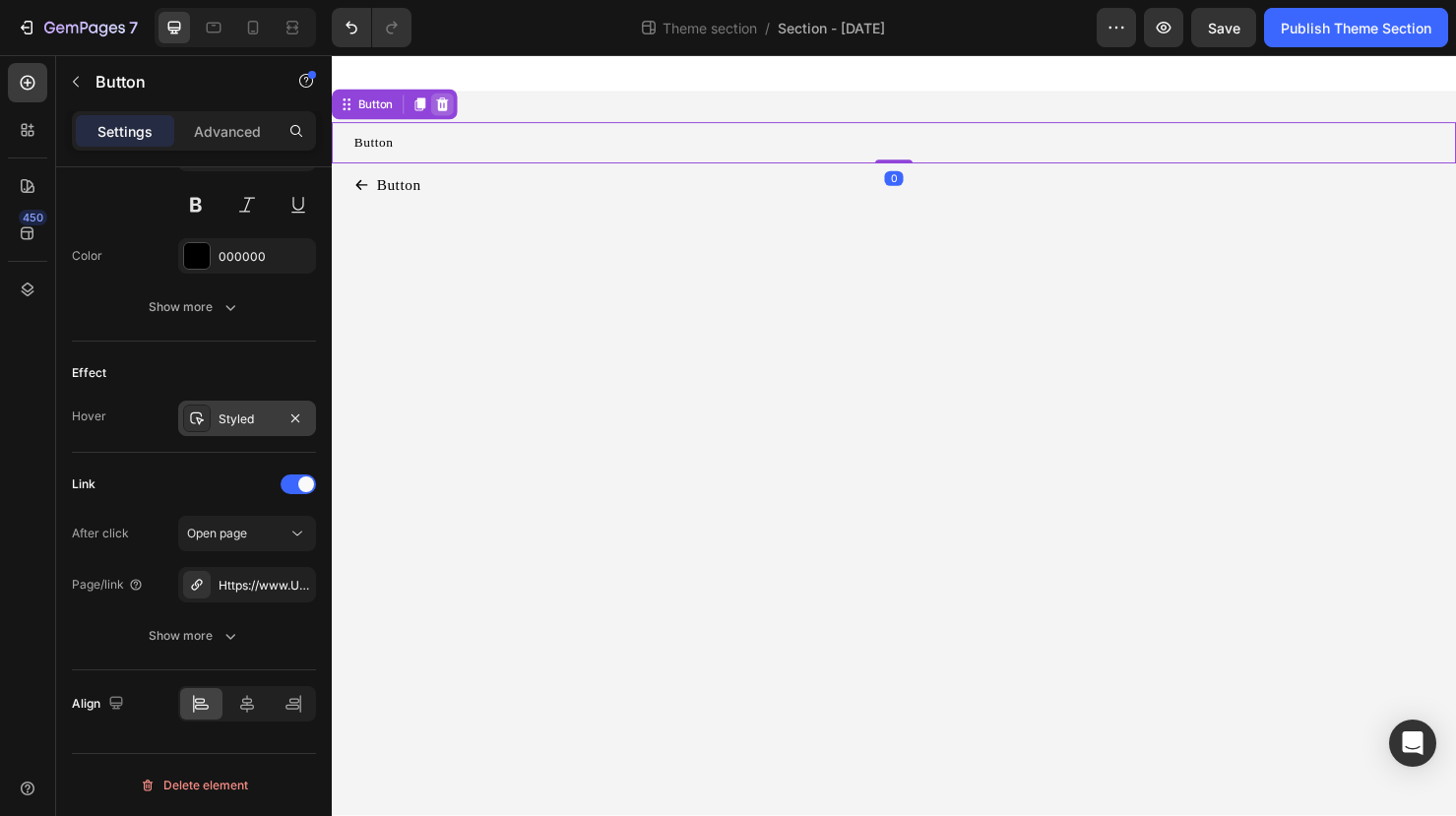 click 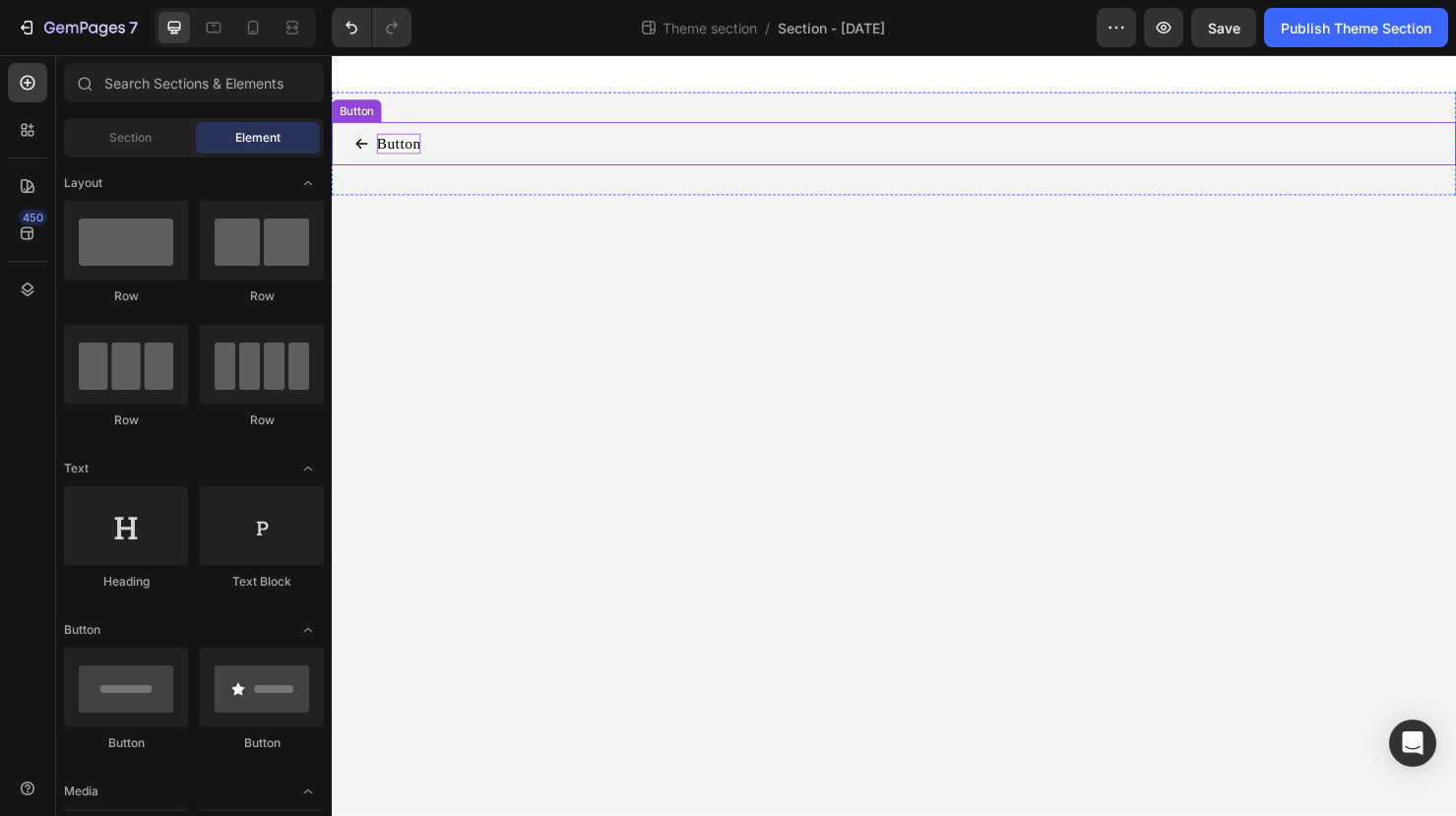 click on "Button" at bounding box center (402, 149) 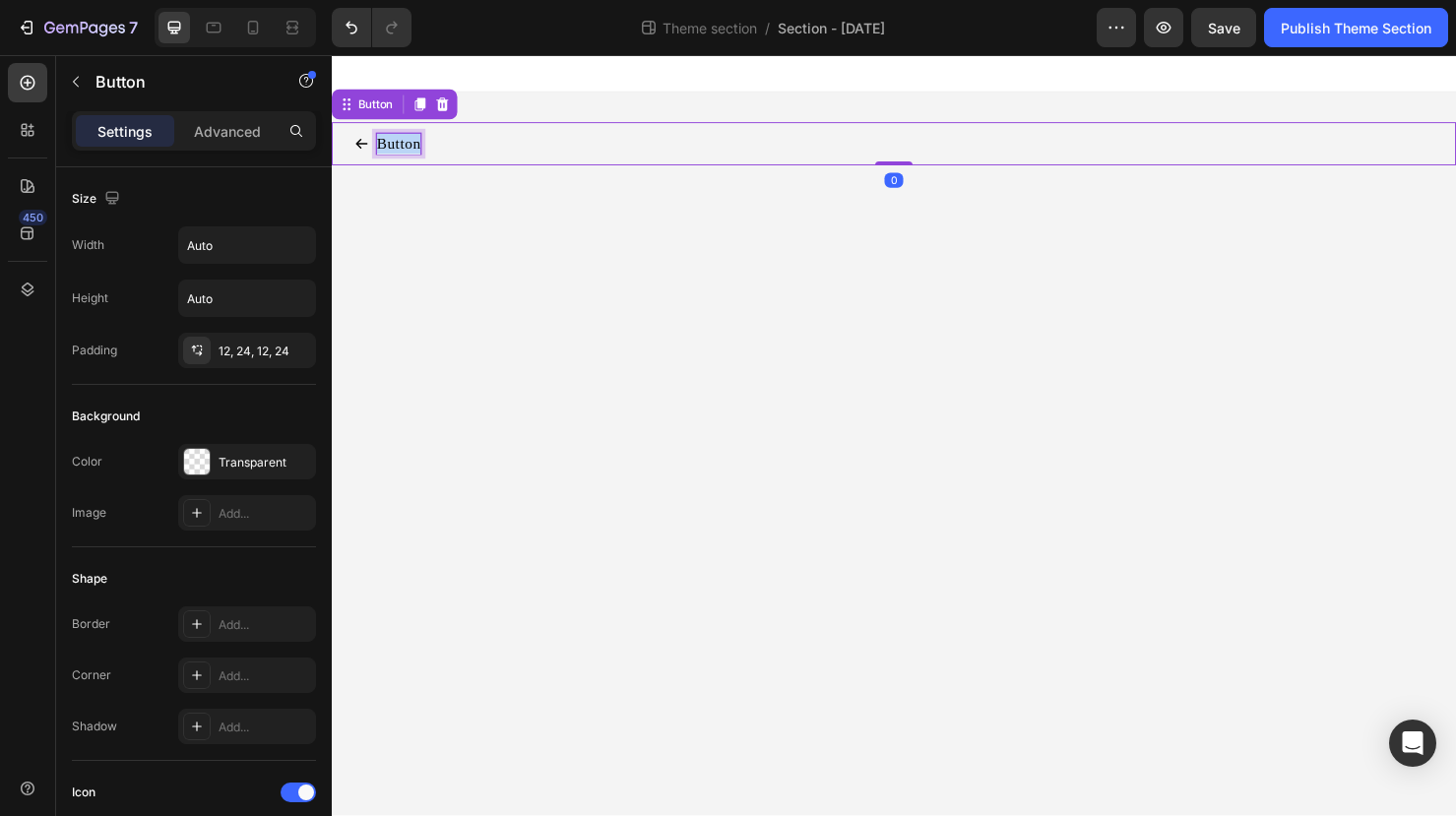 click on "Button" at bounding box center (402, 149) 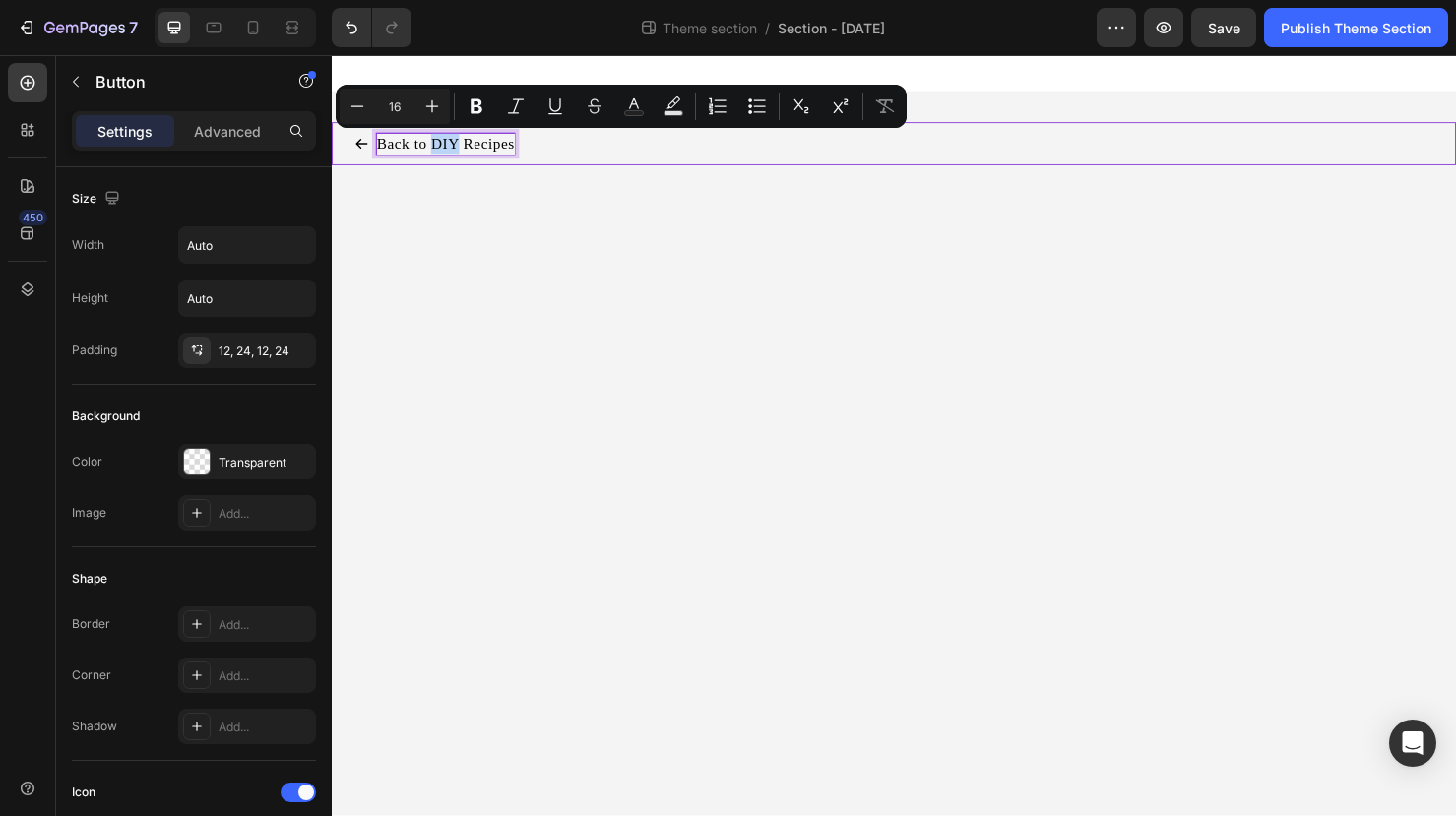 drag, startPoint x: 465, startPoint y: 149, endPoint x: 441, endPoint y: 147, distance: 24.083189 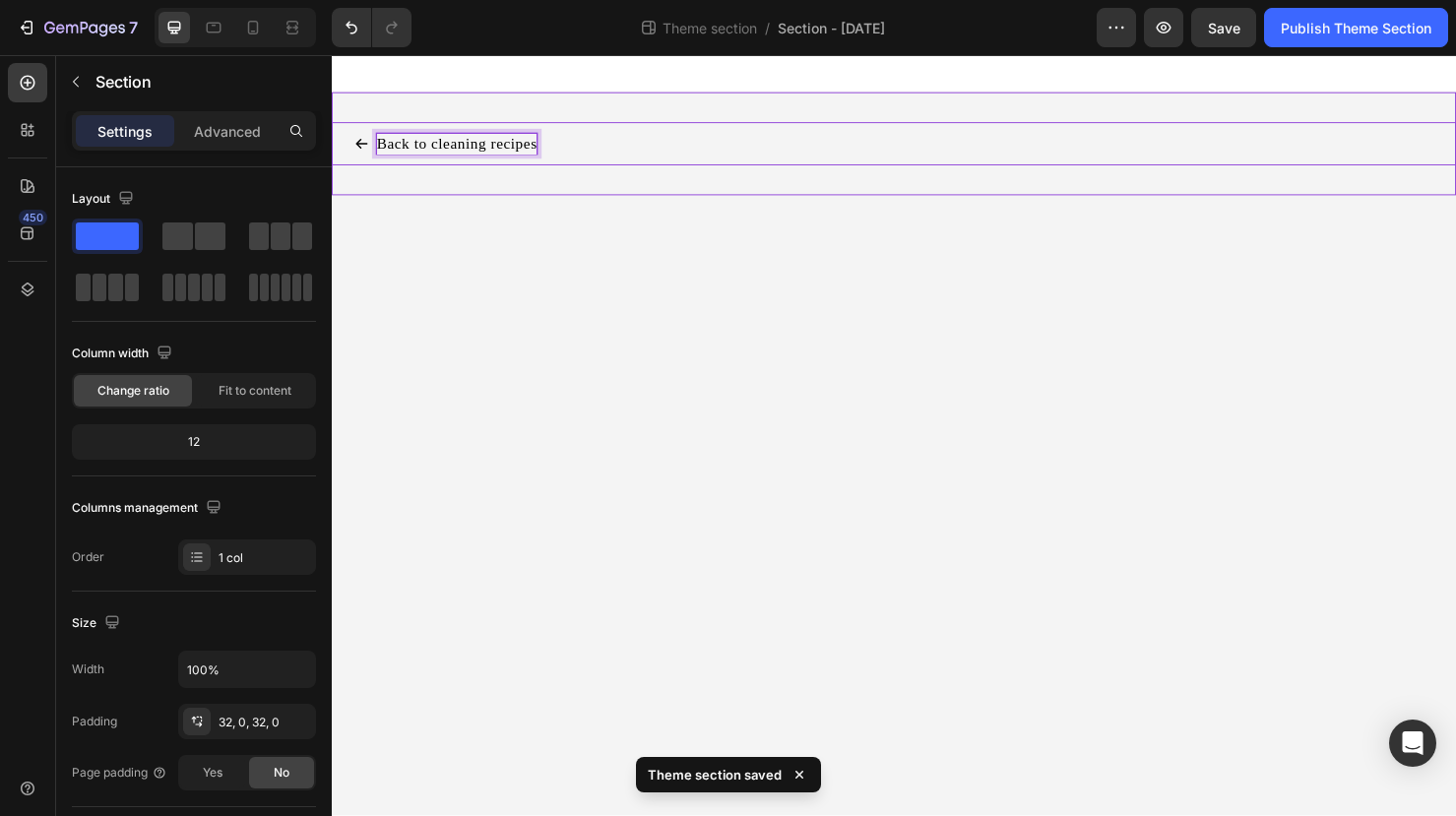 click on "Back to cleaning recipes Button   0" at bounding box center [922, 149] 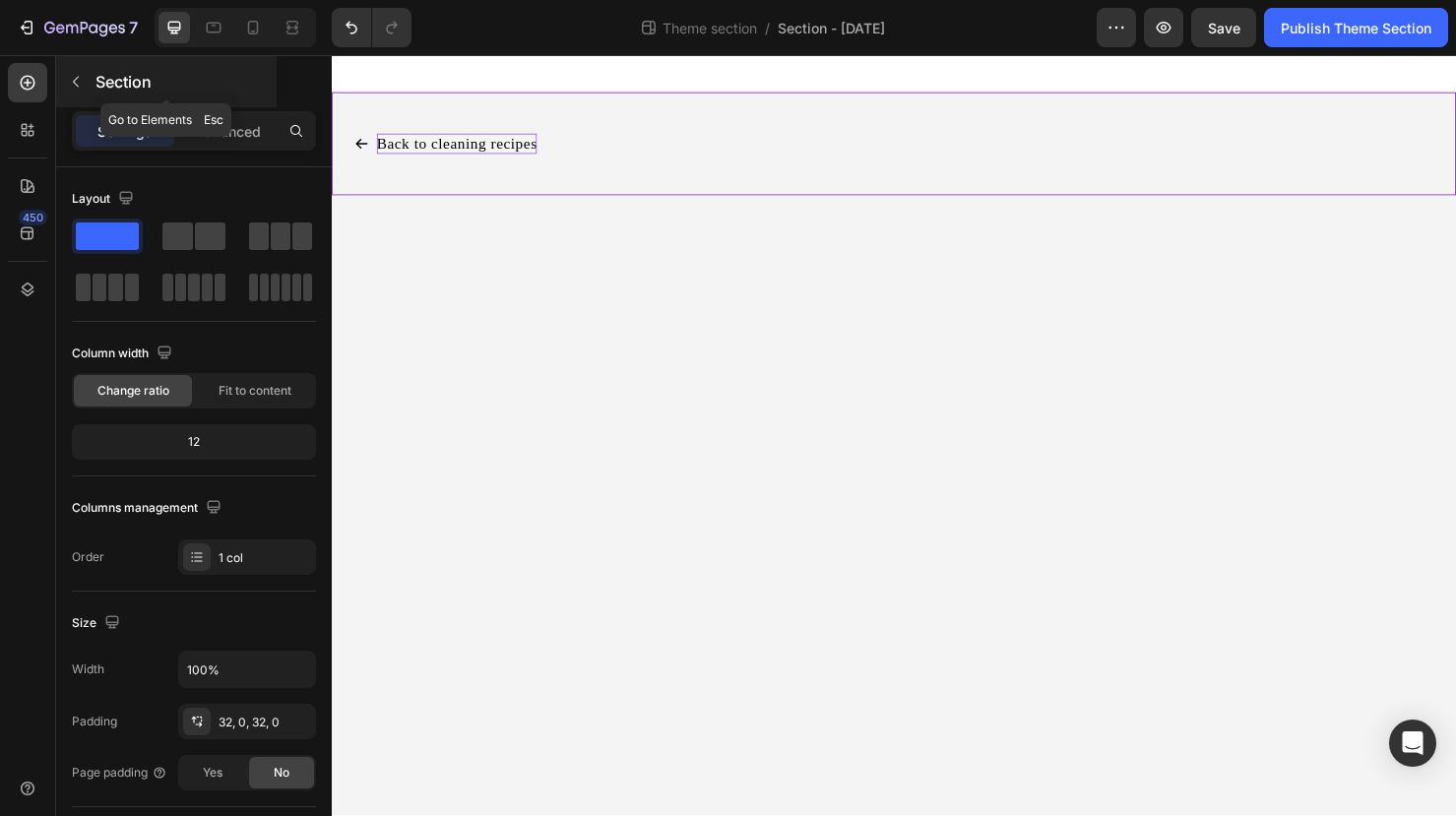 click at bounding box center (76, 82) 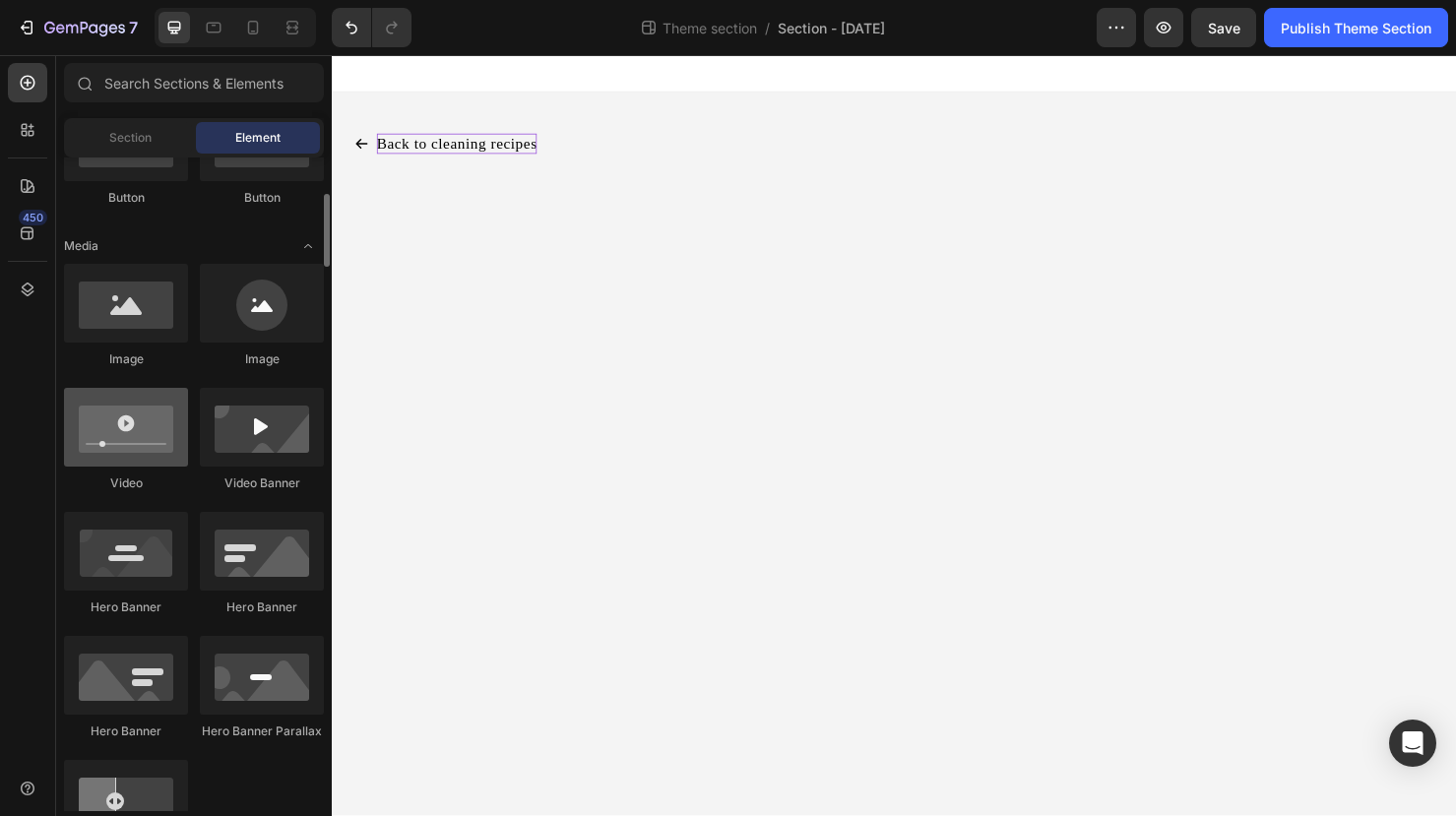 scroll, scrollTop: 600, scrollLeft: 0, axis: vertical 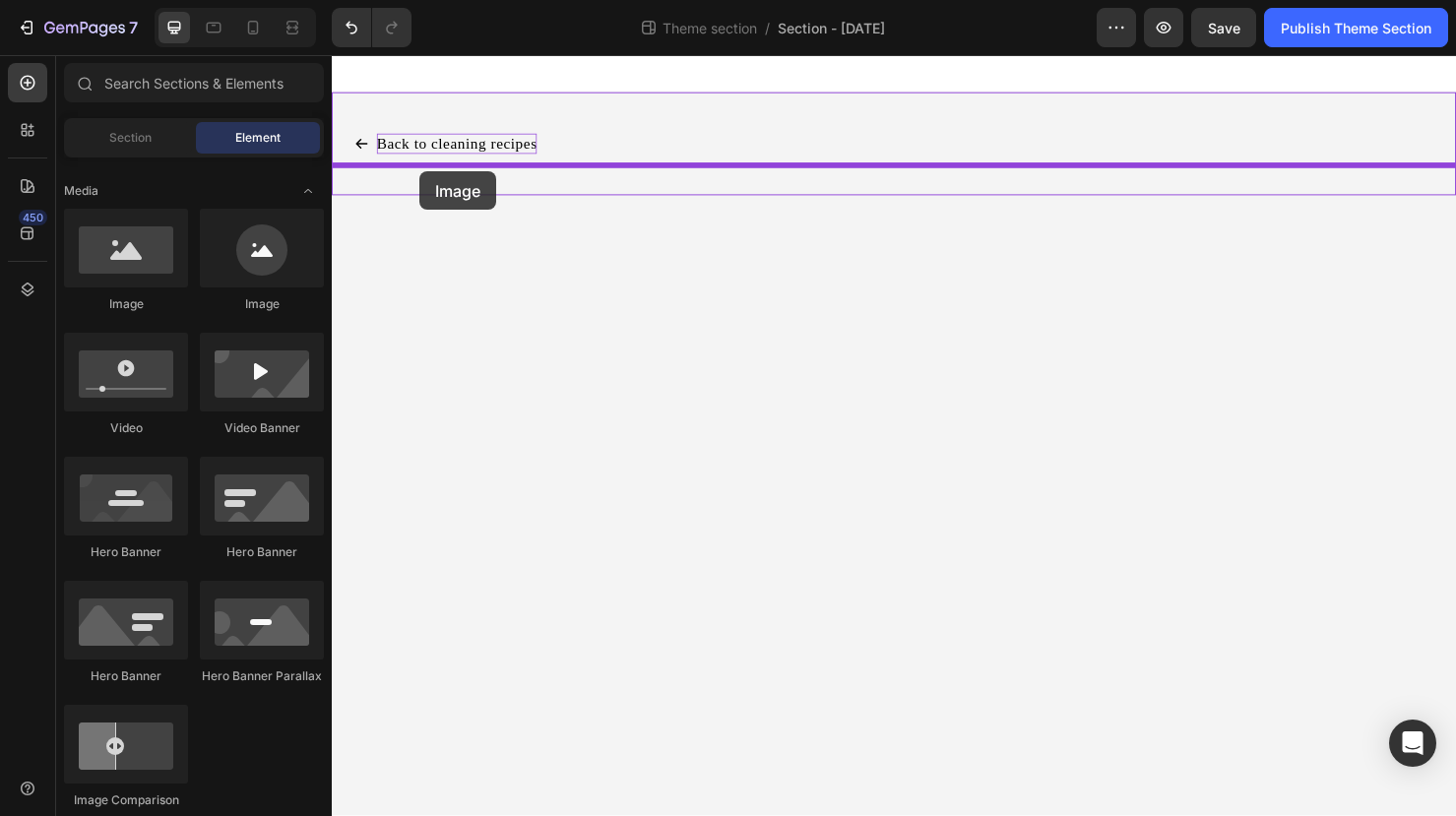 drag, startPoint x: 452, startPoint y: 313, endPoint x: 424, endPoint y: 177, distance: 138.85244 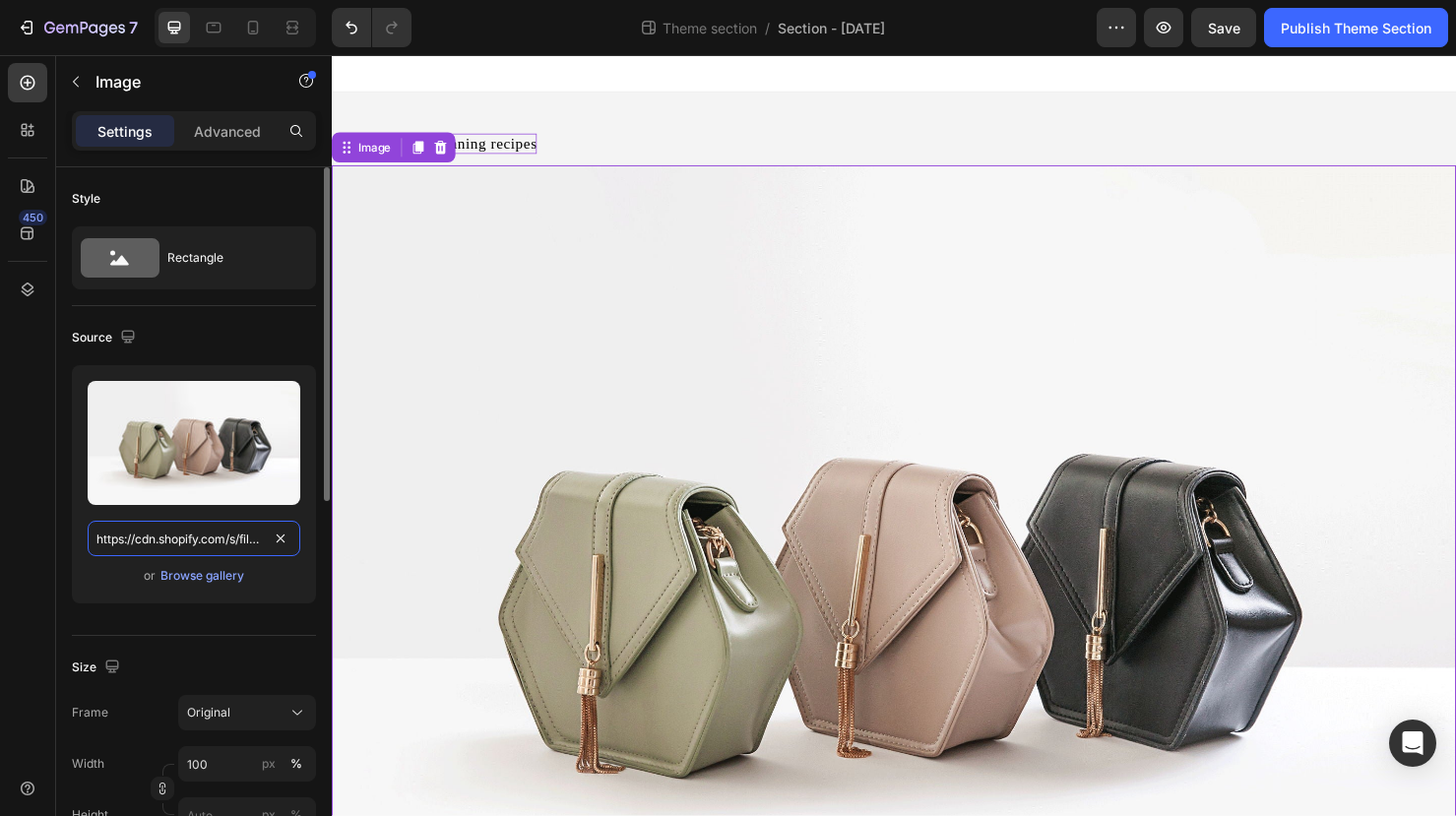 click on "https://cdn.shopify.com/s/files/1/2005/9307/files/image_demo.jpg" at bounding box center (194, 538) 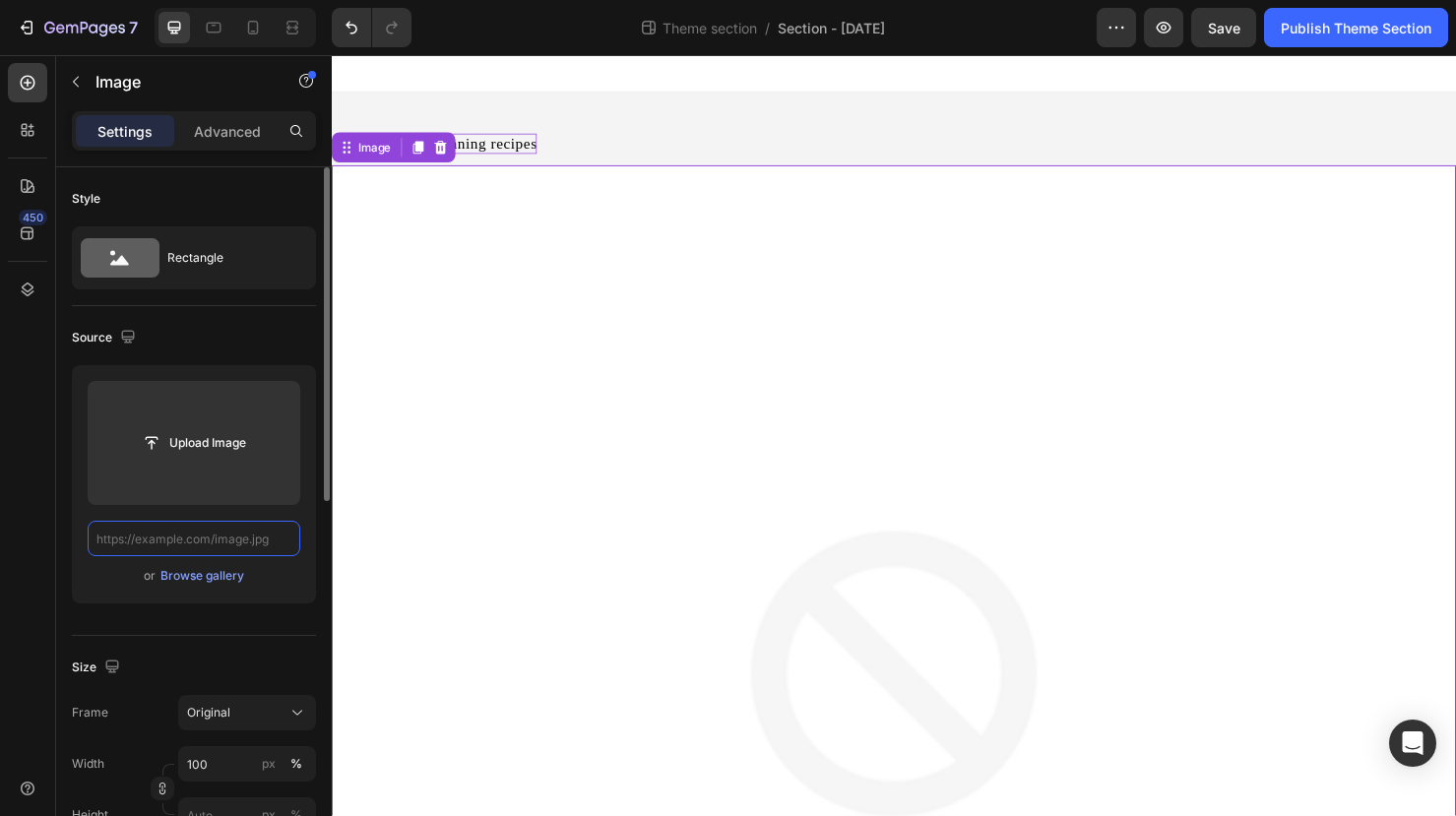 click at bounding box center [194, 538] 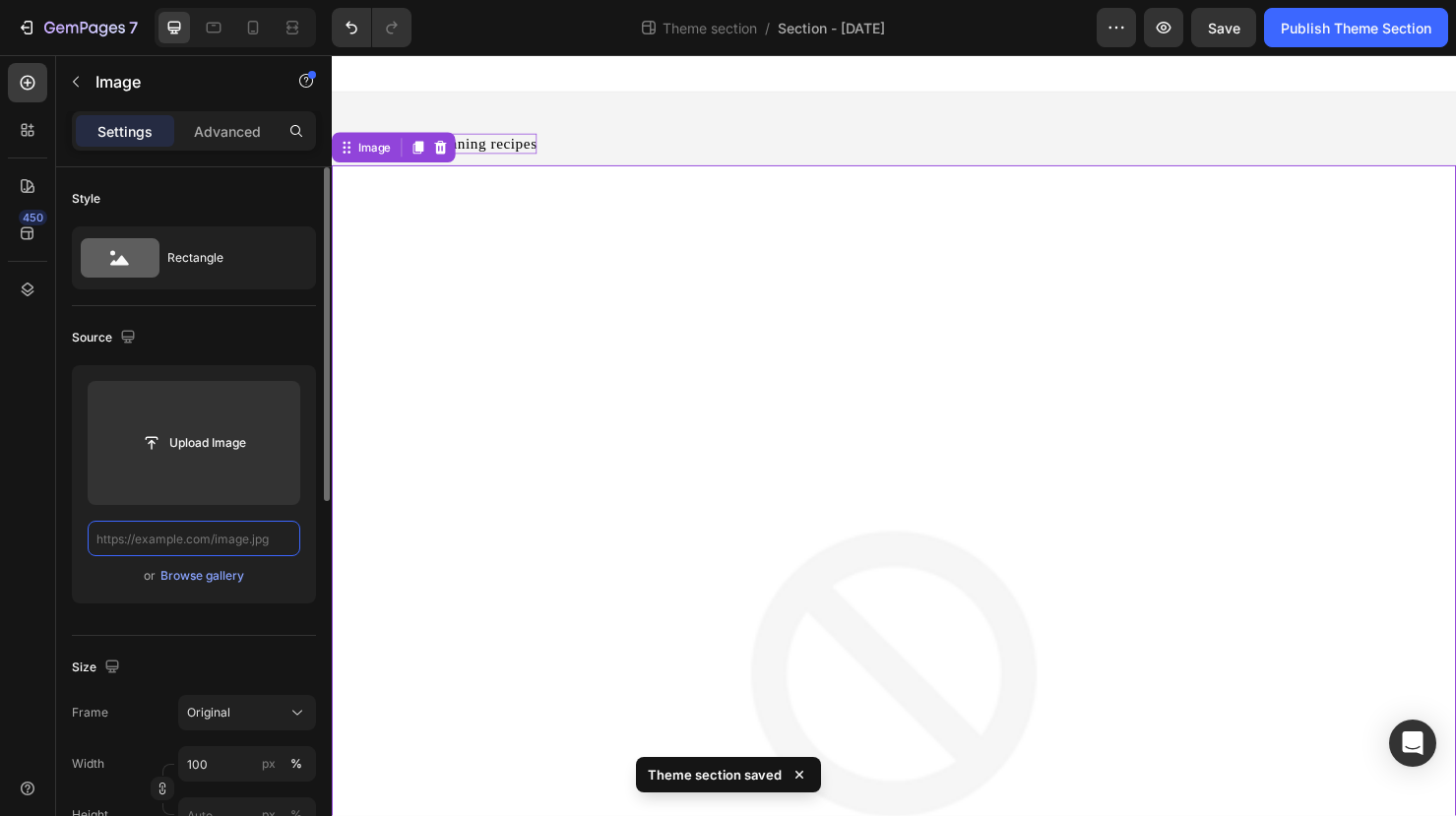 type on "https://cdn.shopify.com/s/files/1/2005/9307/files/image_demo.jpg" 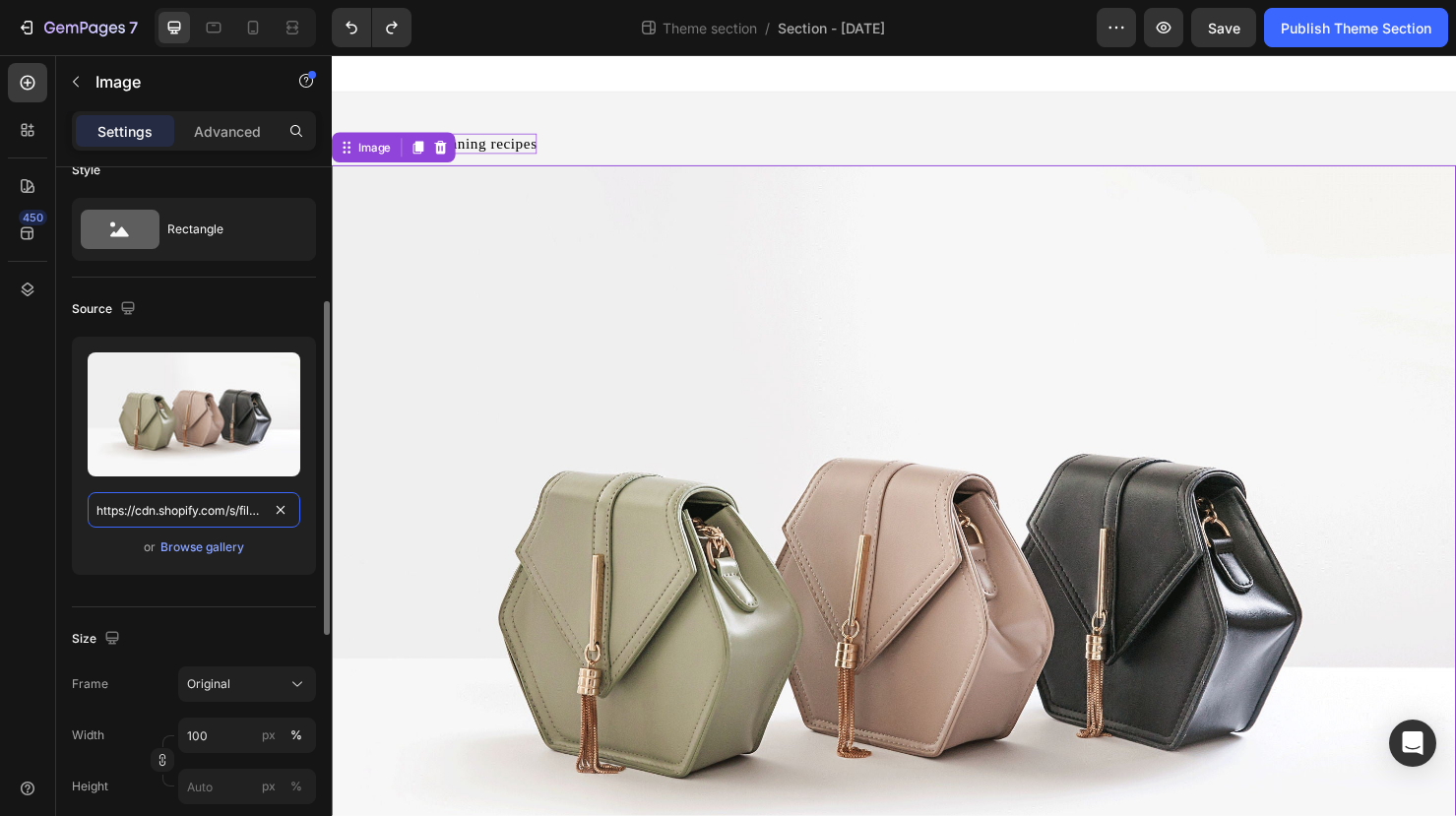 scroll, scrollTop: 223, scrollLeft: 0, axis: vertical 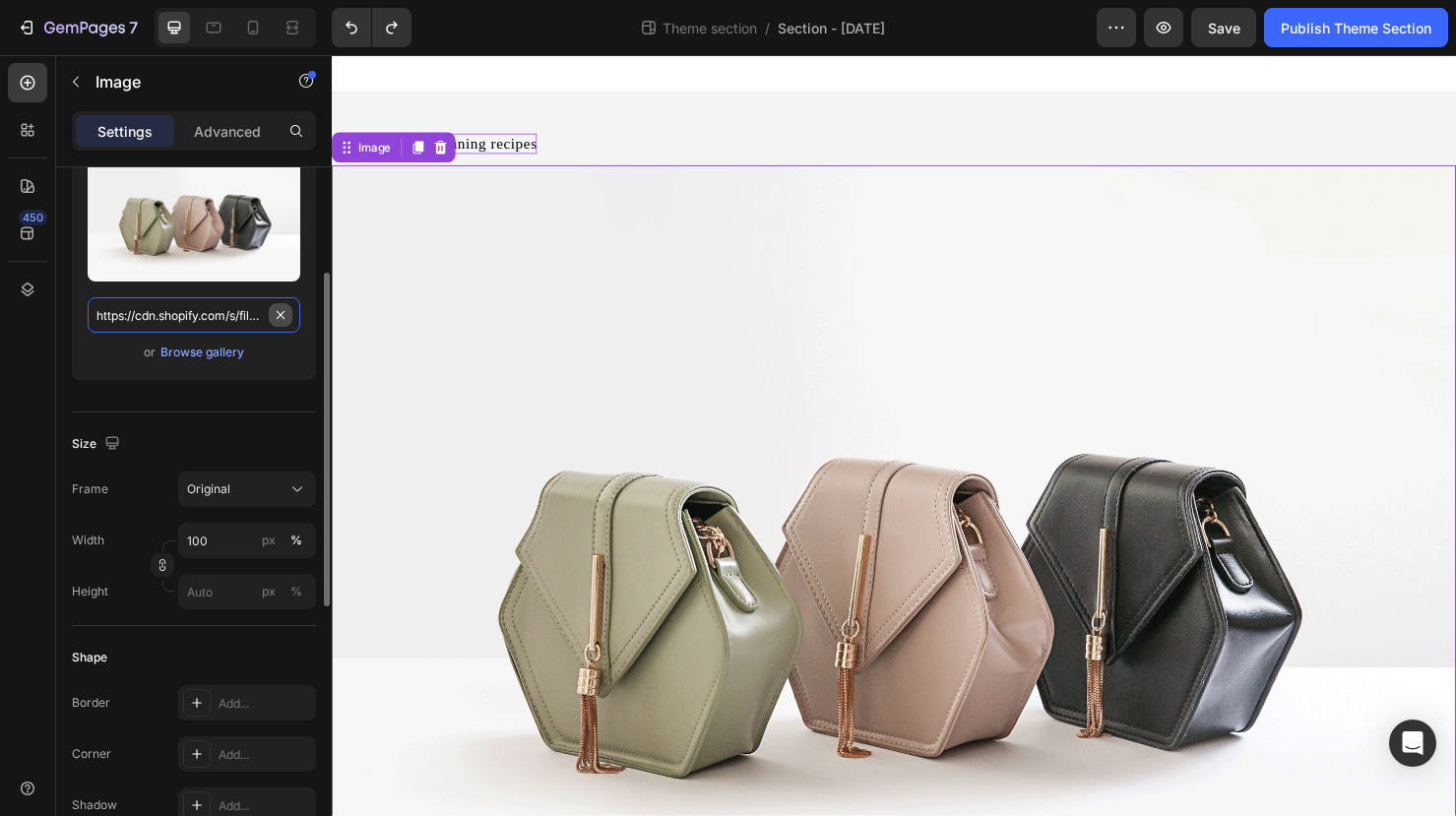 type 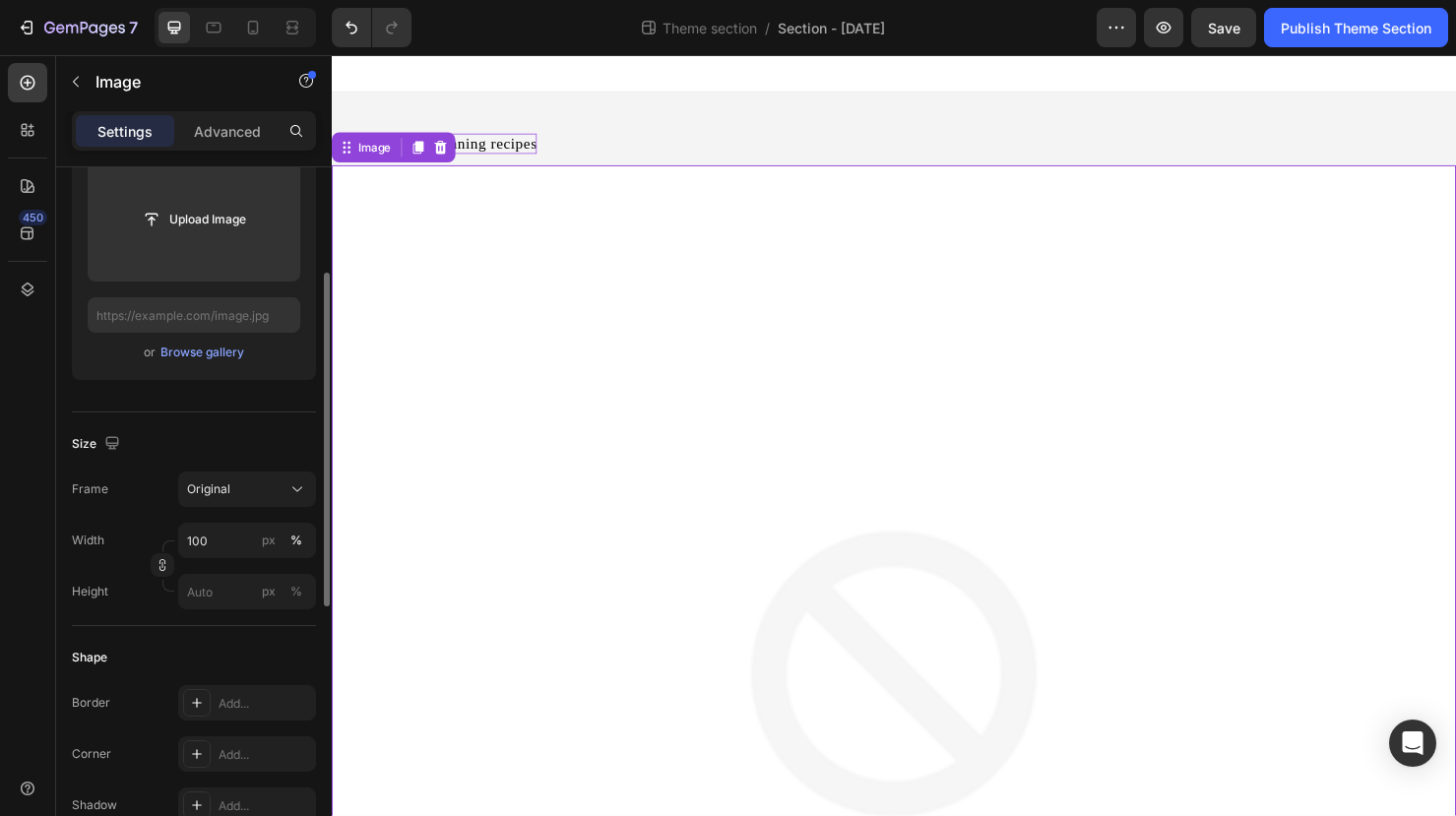 click at bounding box center (922, 762) 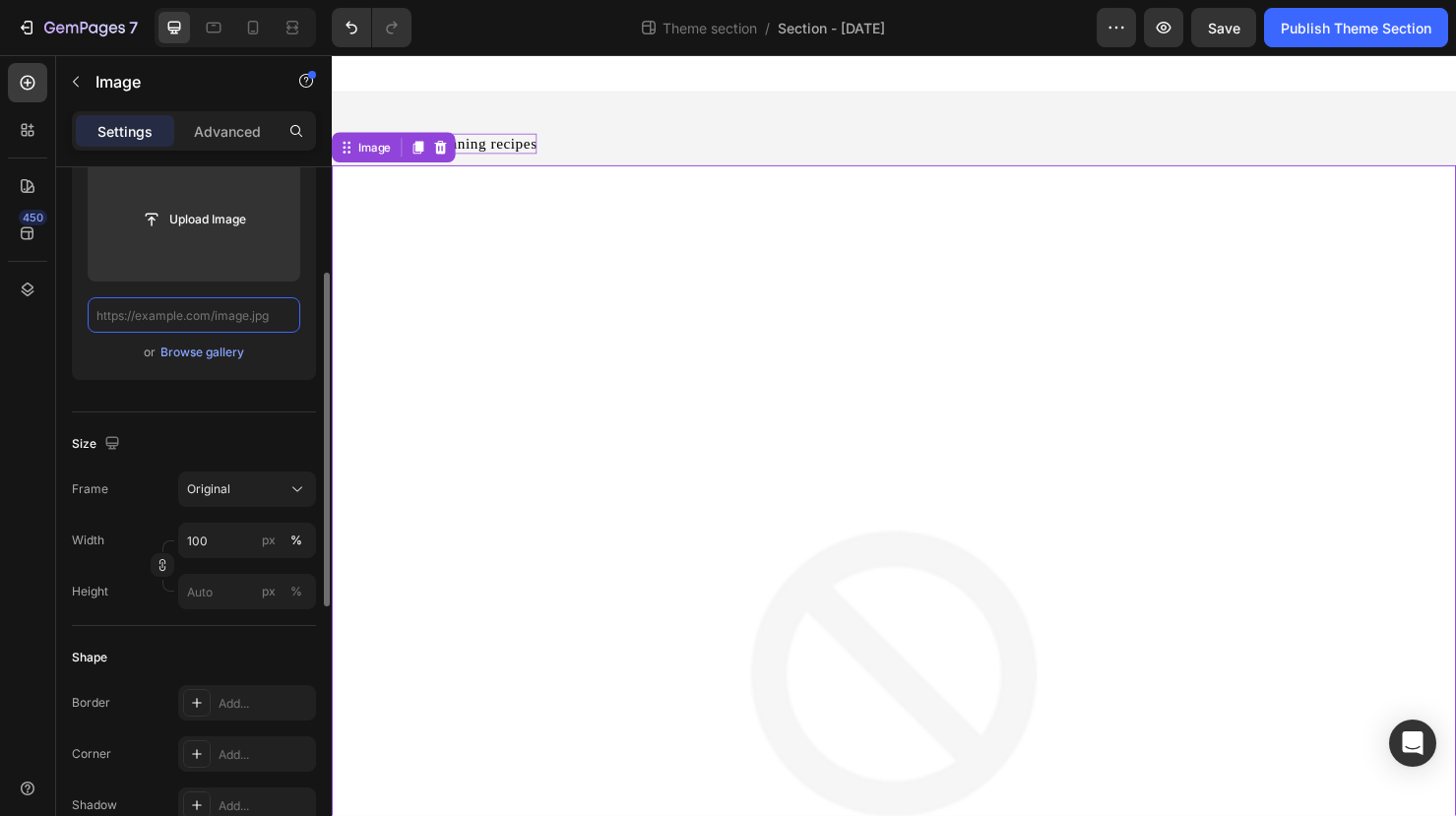click at bounding box center (194, 315) 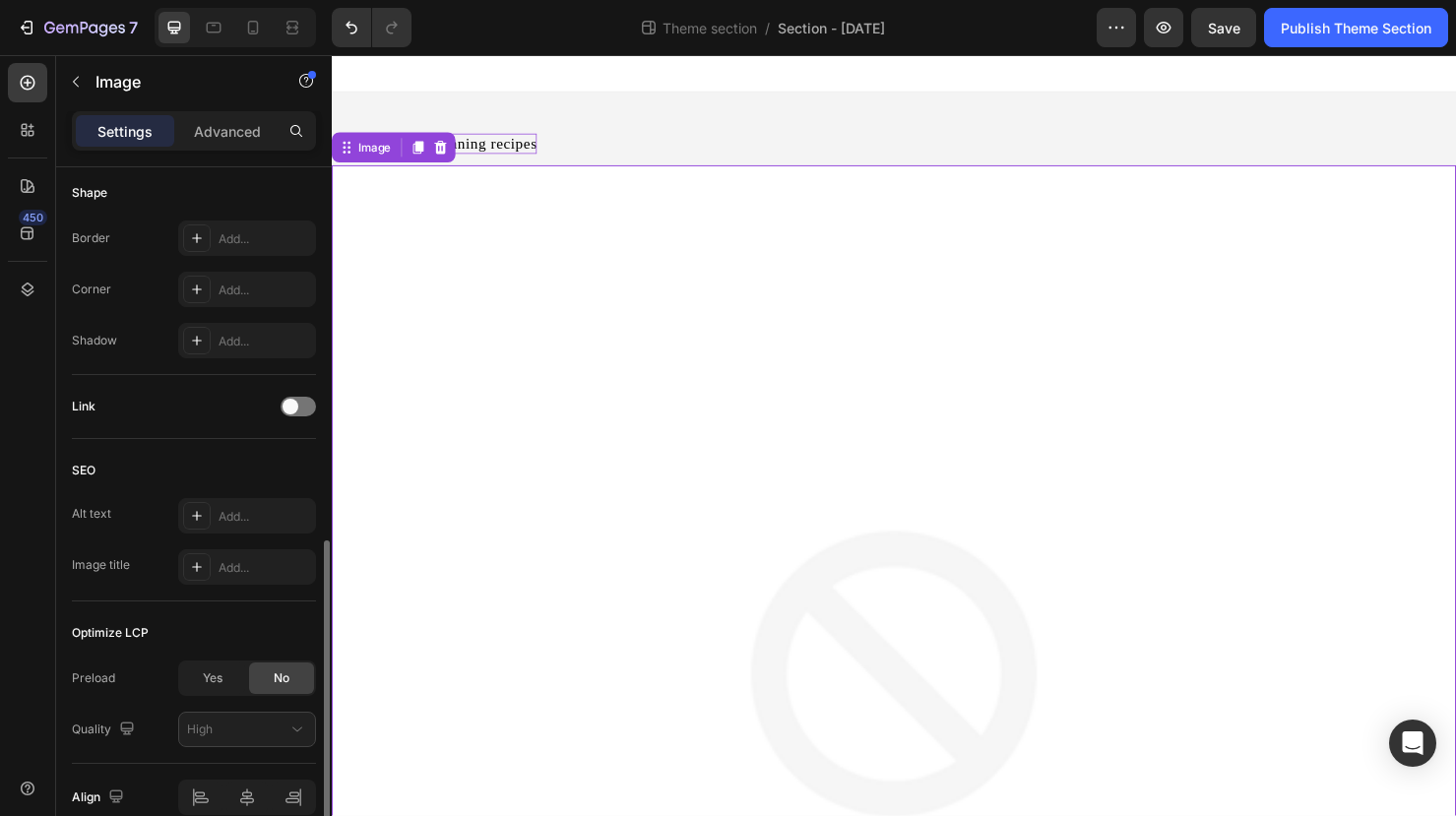 scroll, scrollTop: 782, scrollLeft: 0, axis: vertical 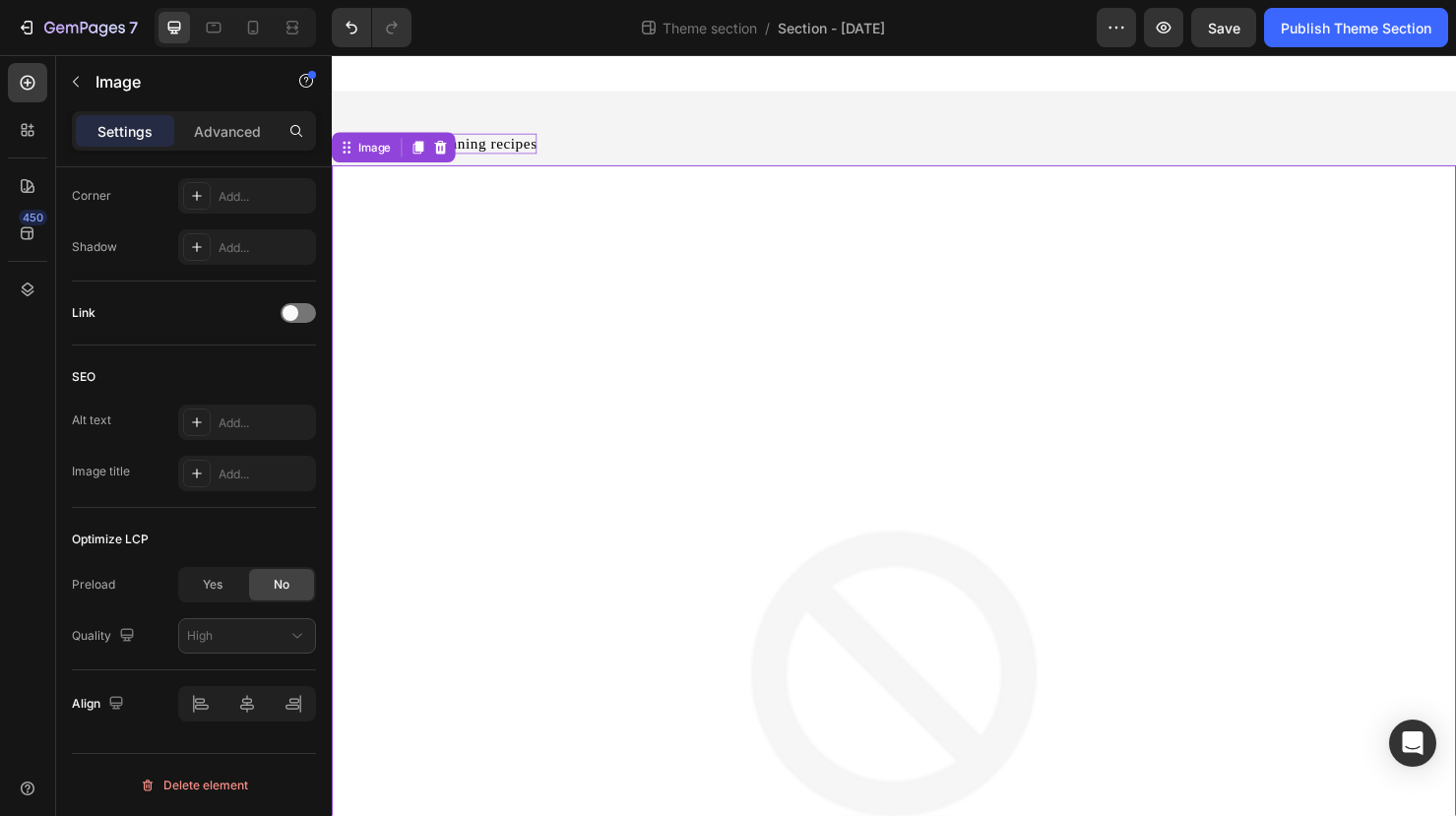 click at bounding box center (922, 762) 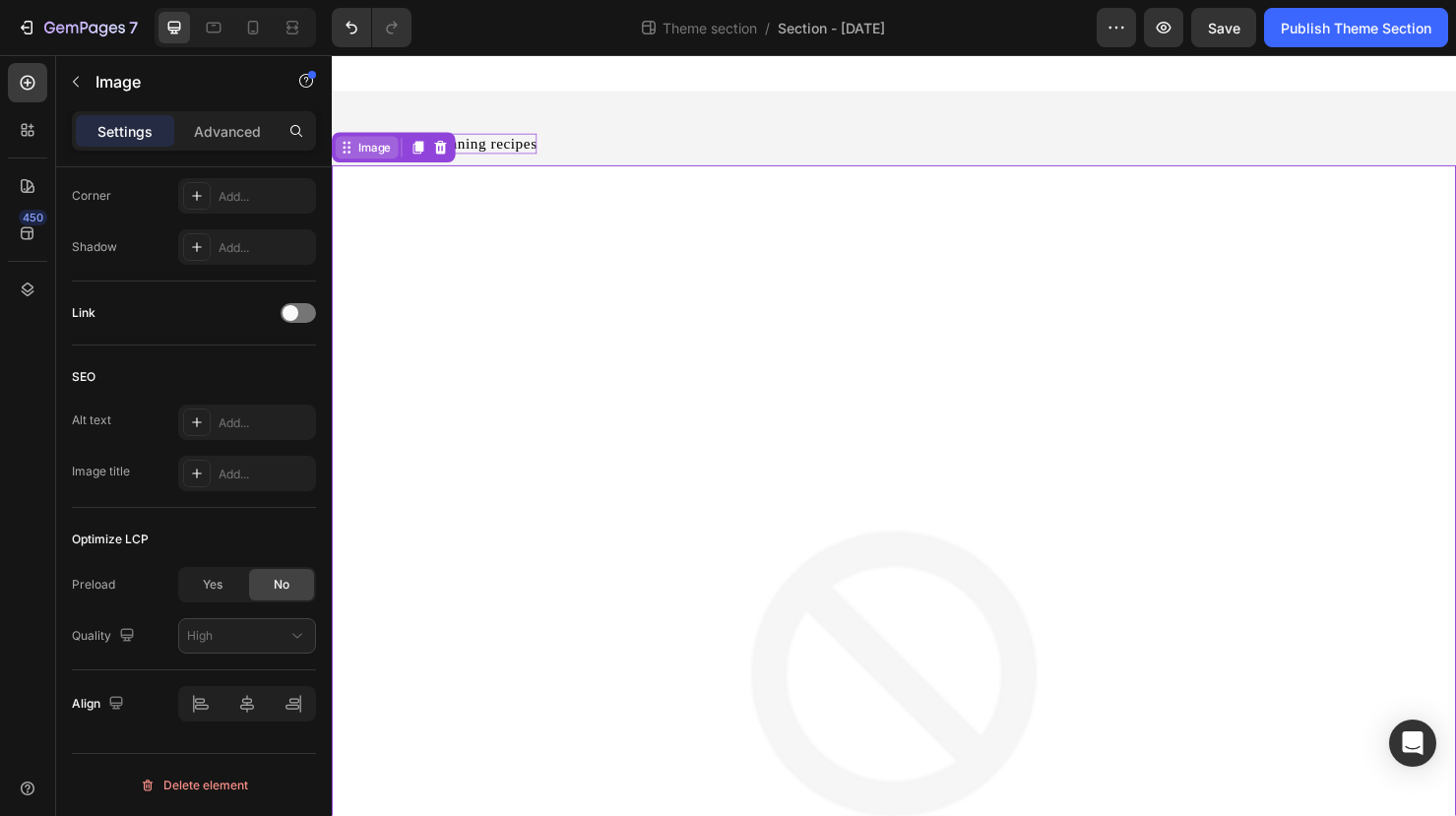 click on "Image" at bounding box center [376, 153] 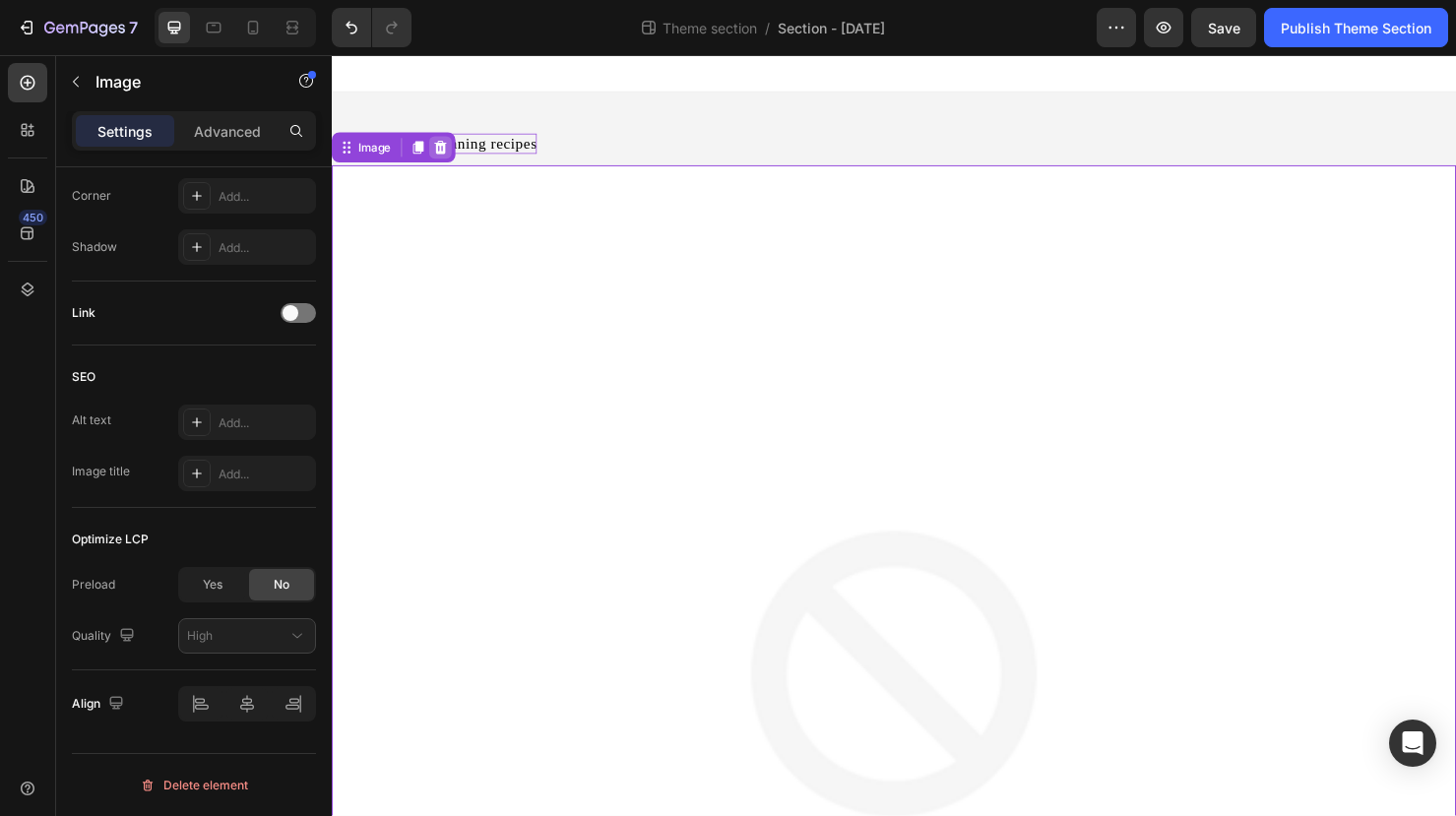 click 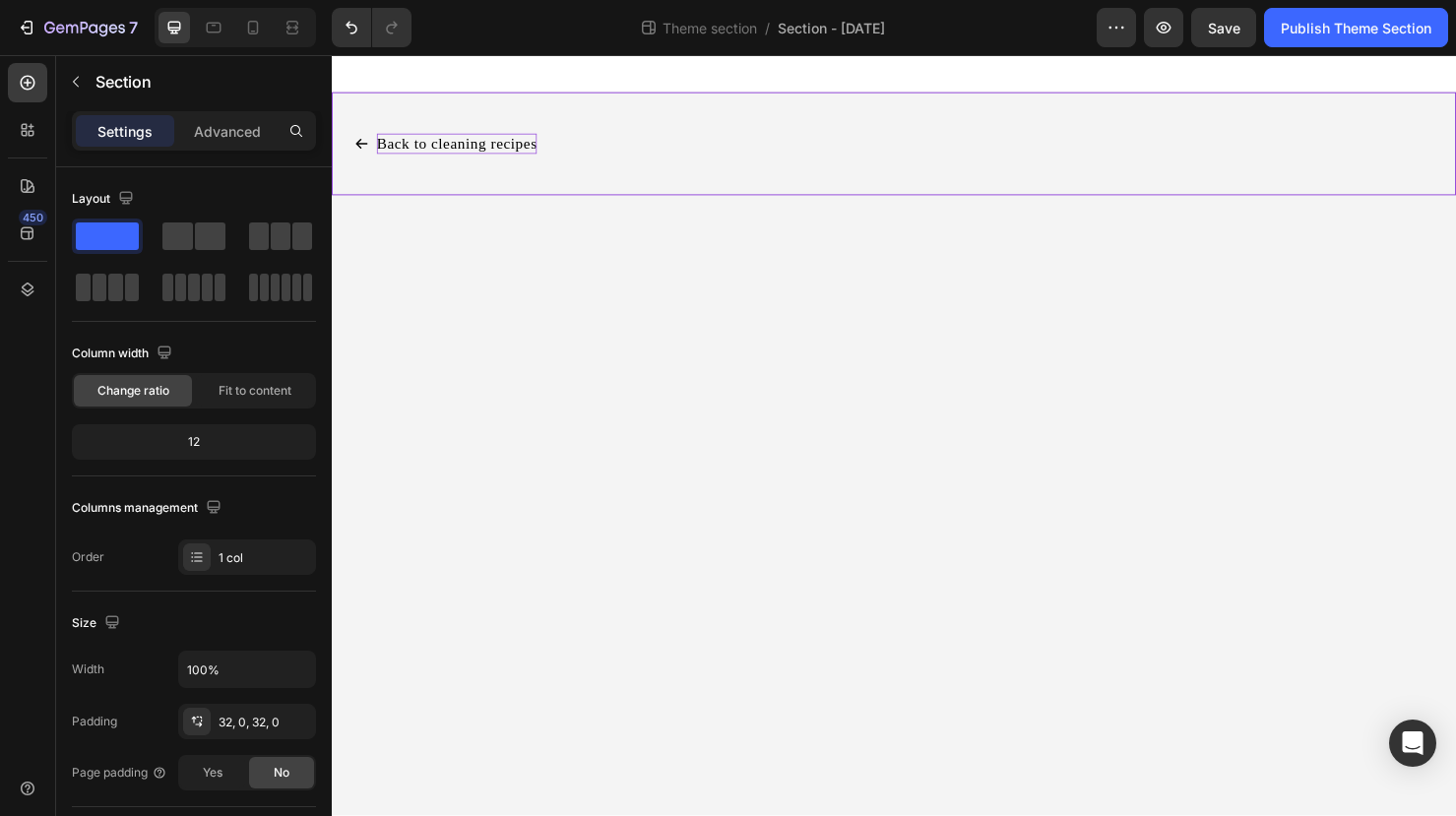 click on "Back to cleaning recipes Button" at bounding box center (922, 149) 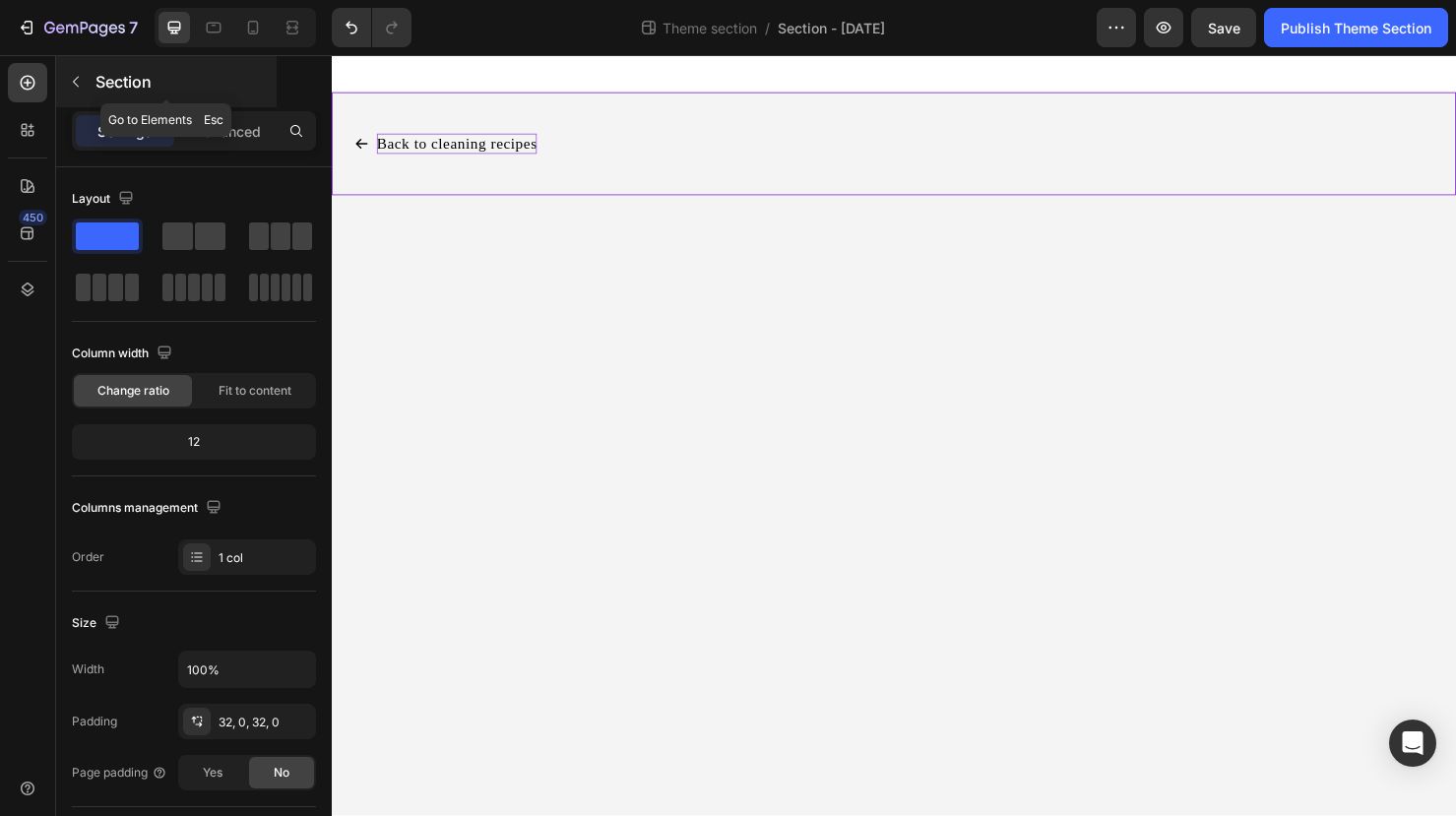 click at bounding box center (76, 82) 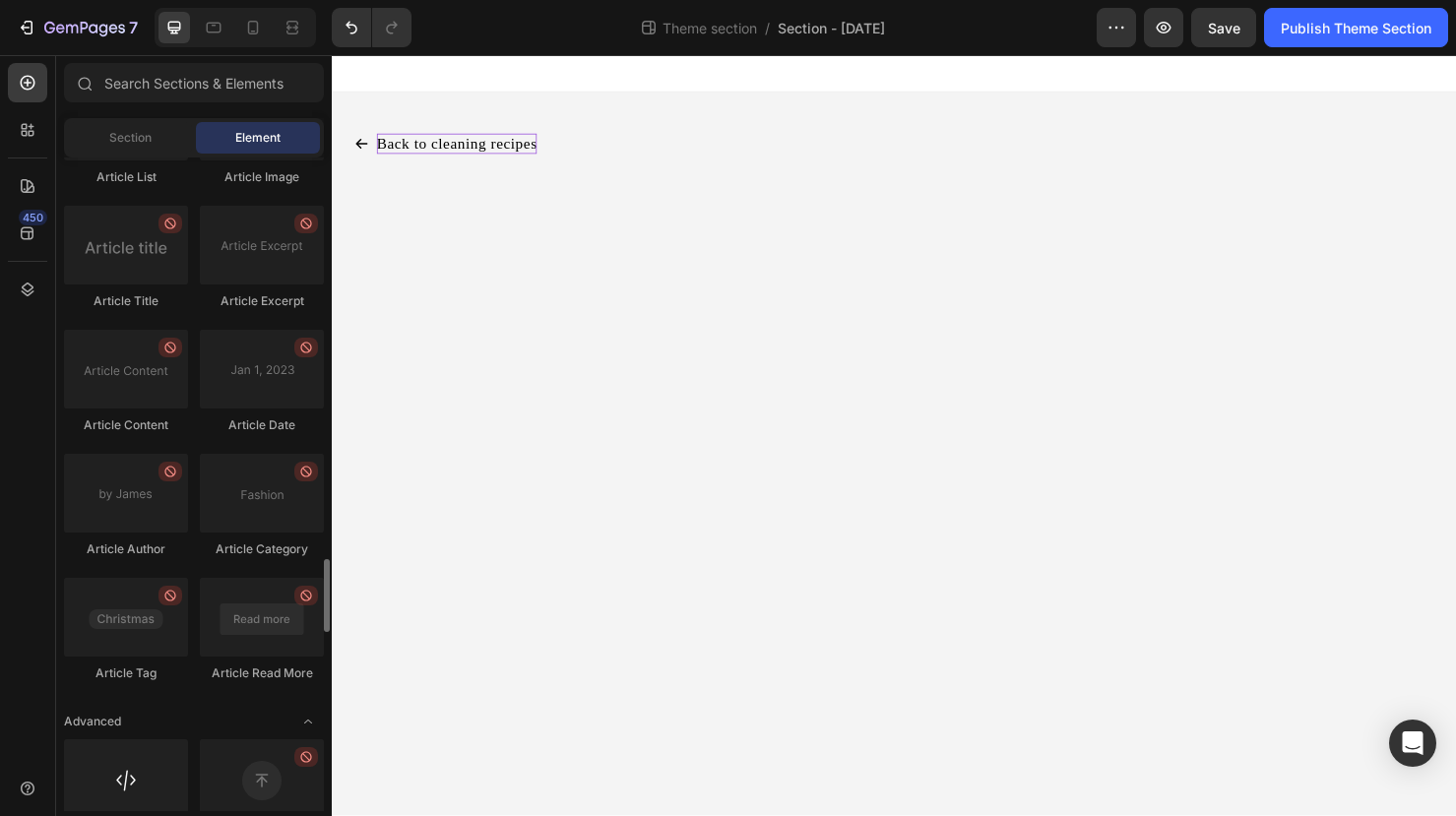 scroll, scrollTop: 4956, scrollLeft: 0, axis: vertical 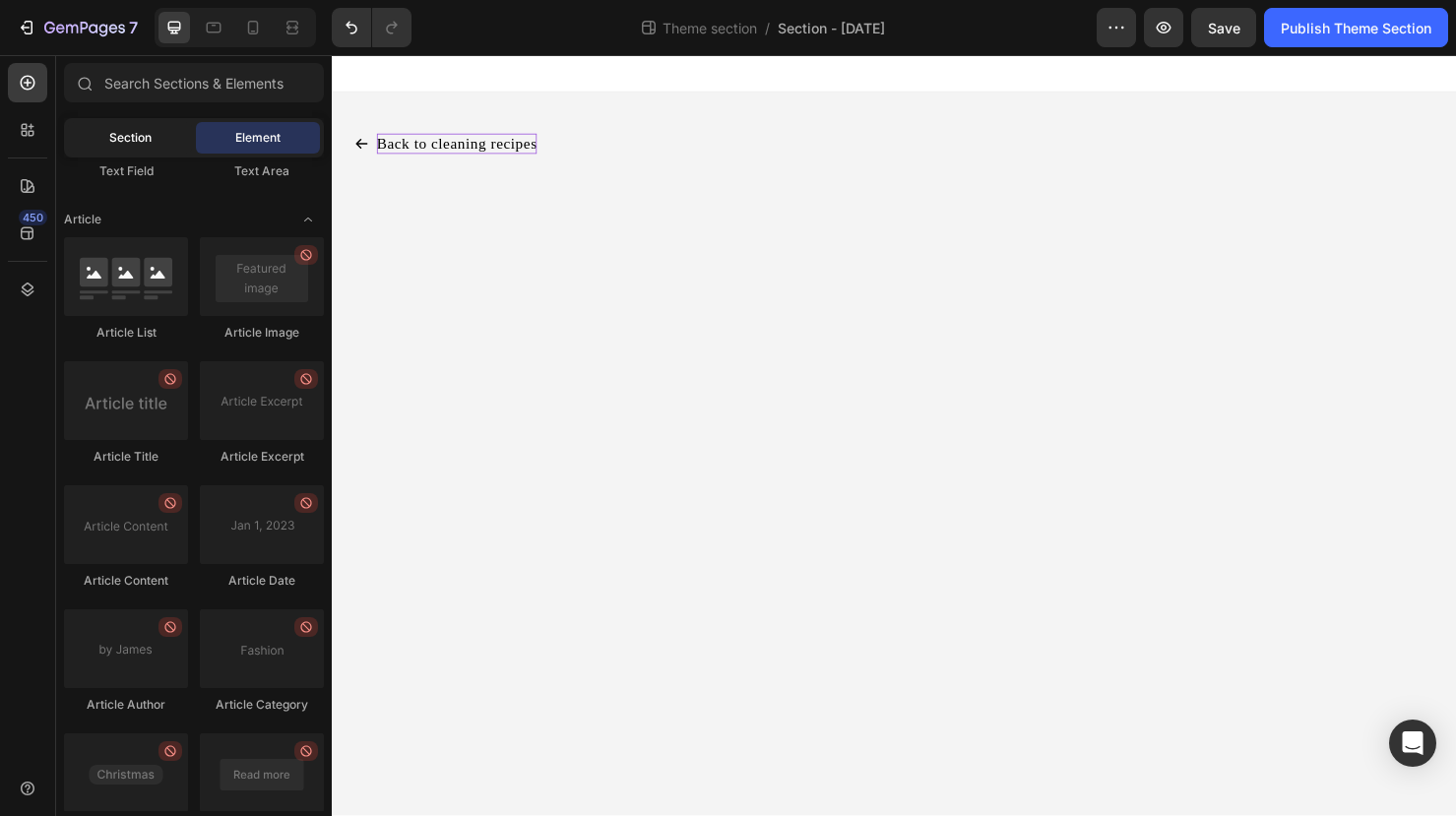 click on "Section" at bounding box center [130, 138] 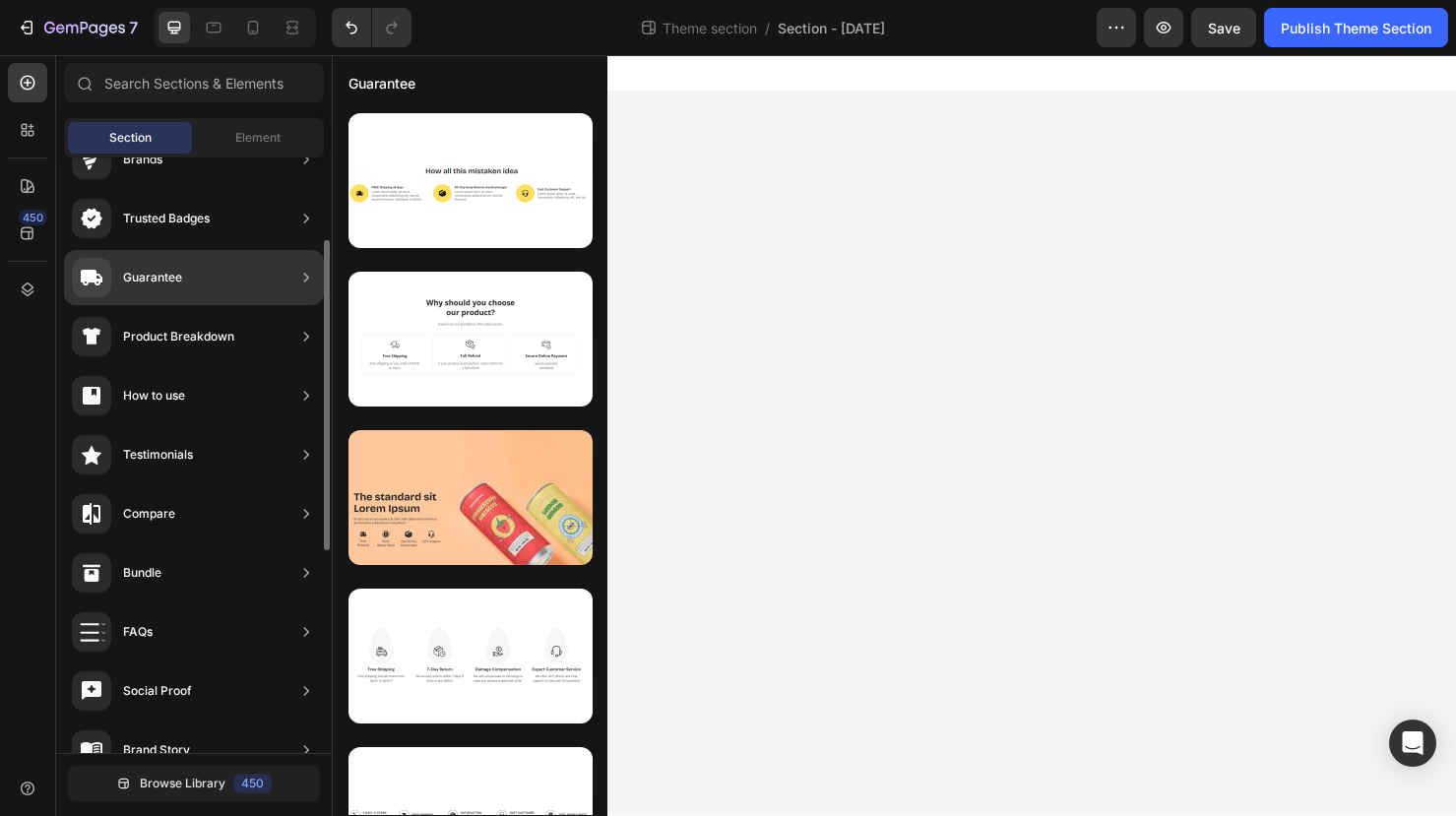 scroll, scrollTop: 163, scrollLeft: 0, axis: vertical 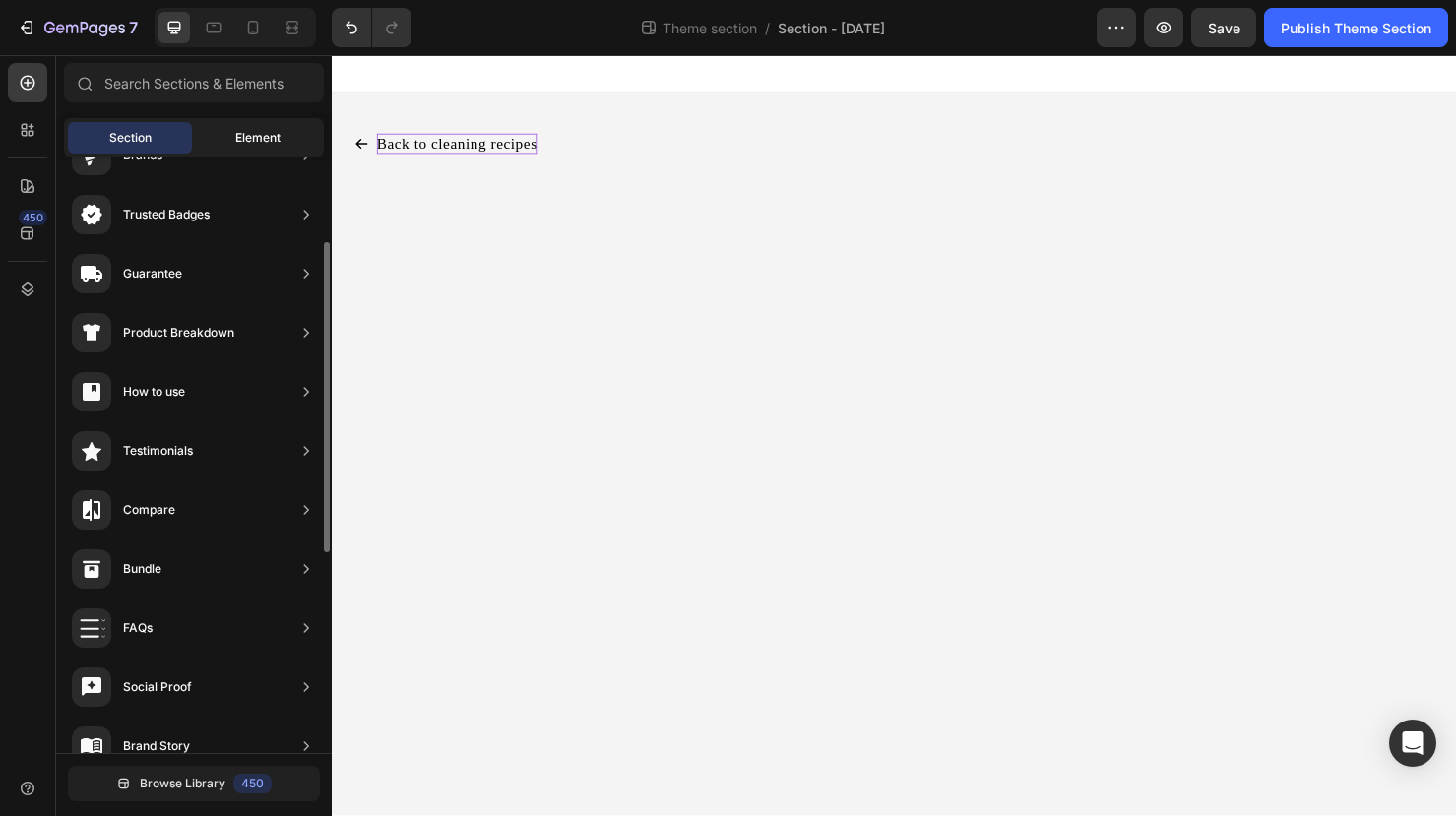 click on "Element" at bounding box center [258, 138] 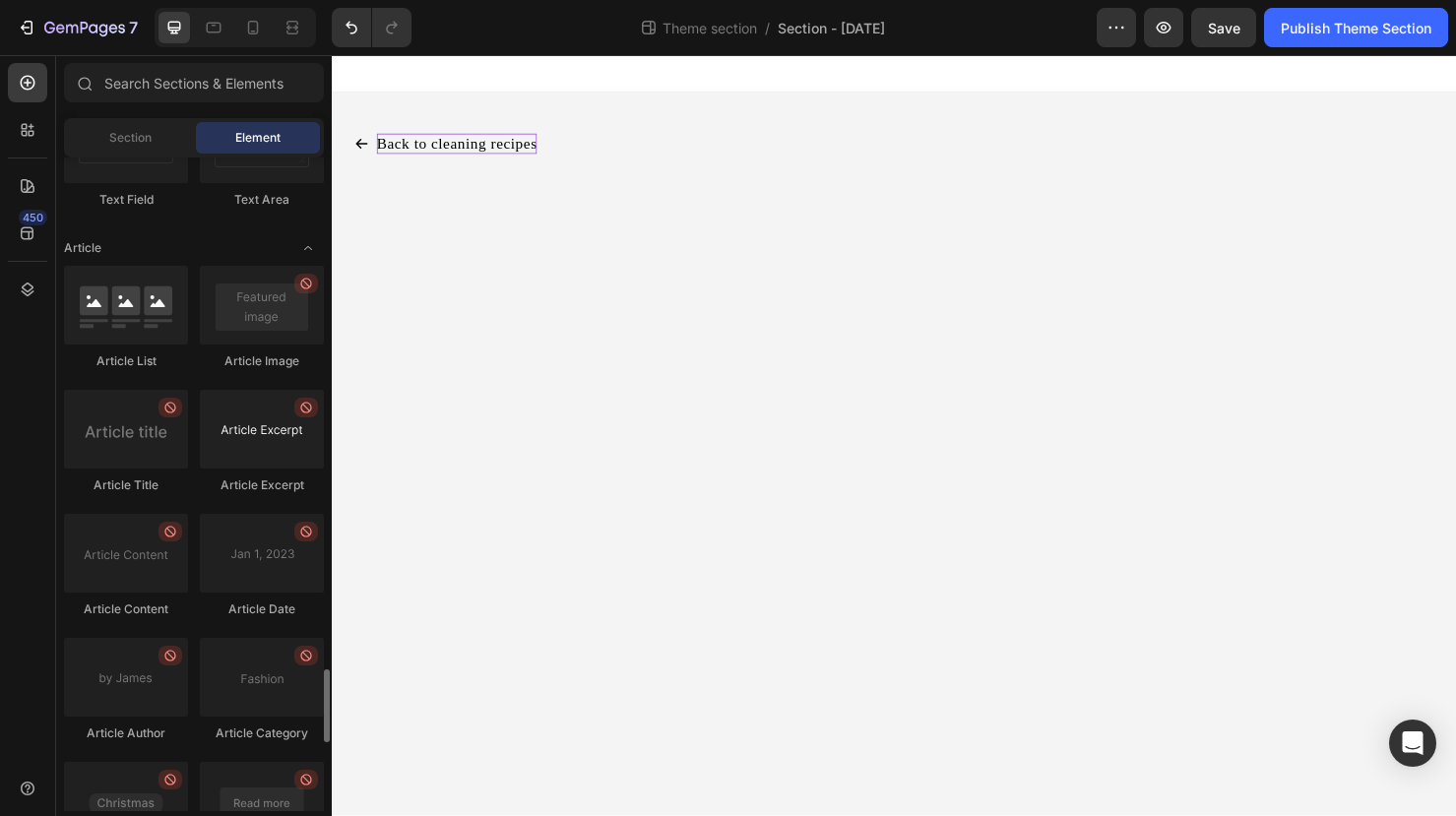 scroll, scrollTop: 4890, scrollLeft: 0, axis: vertical 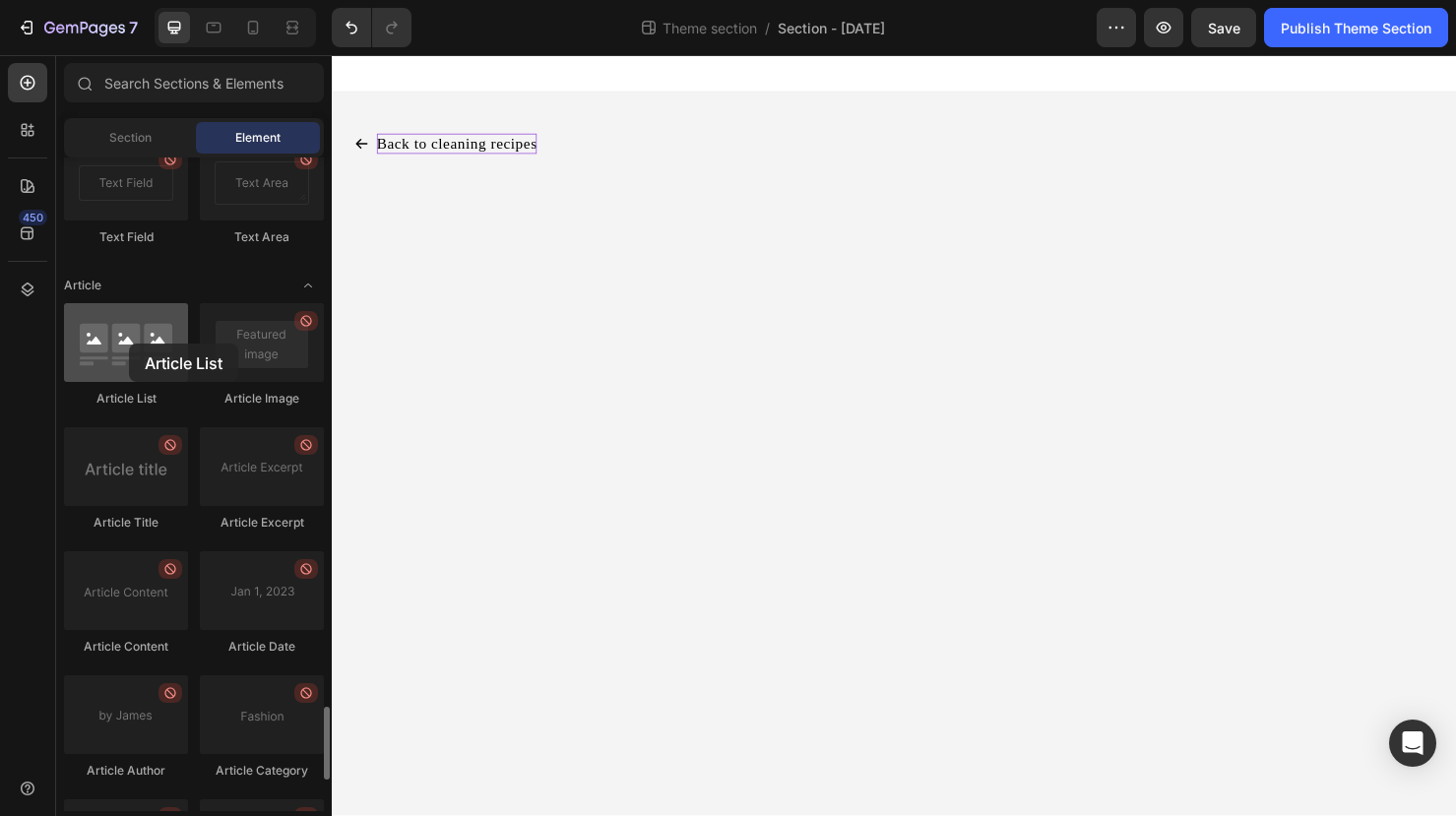 click at bounding box center [126, 343] 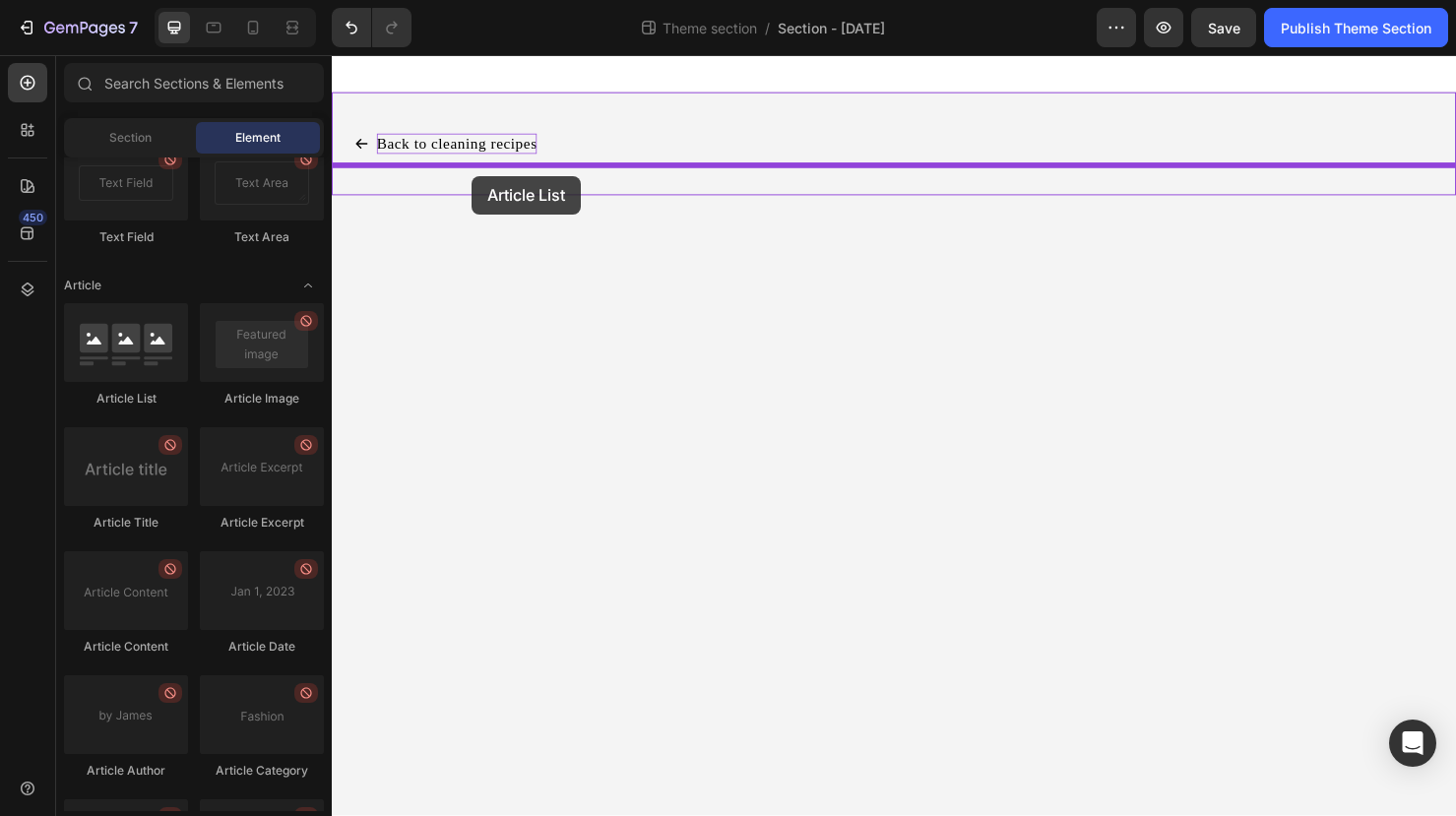 drag, startPoint x: 455, startPoint y: 400, endPoint x: 478, endPoint y: 182, distance: 219.20995 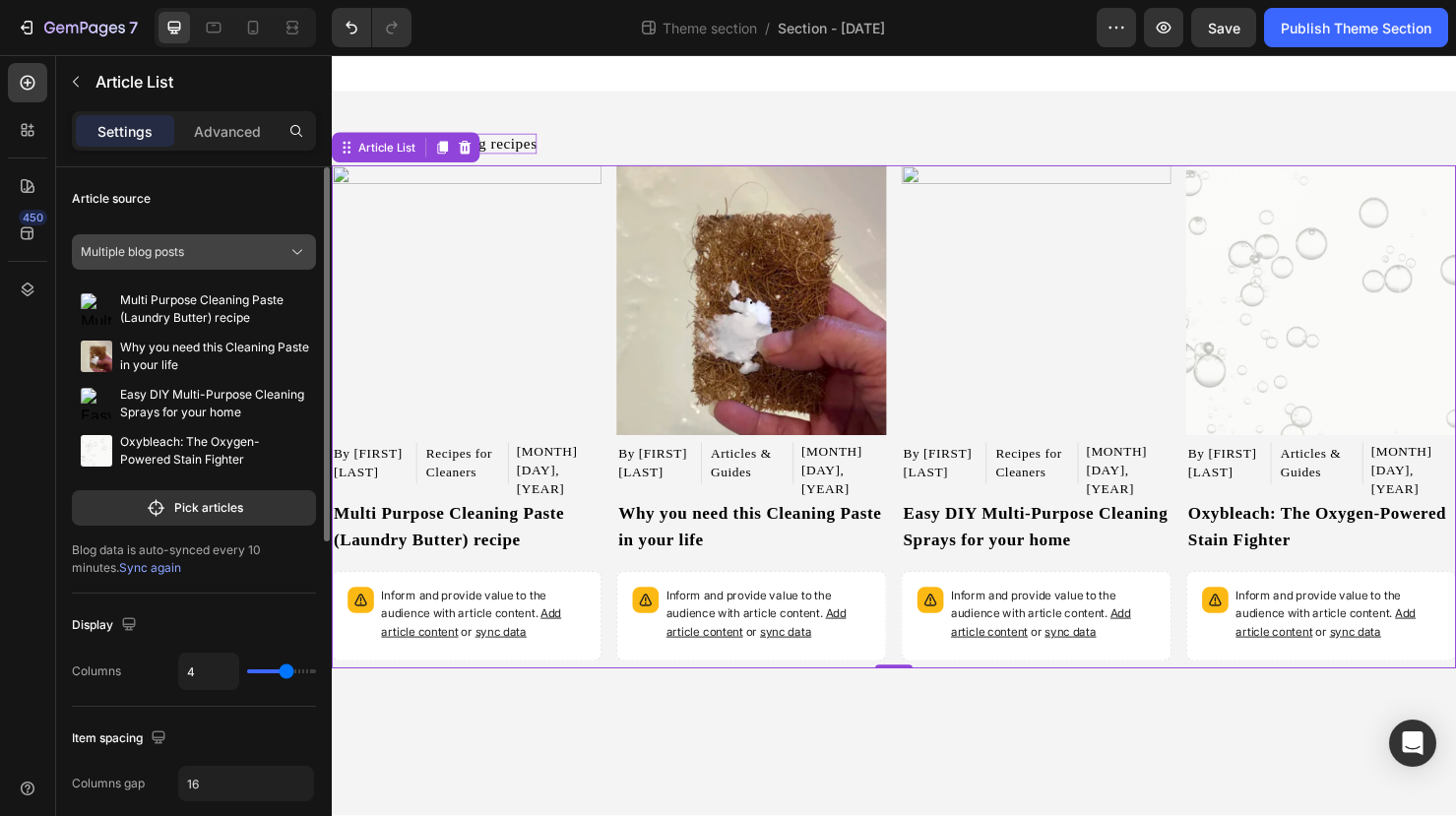 click on "Multiple blog posts" 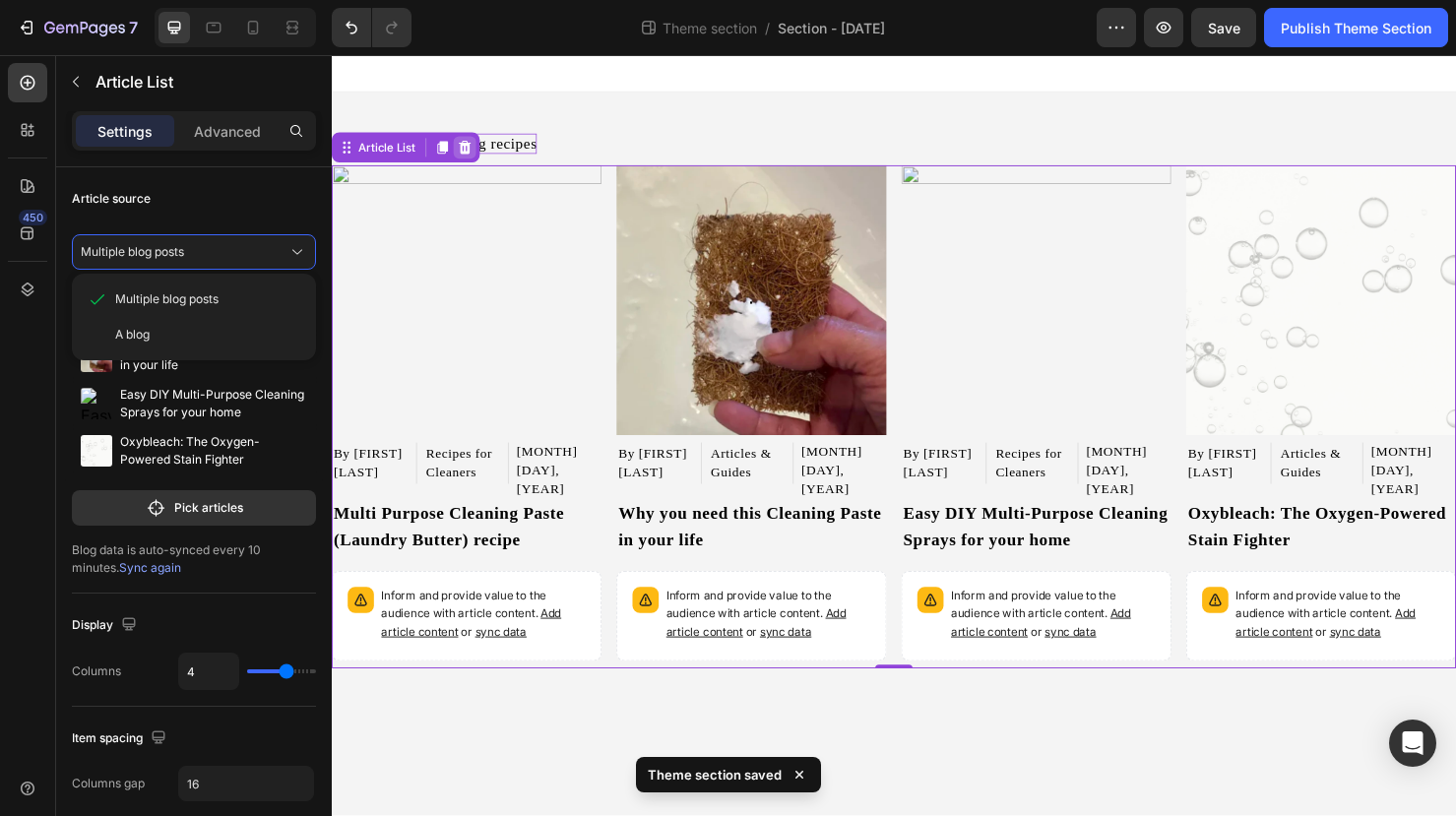 click 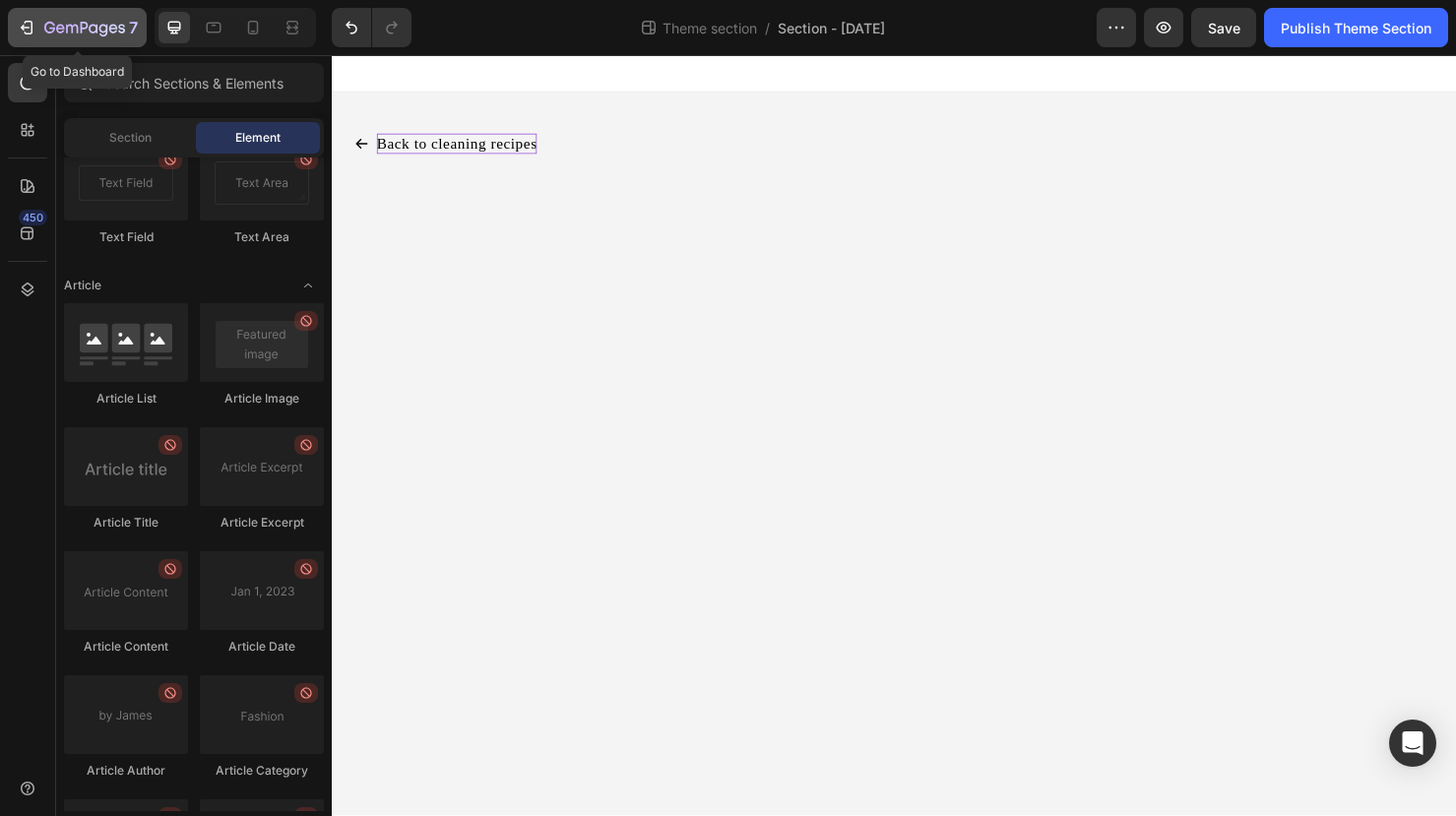 click 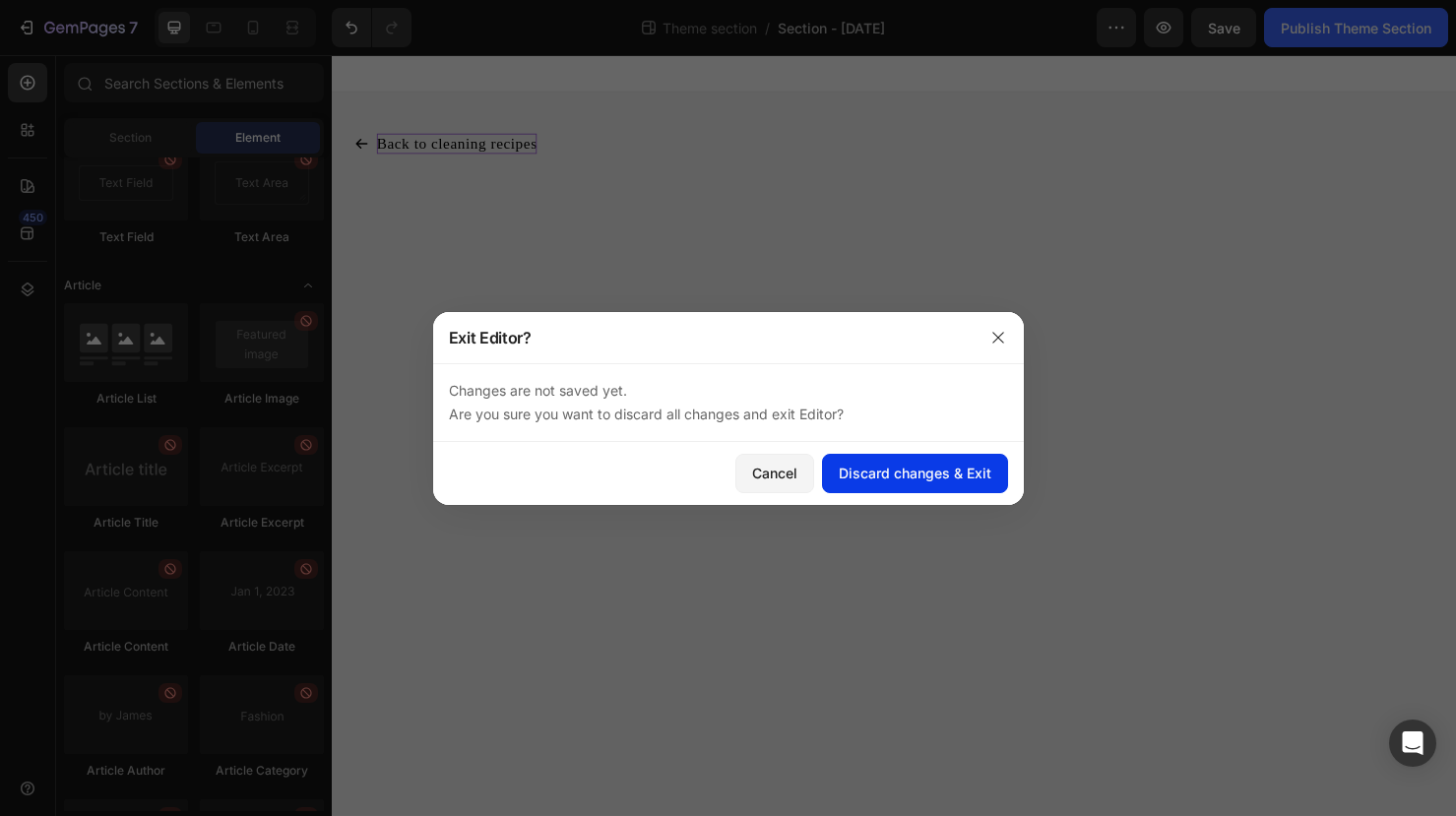 click on "Discard changes & Exit" at bounding box center (915, 472) 